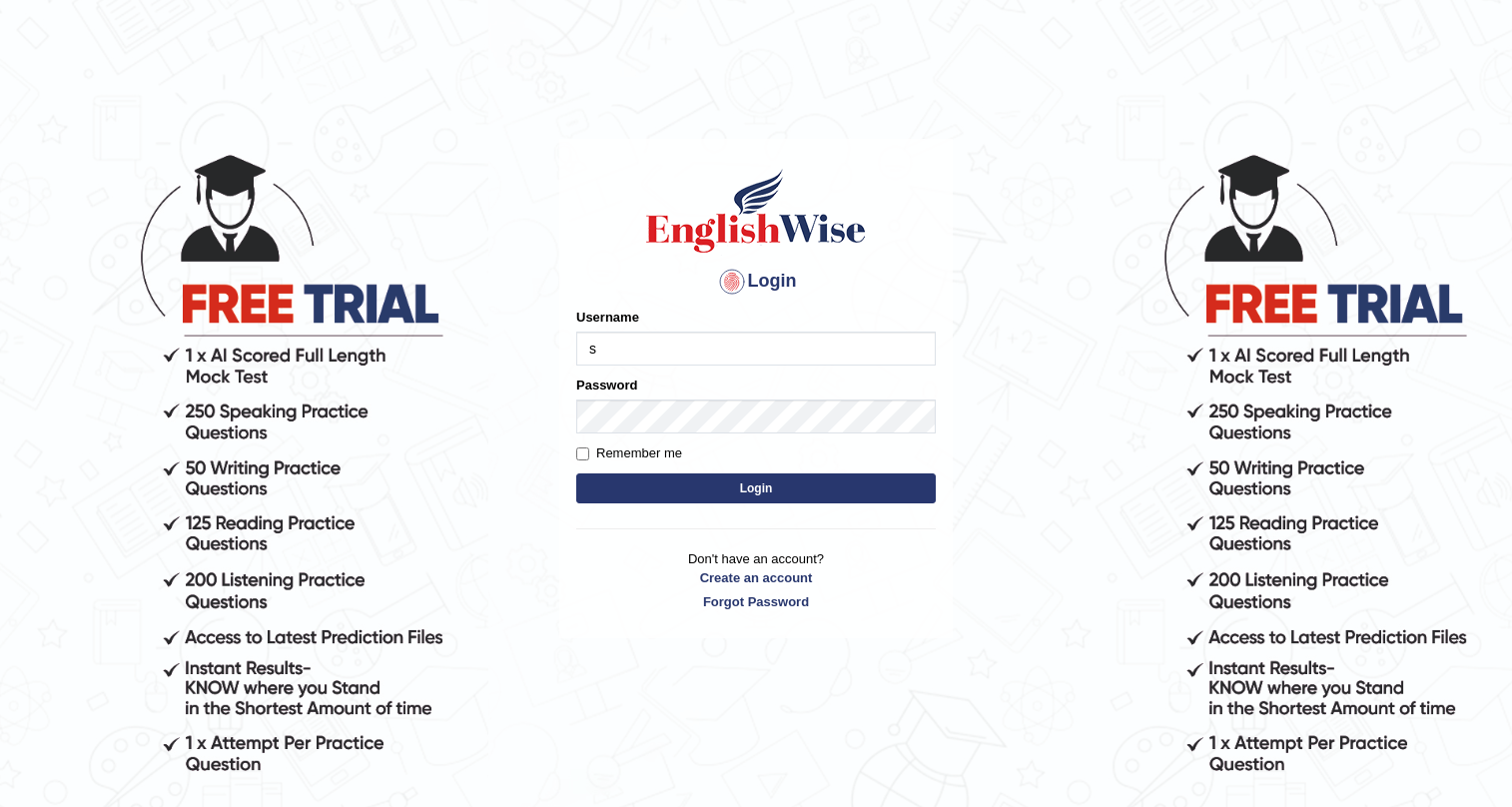 scroll, scrollTop: 0, scrollLeft: 0, axis: both 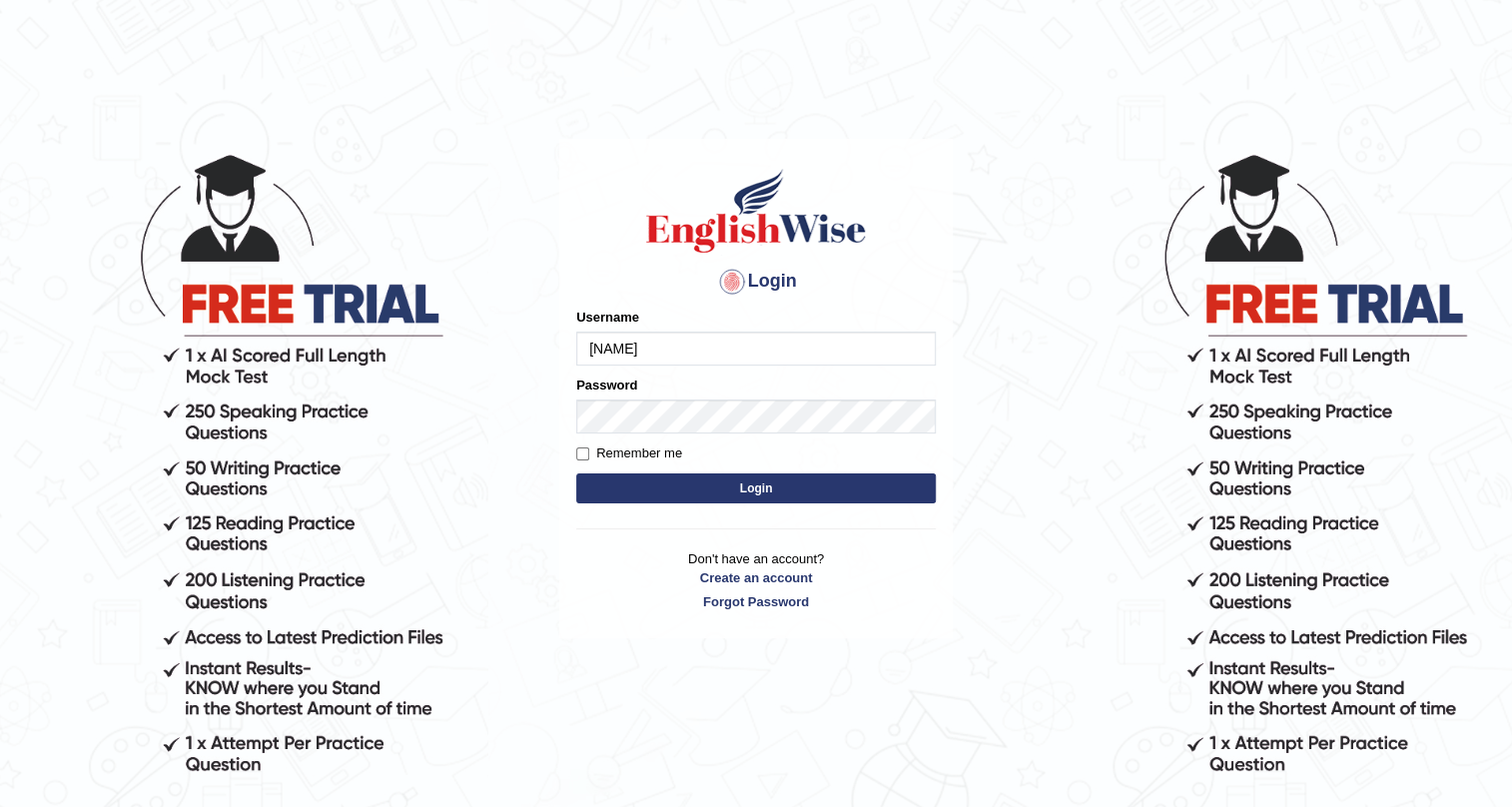 type on "[NAME]" 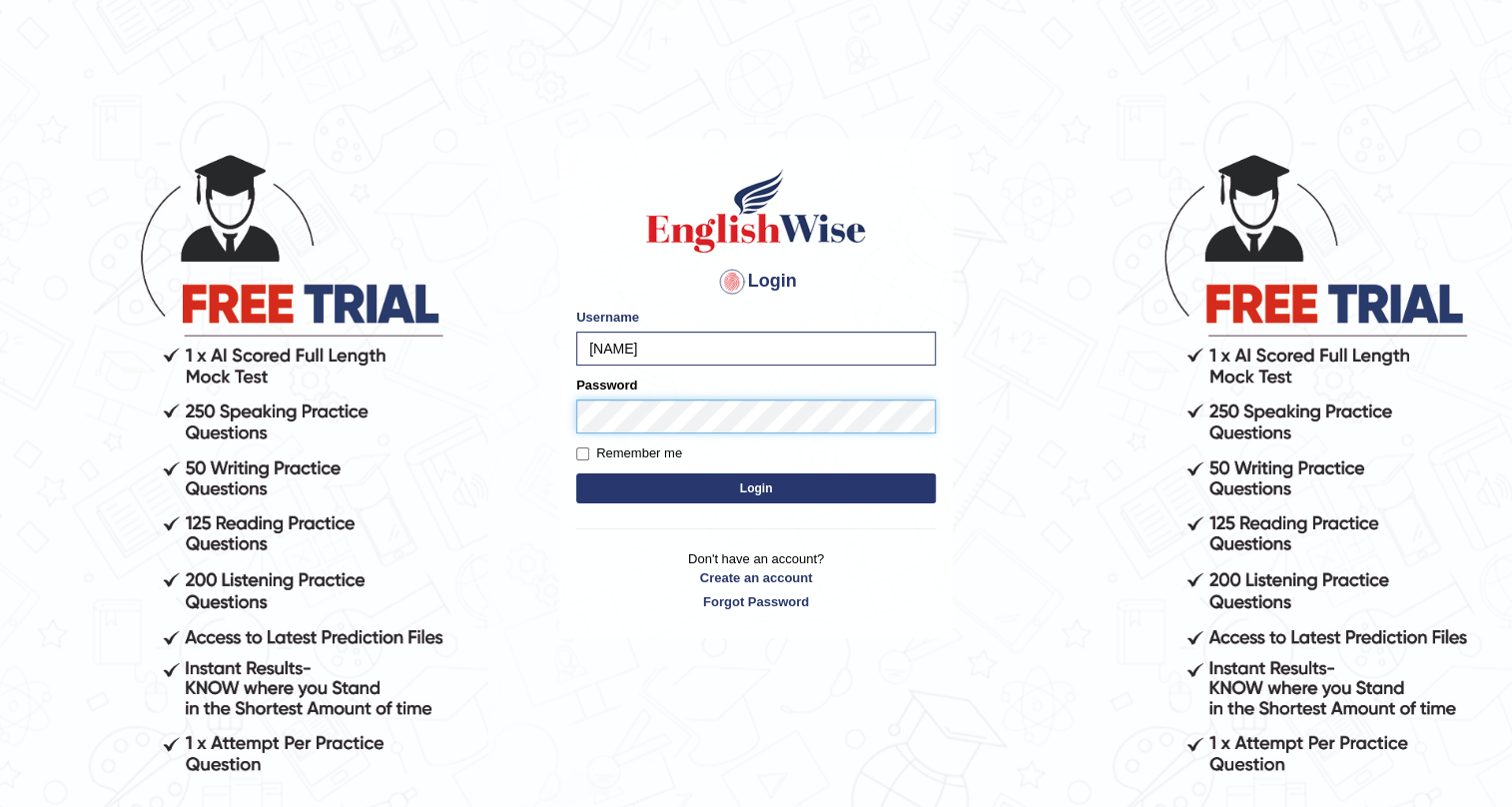 click on "Login" at bounding box center [756, 488] 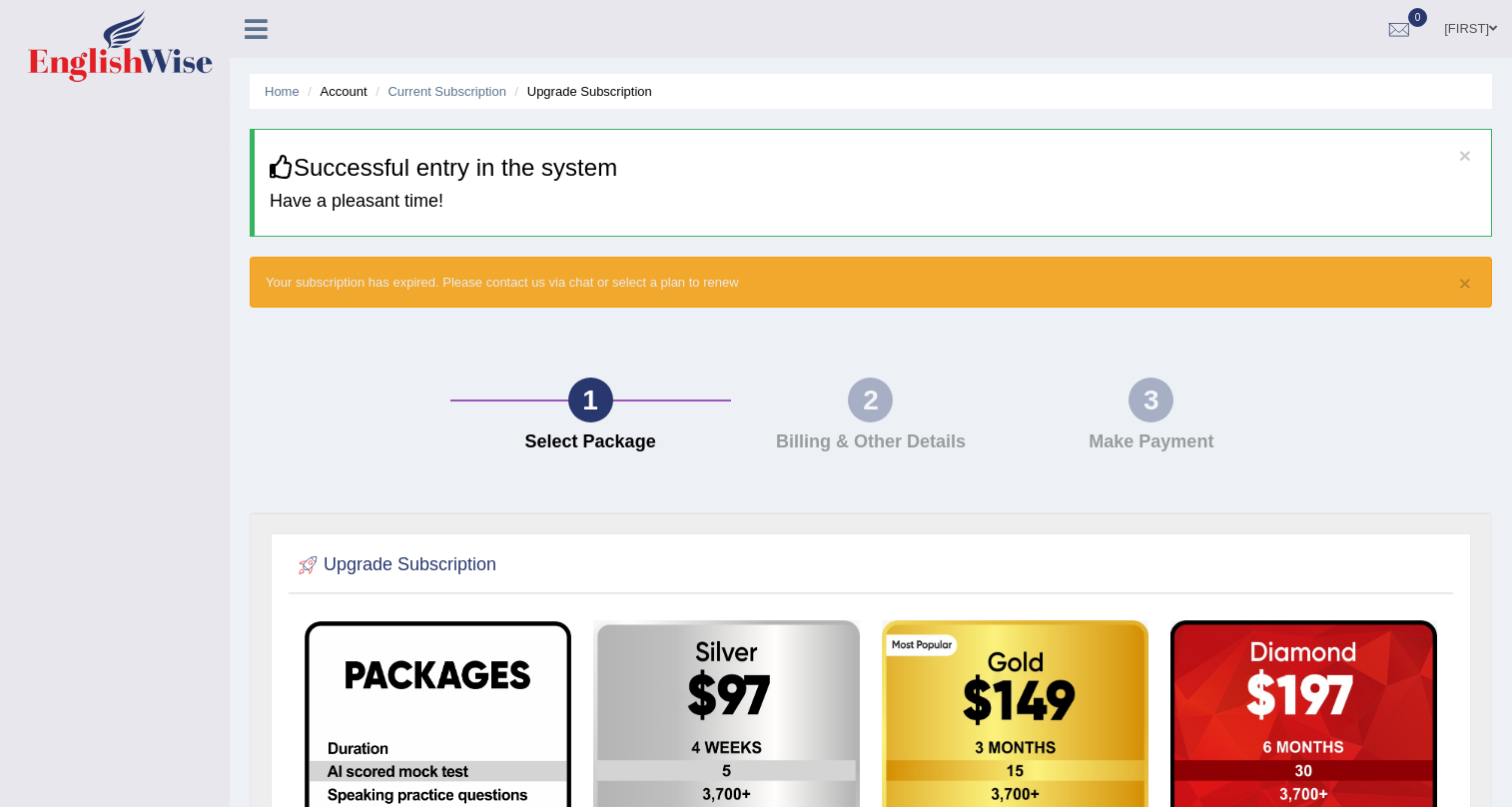 scroll, scrollTop: 0, scrollLeft: 0, axis: both 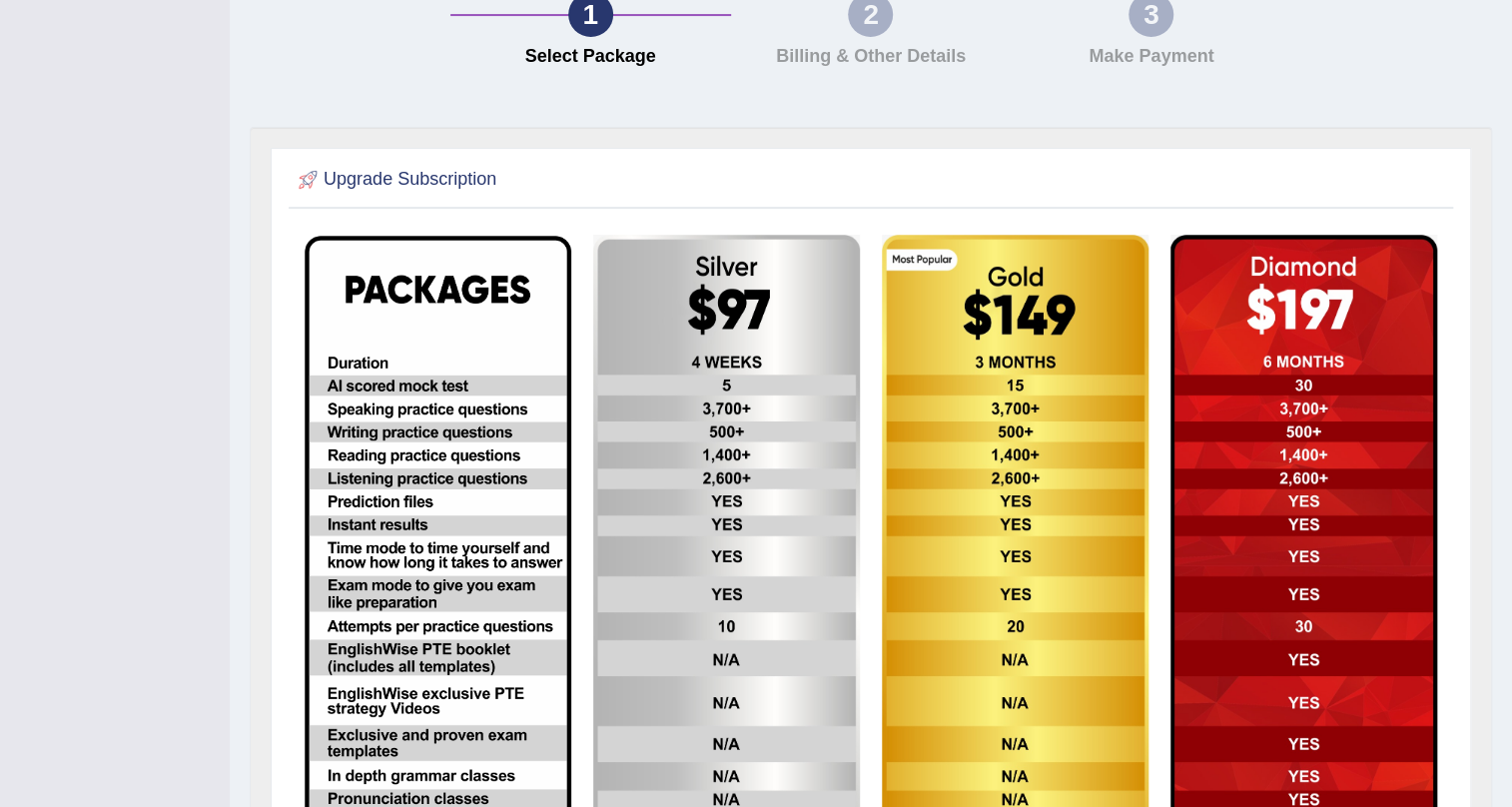 click at bounding box center [1303, 535] 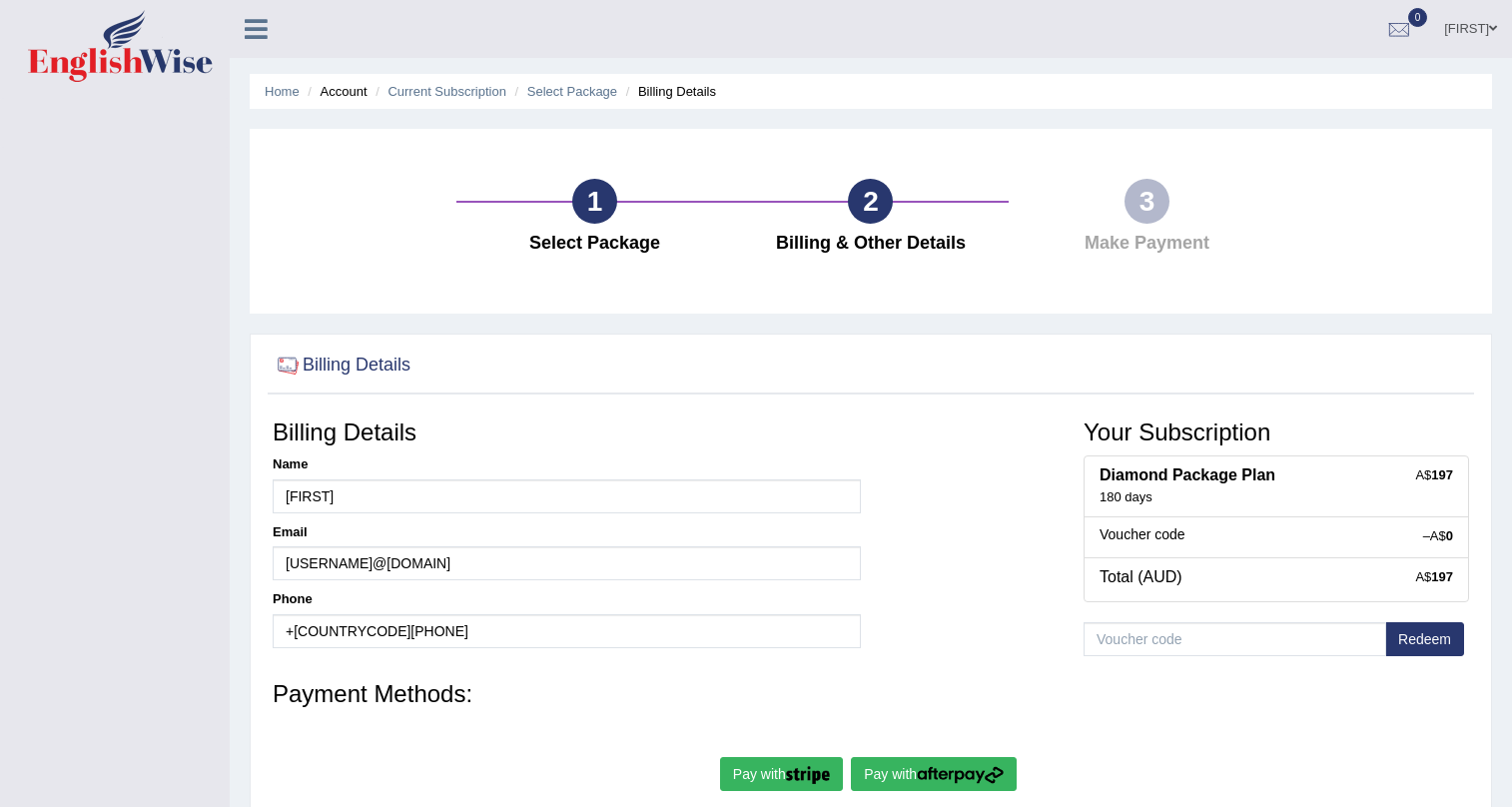 scroll, scrollTop: 0, scrollLeft: 0, axis: both 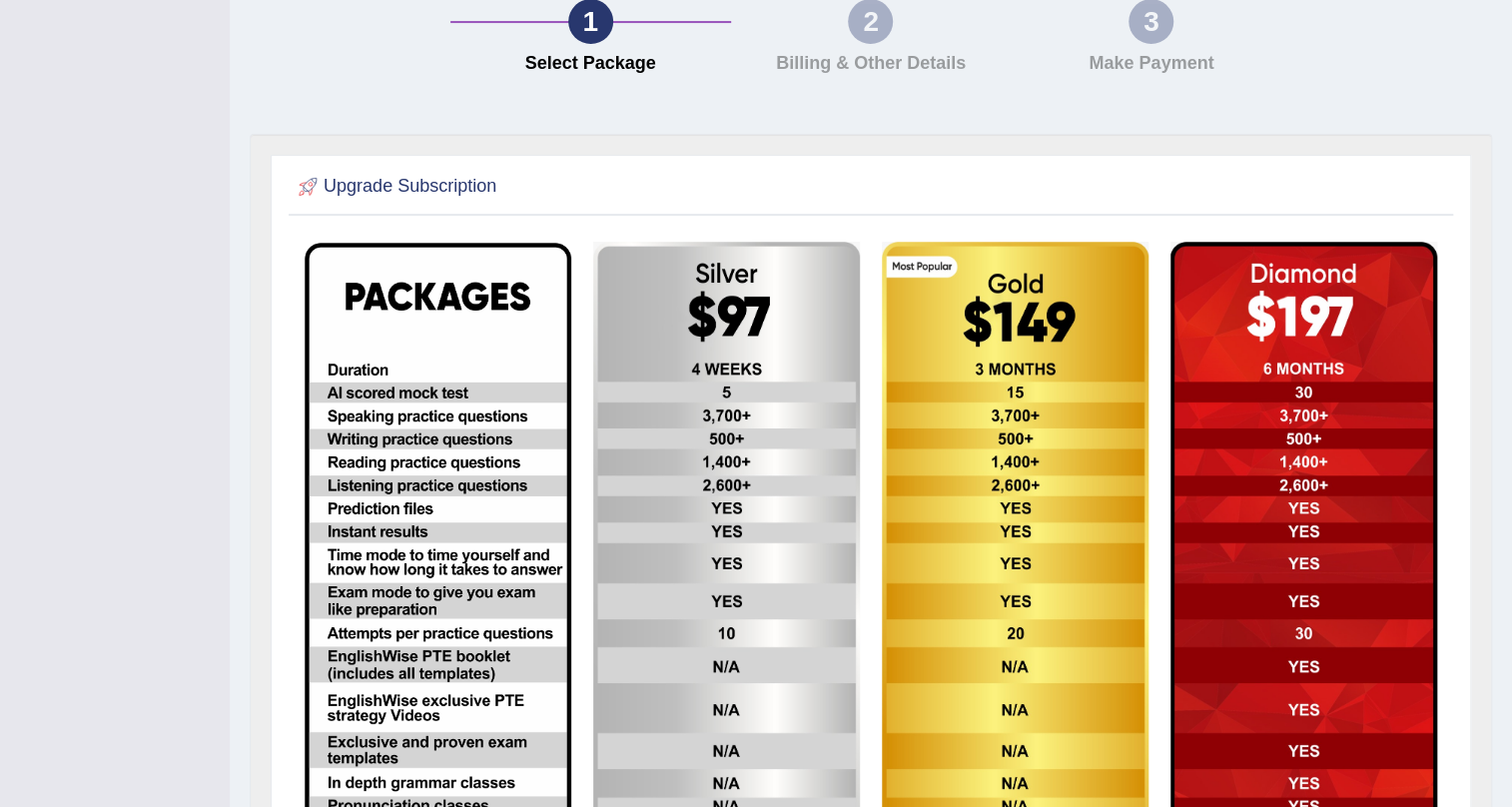 click at bounding box center (1015, 542) 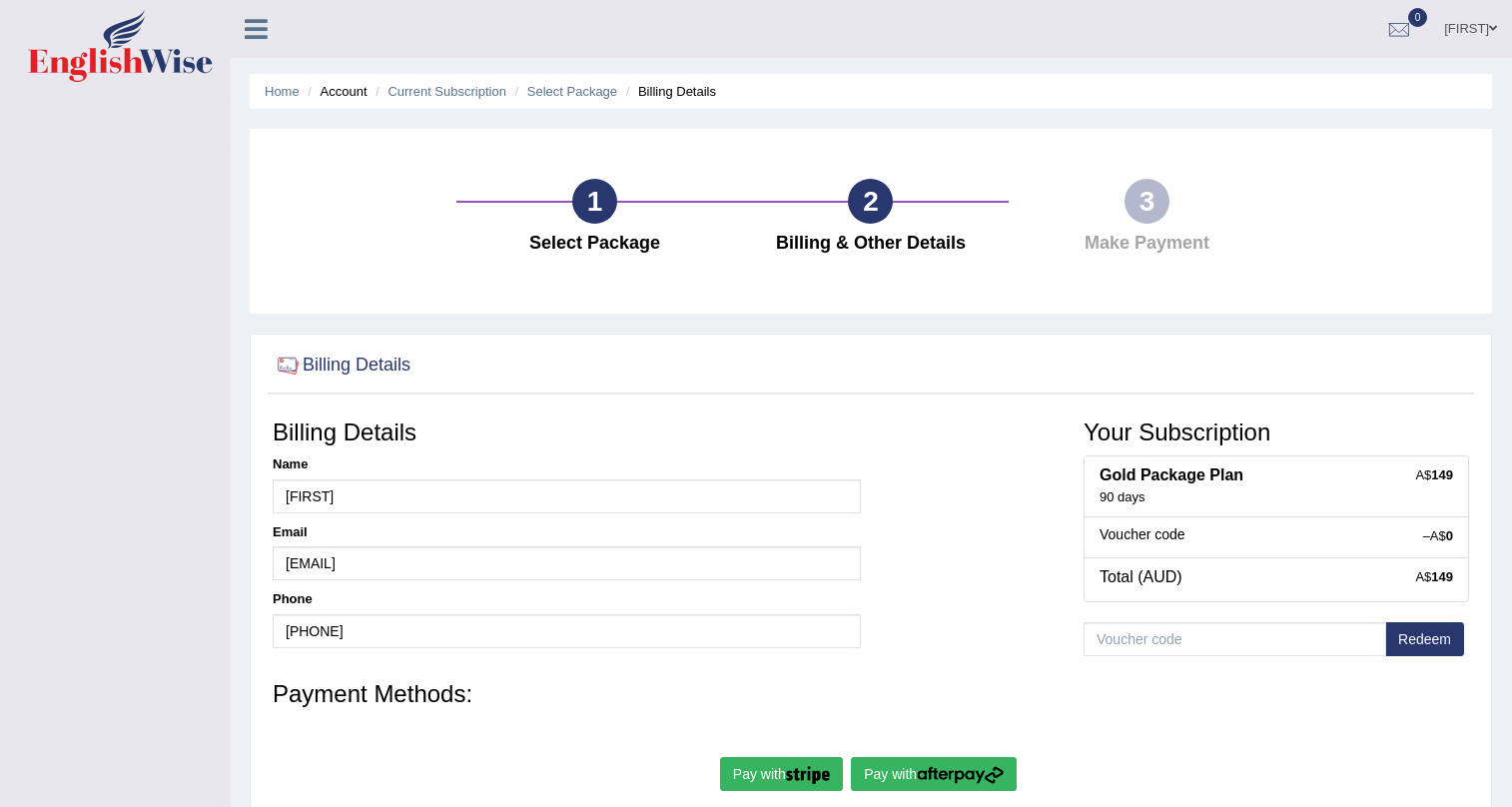 scroll, scrollTop: 0, scrollLeft: 0, axis: both 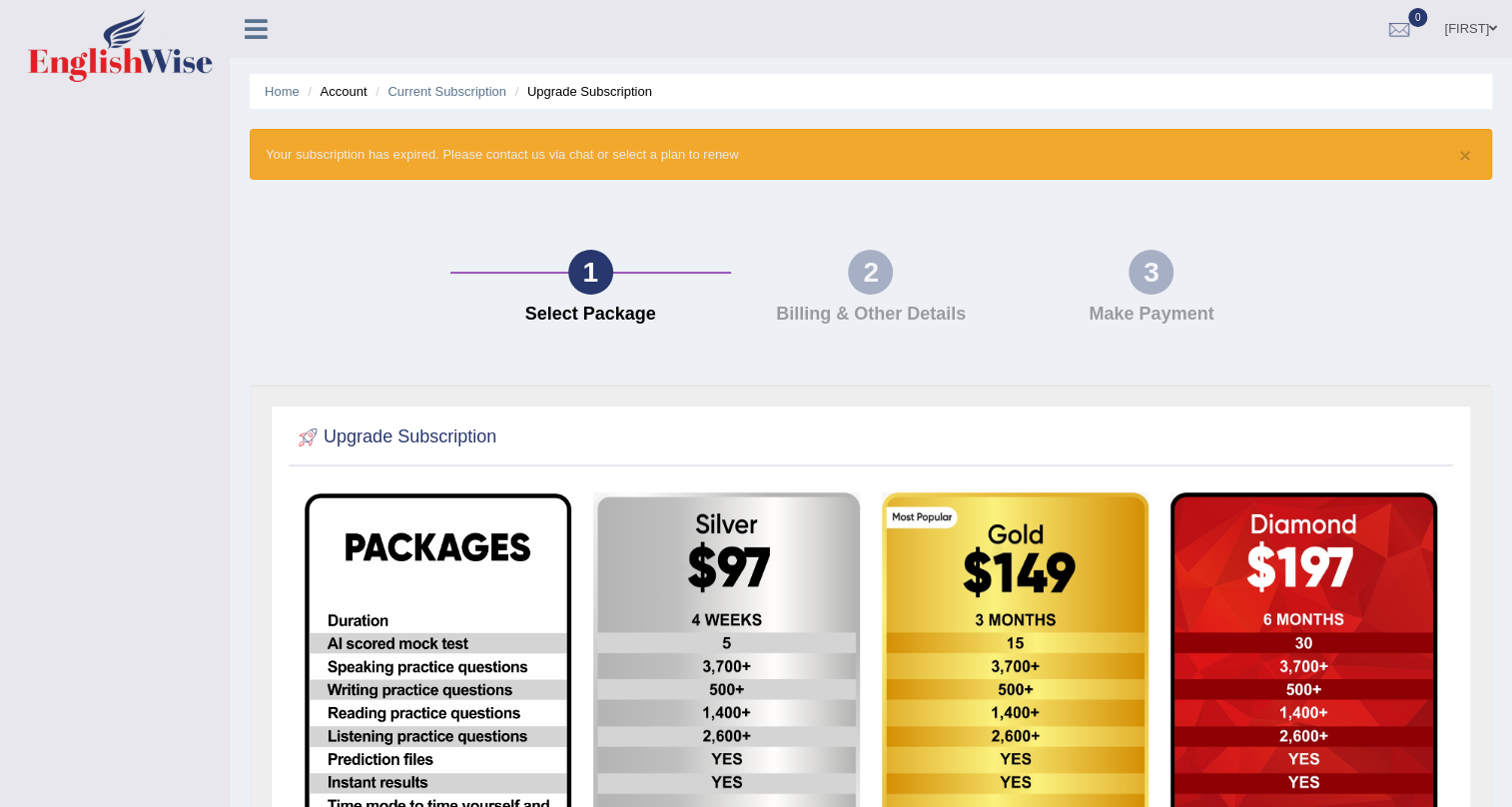 click at bounding box center [1493, 28] 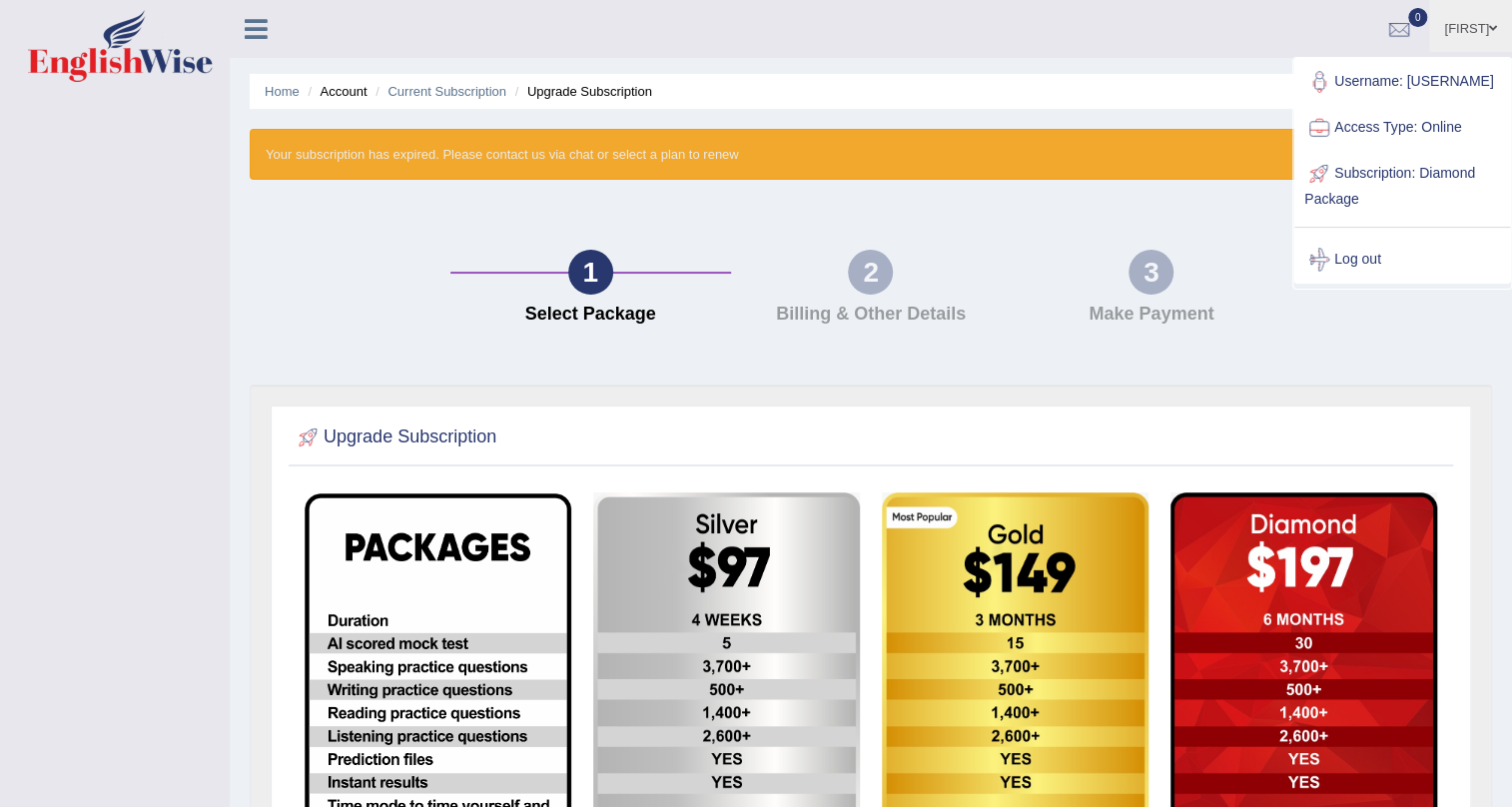 click at bounding box center [1493, 28] 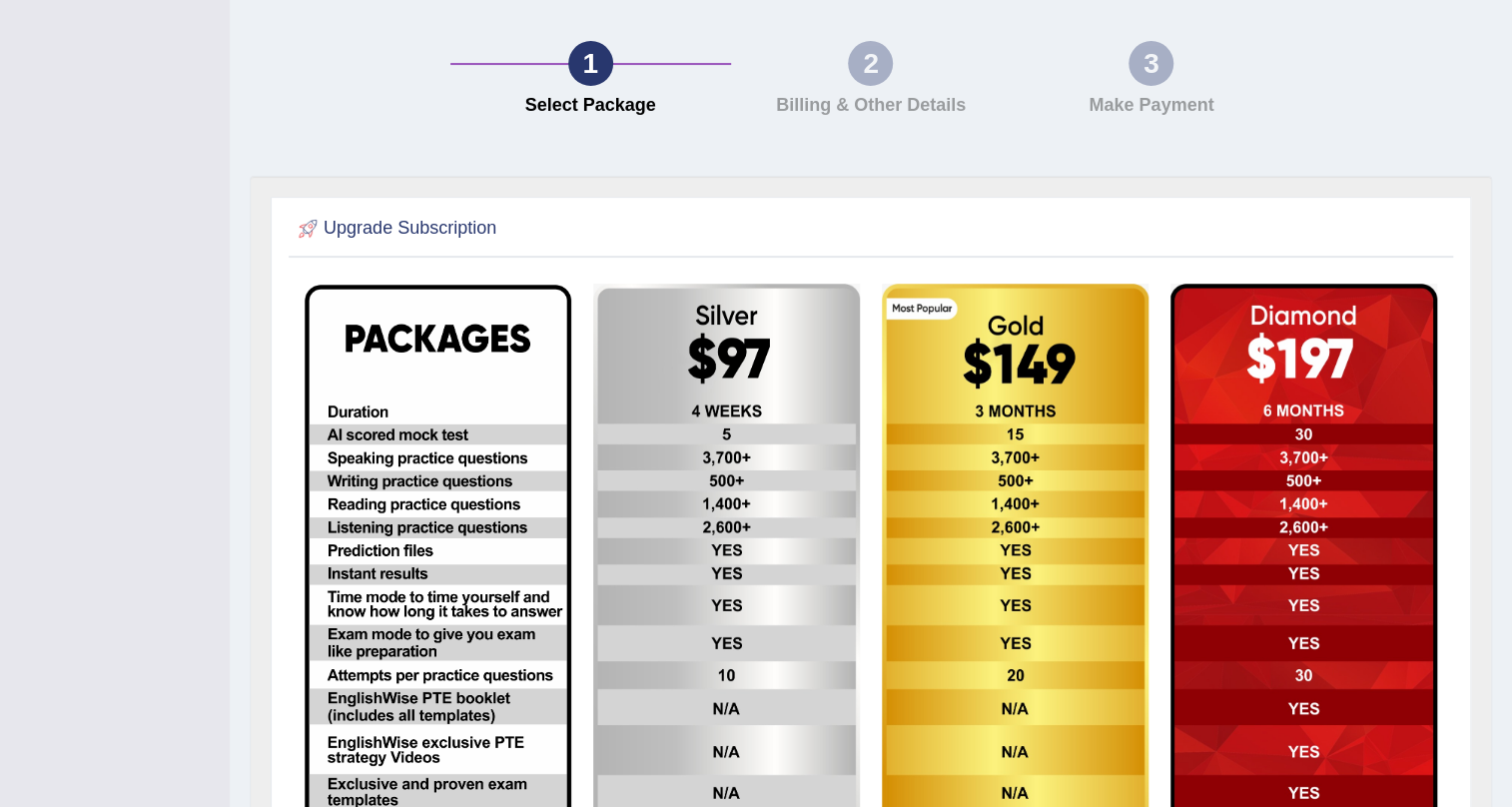 scroll, scrollTop: 167, scrollLeft: 0, axis: vertical 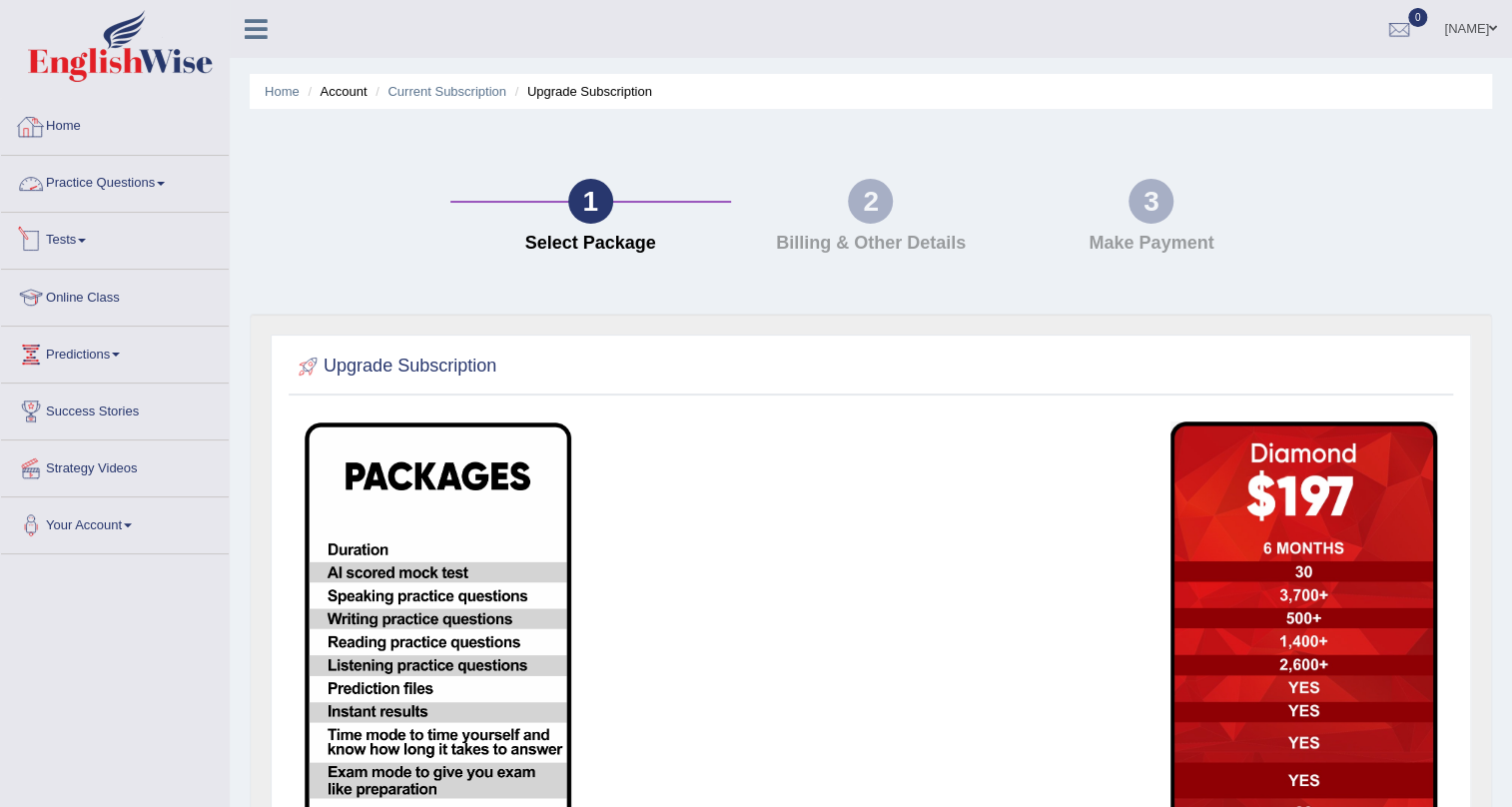 click on "Practice Questions" at bounding box center (115, 181) 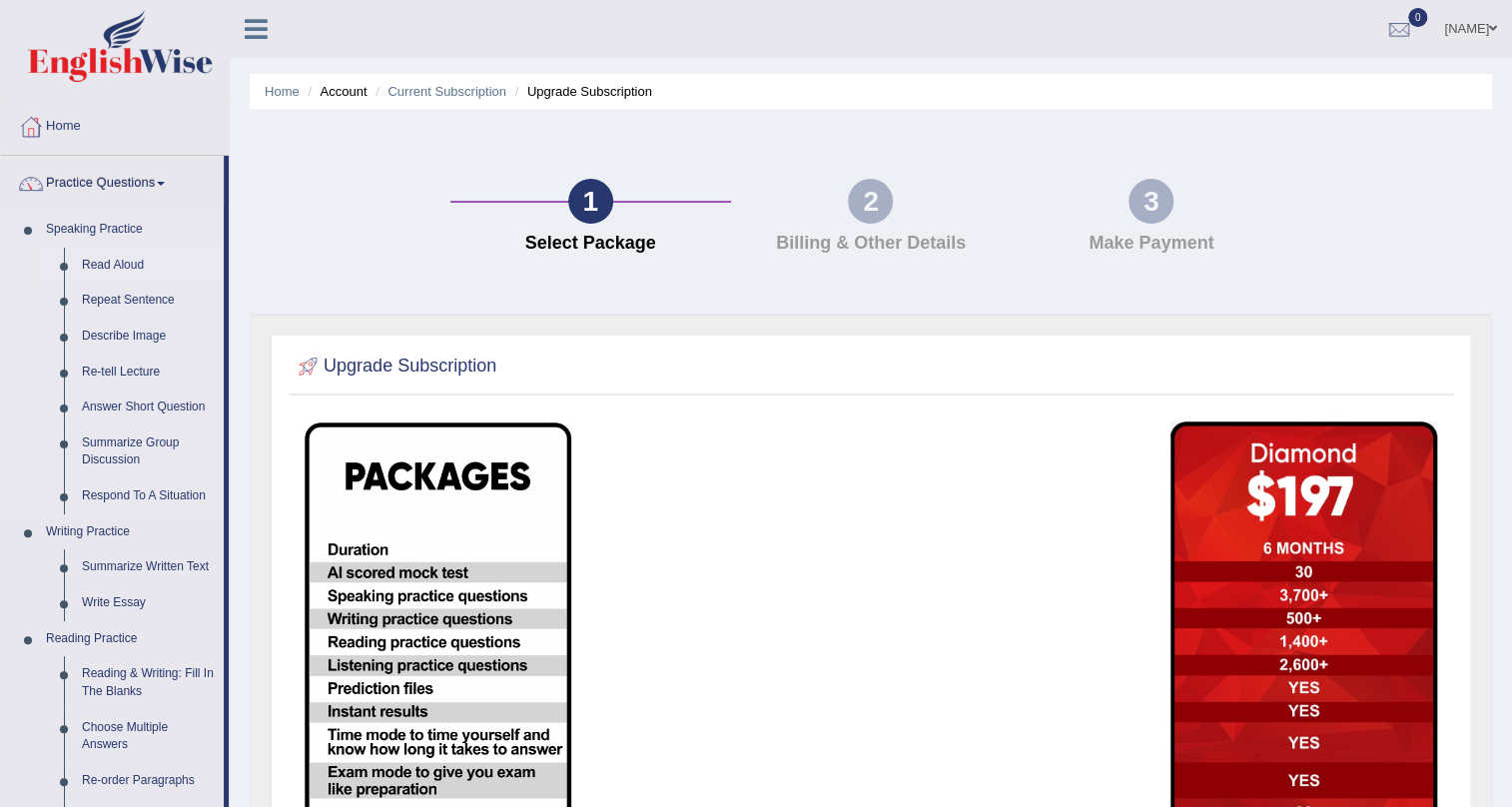 click on "Read Aloud" at bounding box center [148, 266] 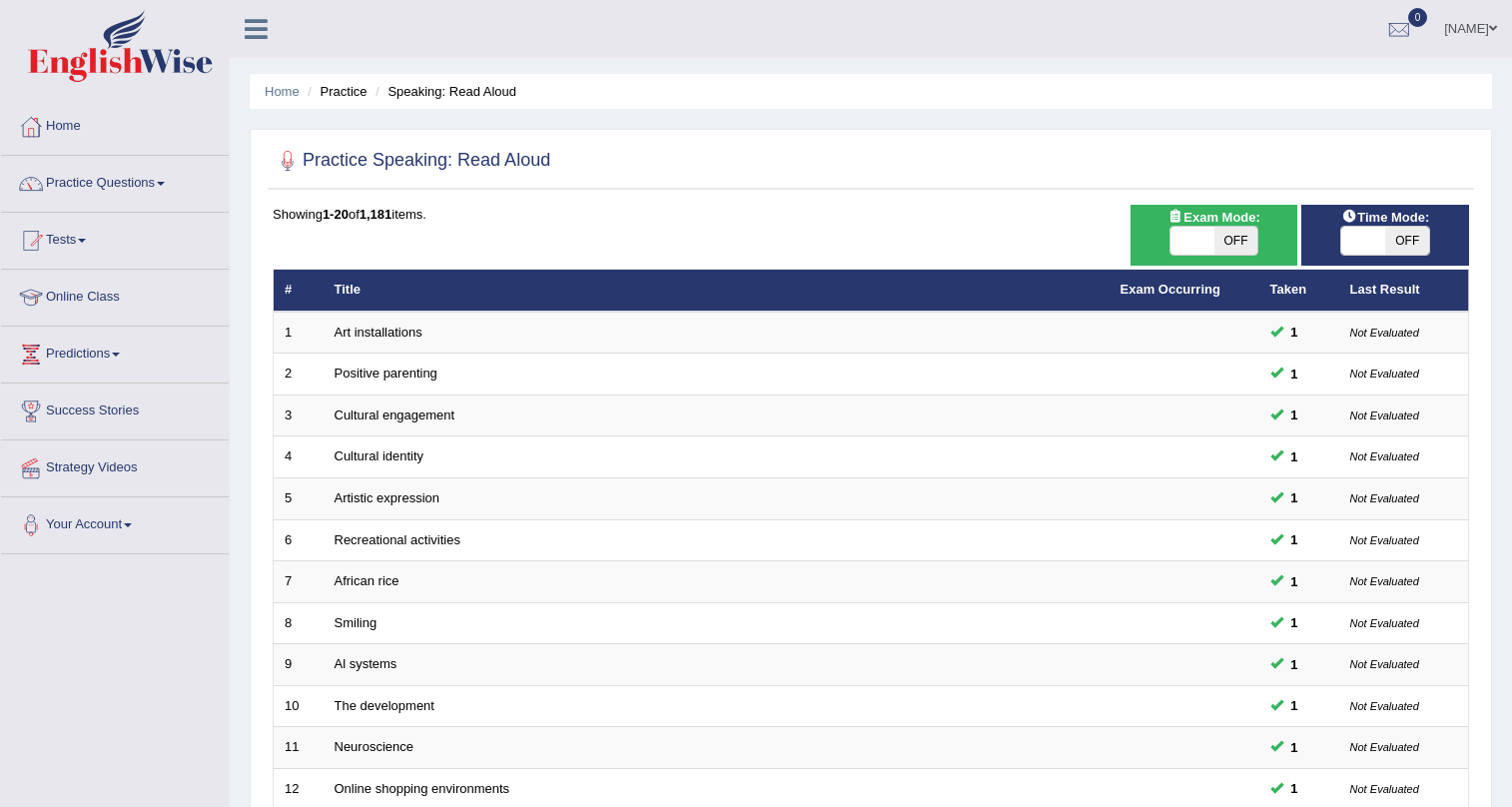 scroll, scrollTop: 0, scrollLeft: 0, axis: both 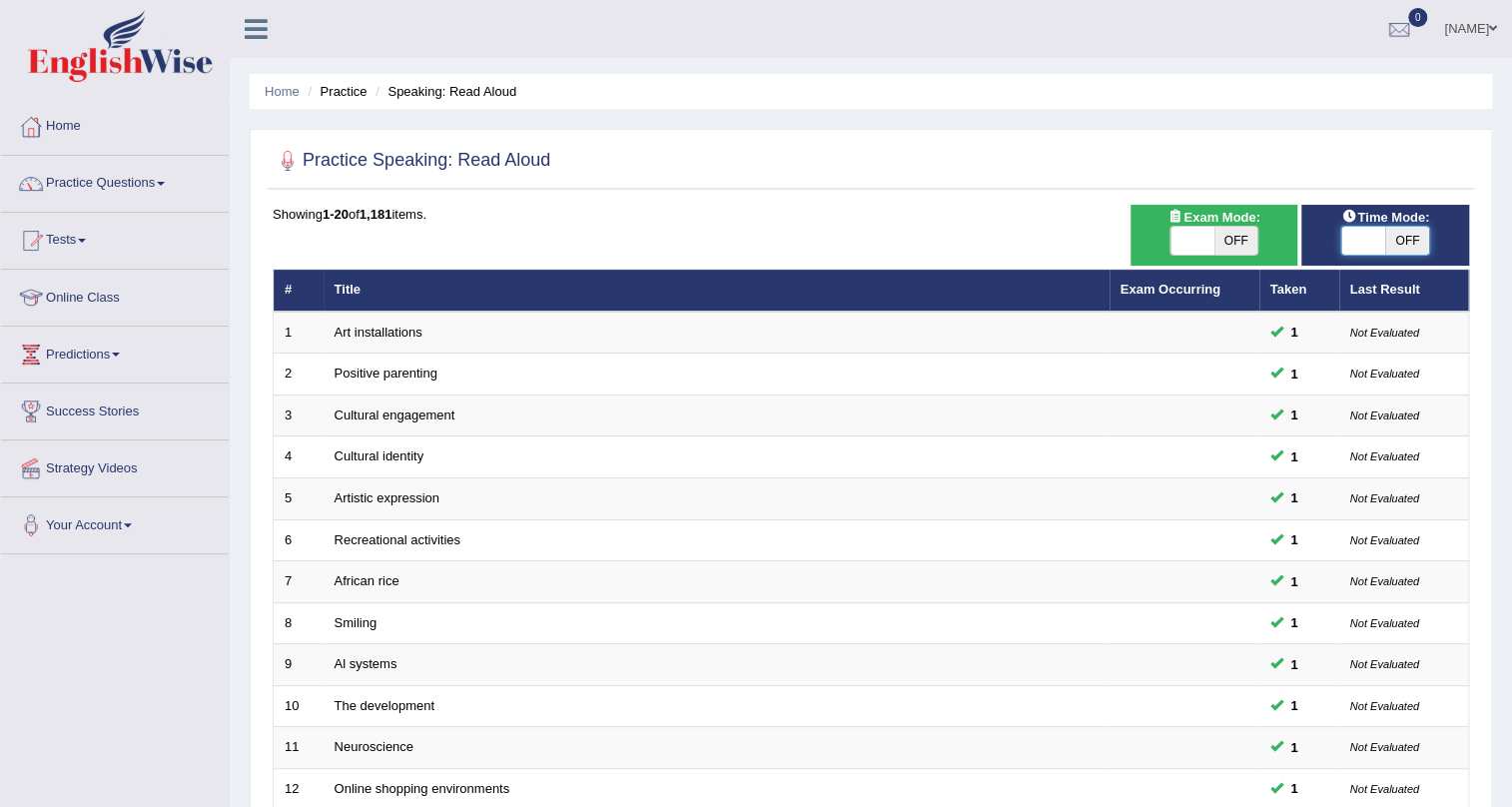 click at bounding box center (1363, 241) 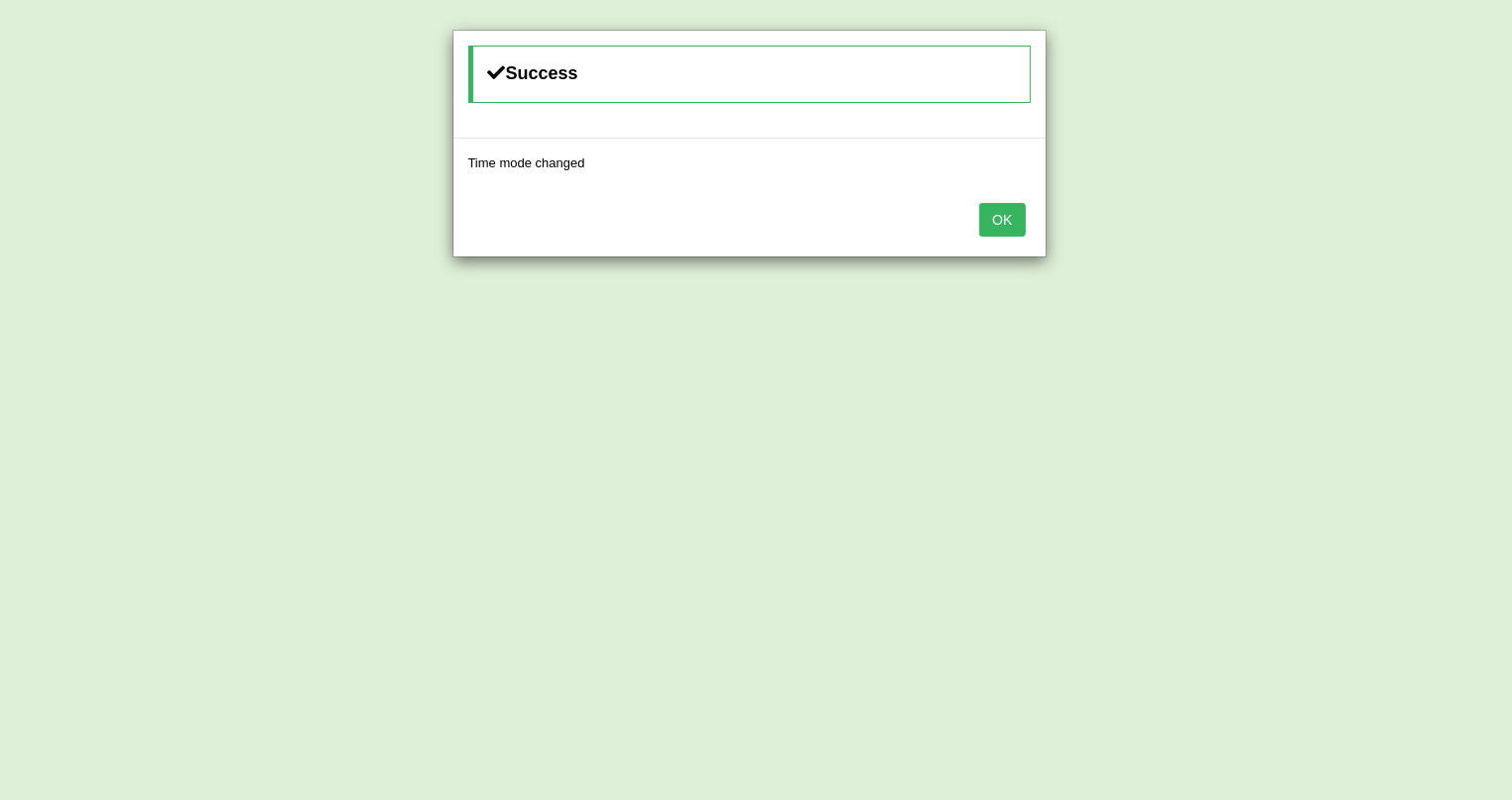 click on "OK" at bounding box center [1002, 220] 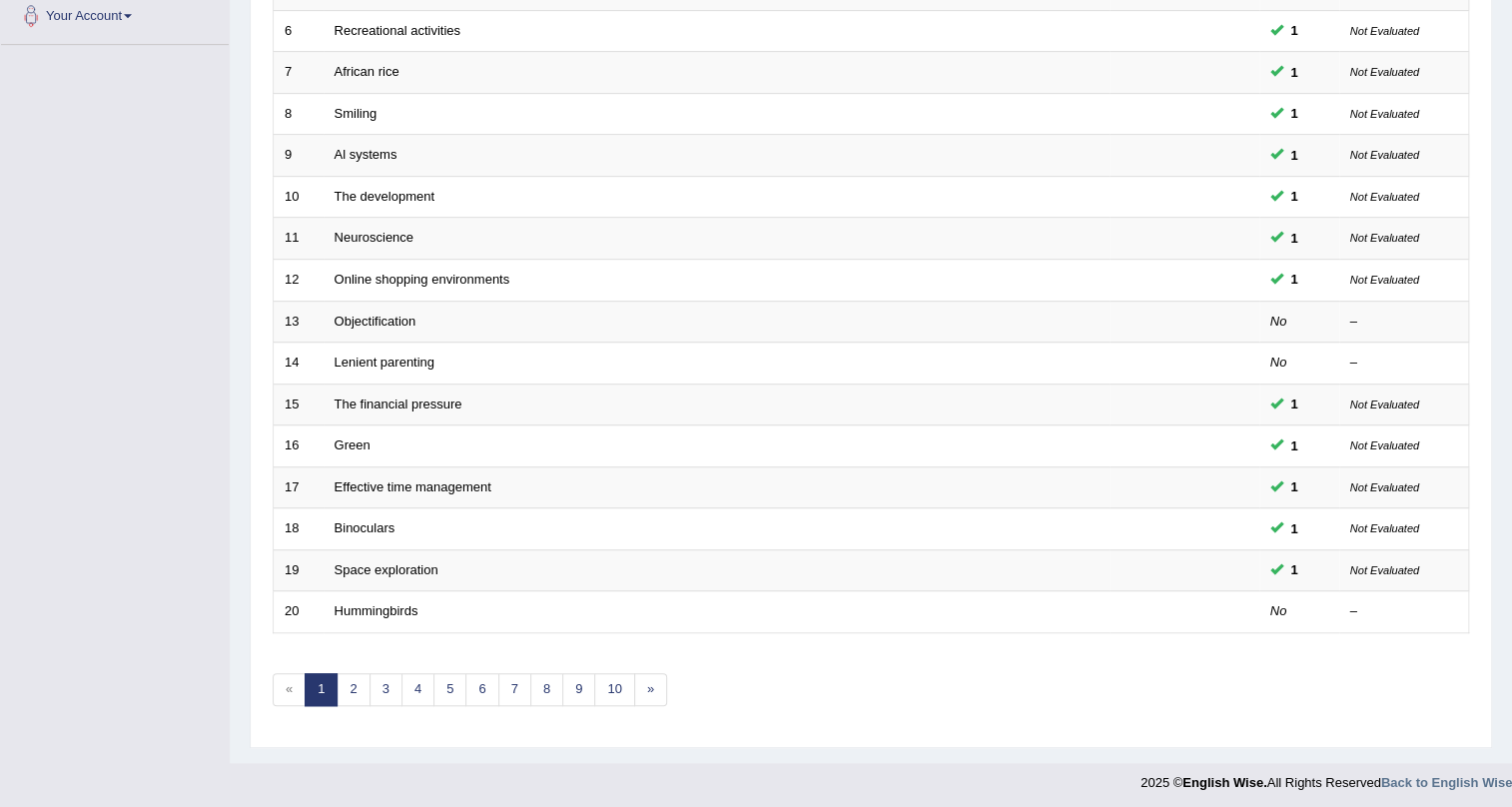 scroll, scrollTop: 512, scrollLeft: 0, axis: vertical 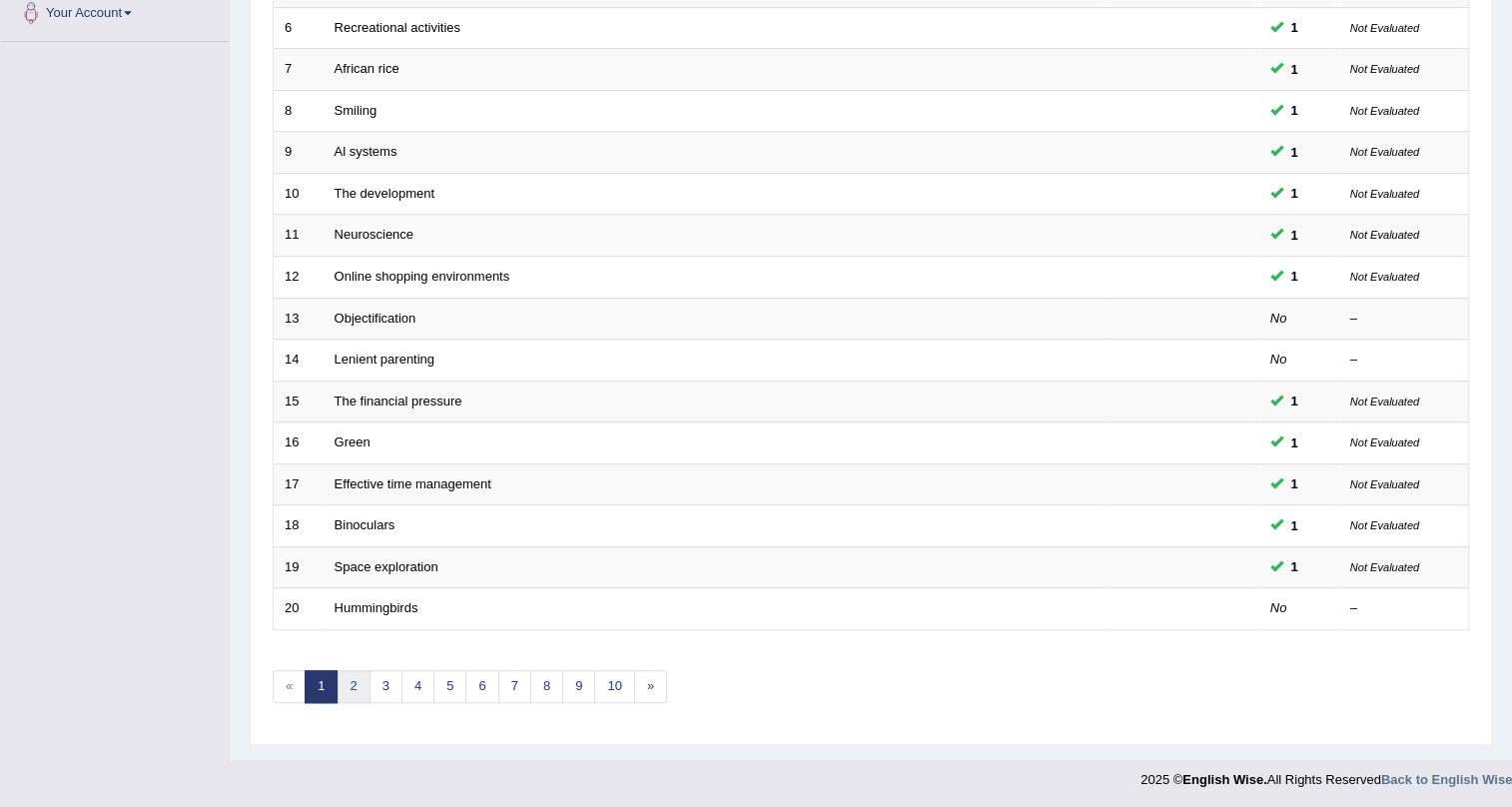 click on "2" at bounding box center [353, 686] 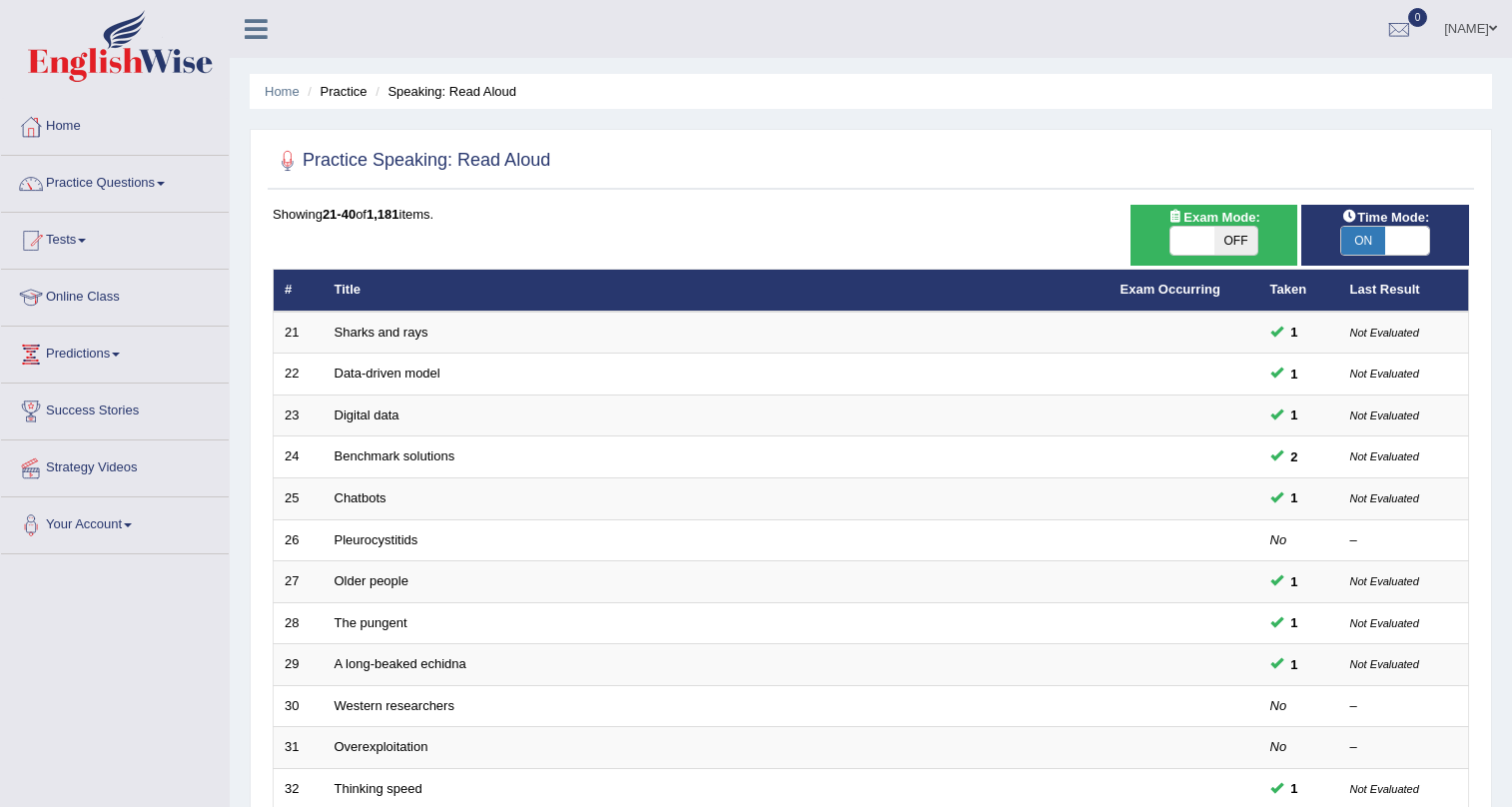 scroll, scrollTop: 274, scrollLeft: 0, axis: vertical 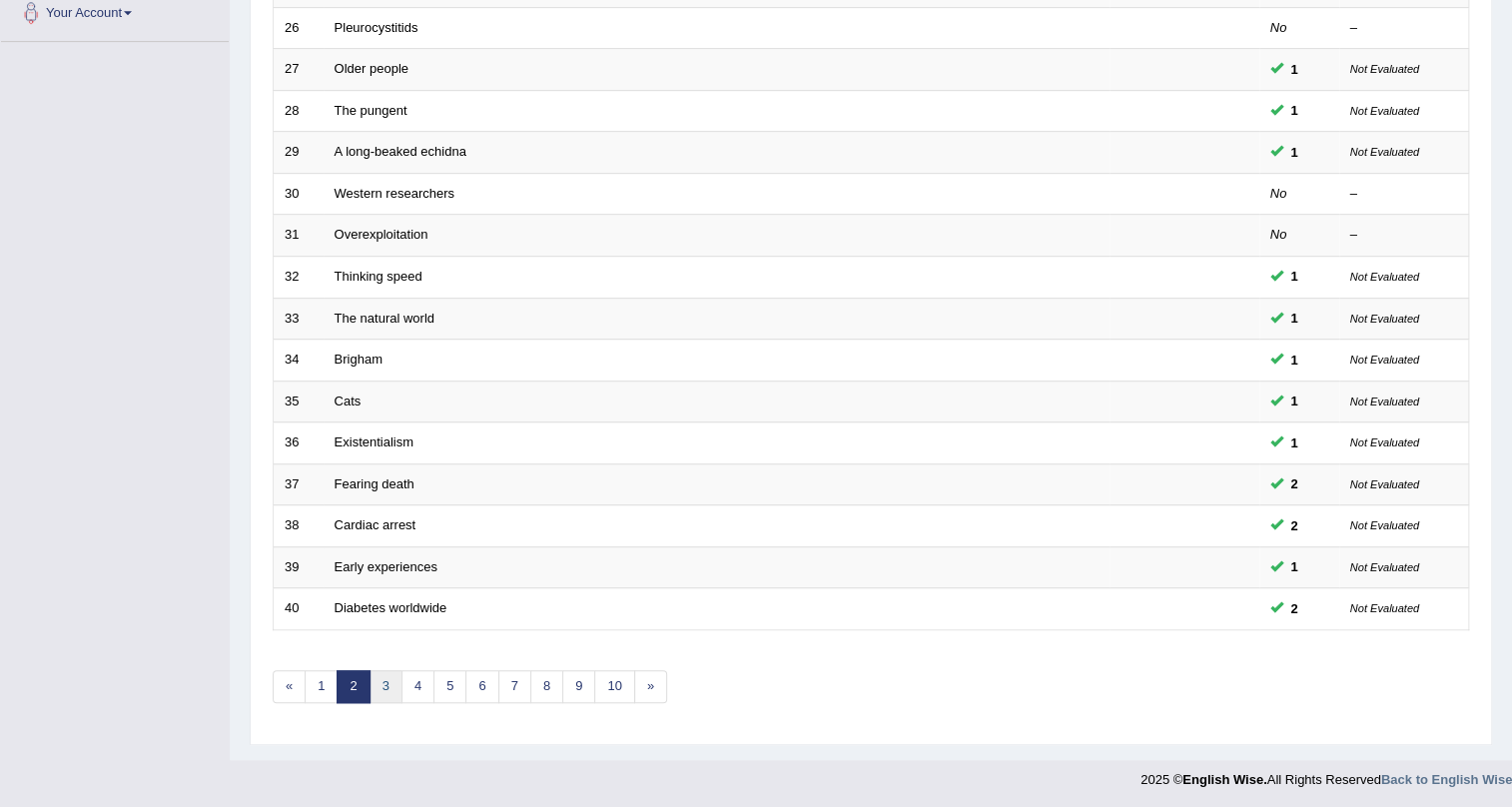 click on "3" at bounding box center (385, 686) 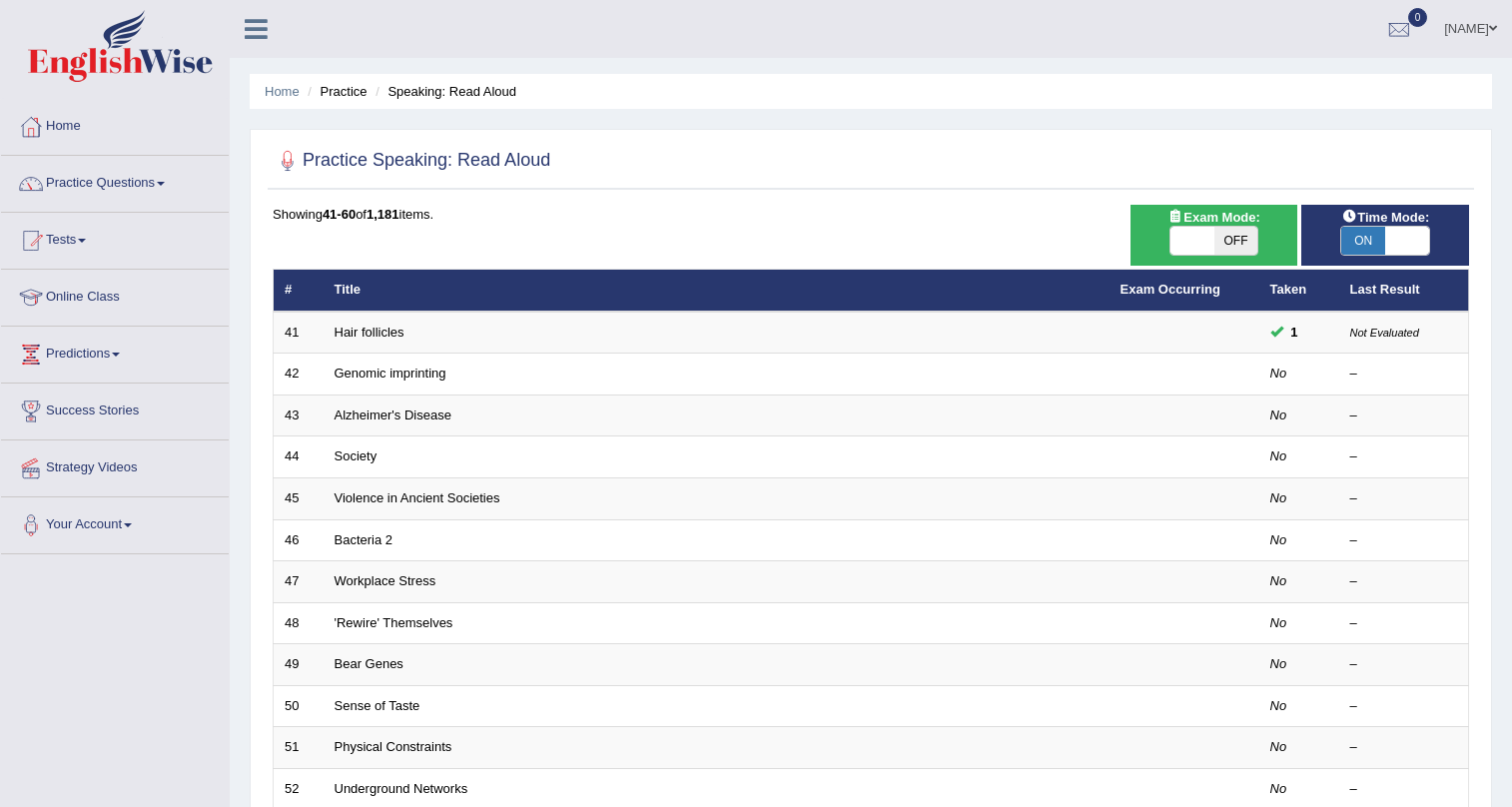 scroll, scrollTop: 0, scrollLeft: 0, axis: both 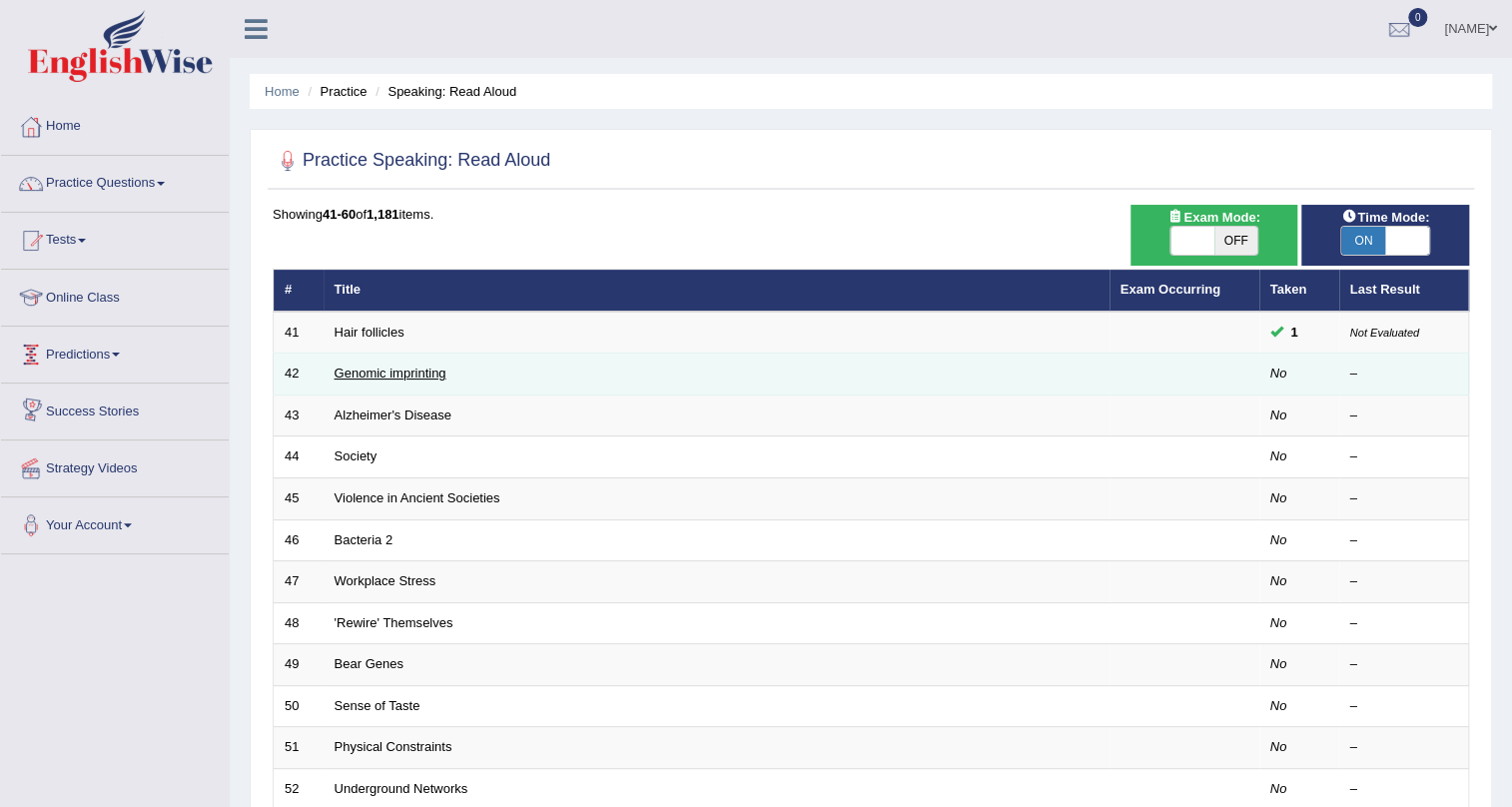 click on "Genomic imprinting" at bounding box center [390, 373] 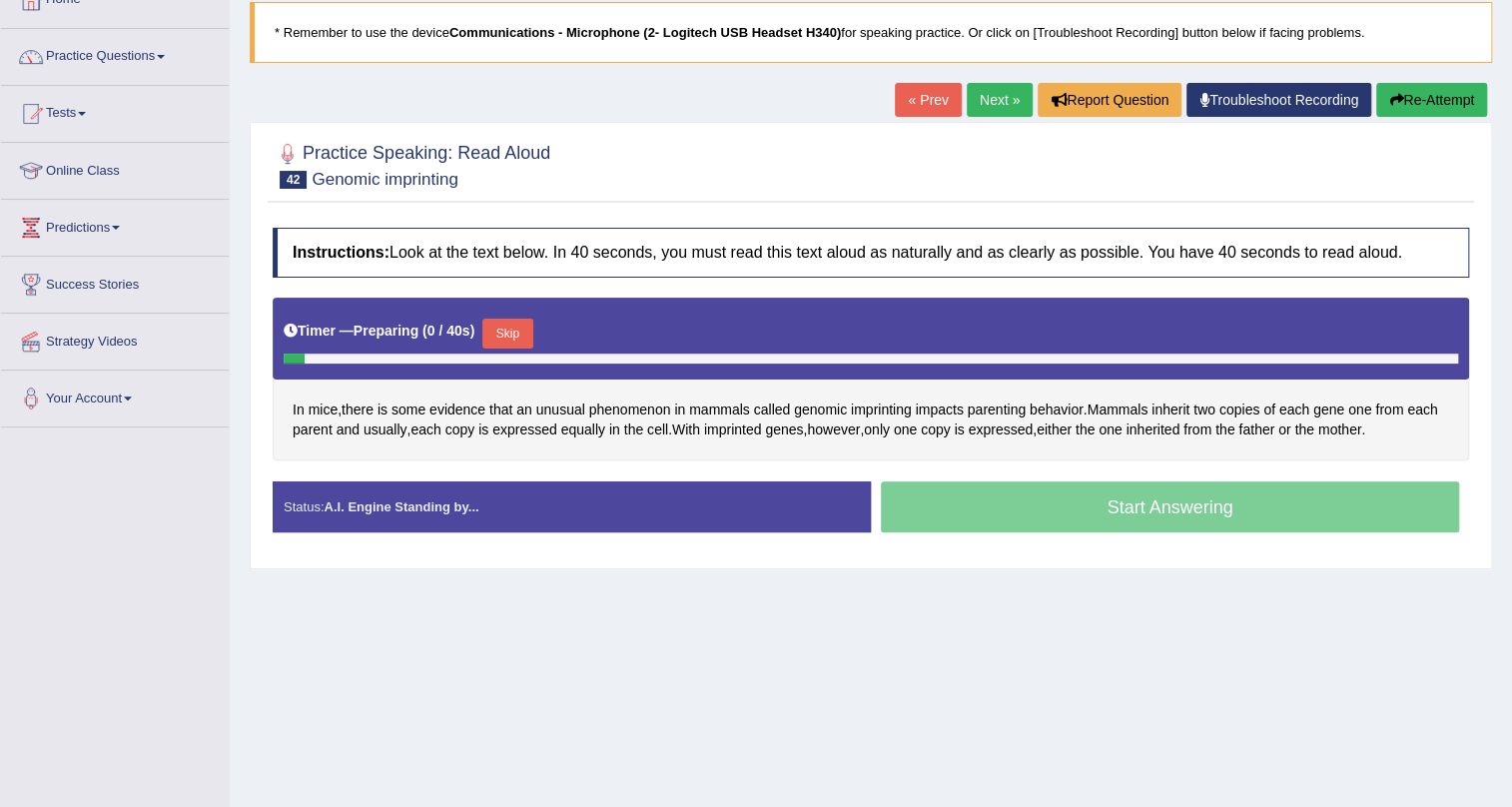 scroll, scrollTop: 181, scrollLeft: 0, axis: vertical 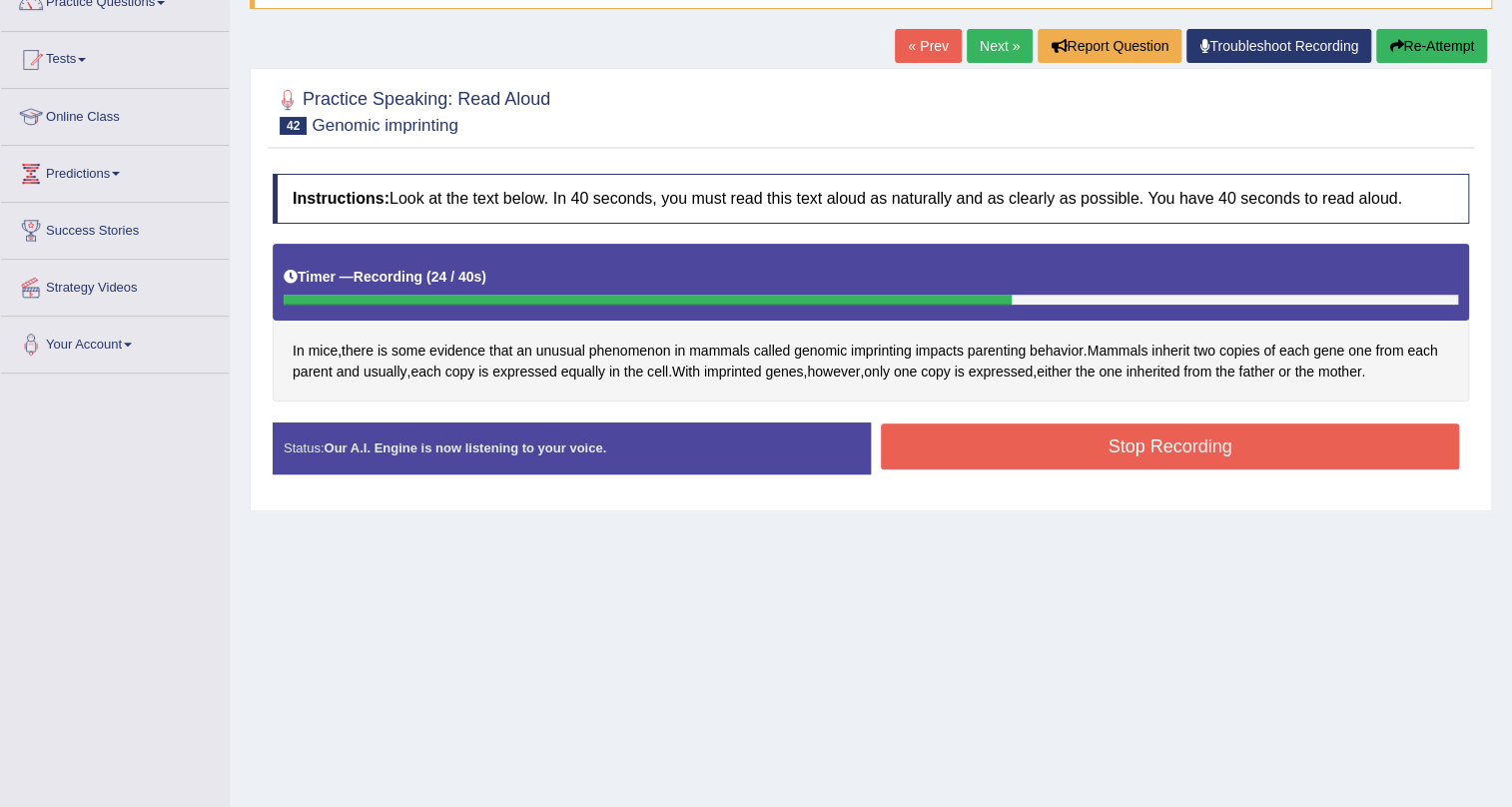 click on "Stop Recording" at bounding box center (1169, 446) 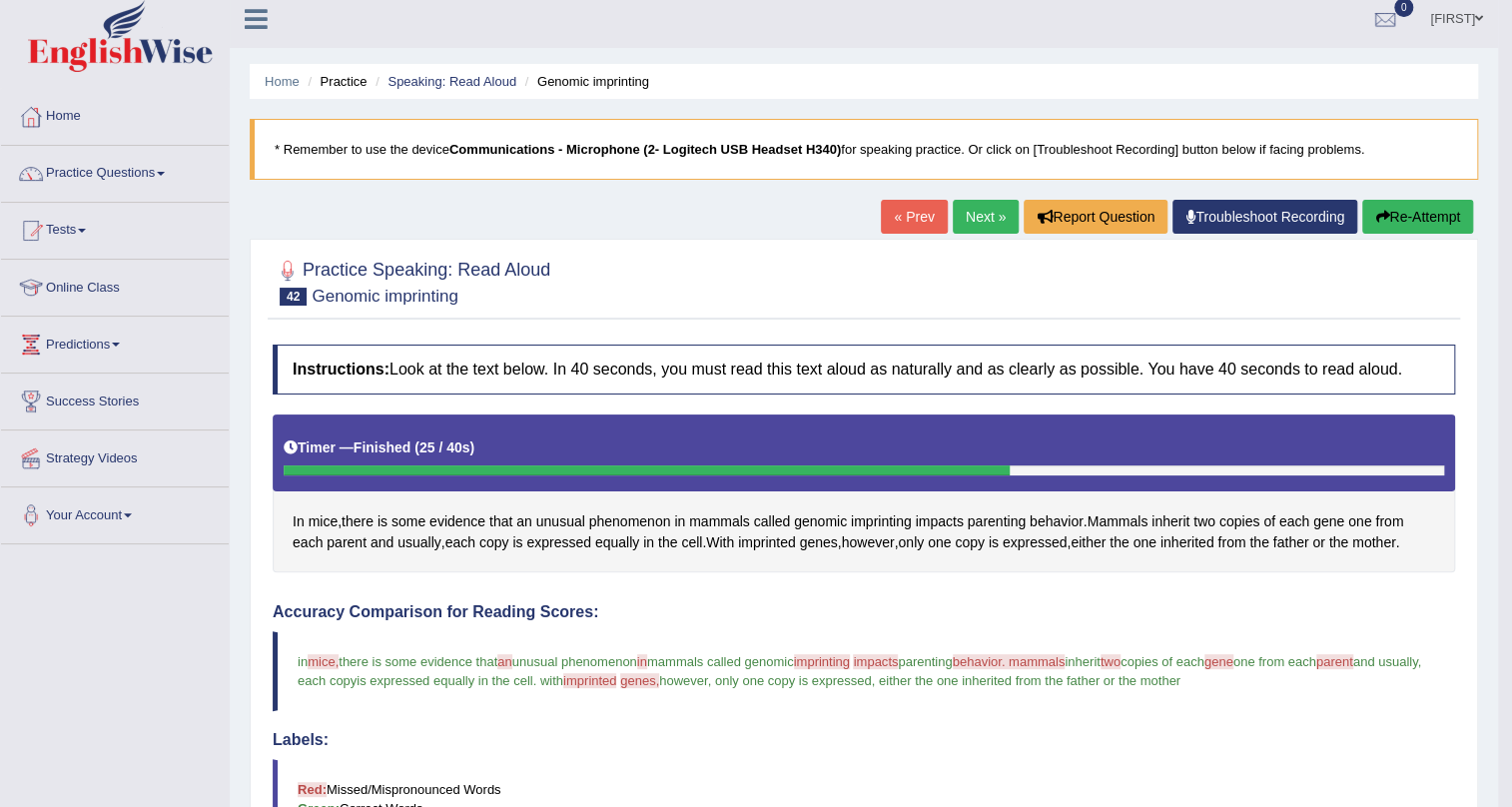 scroll, scrollTop: 0, scrollLeft: 0, axis: both 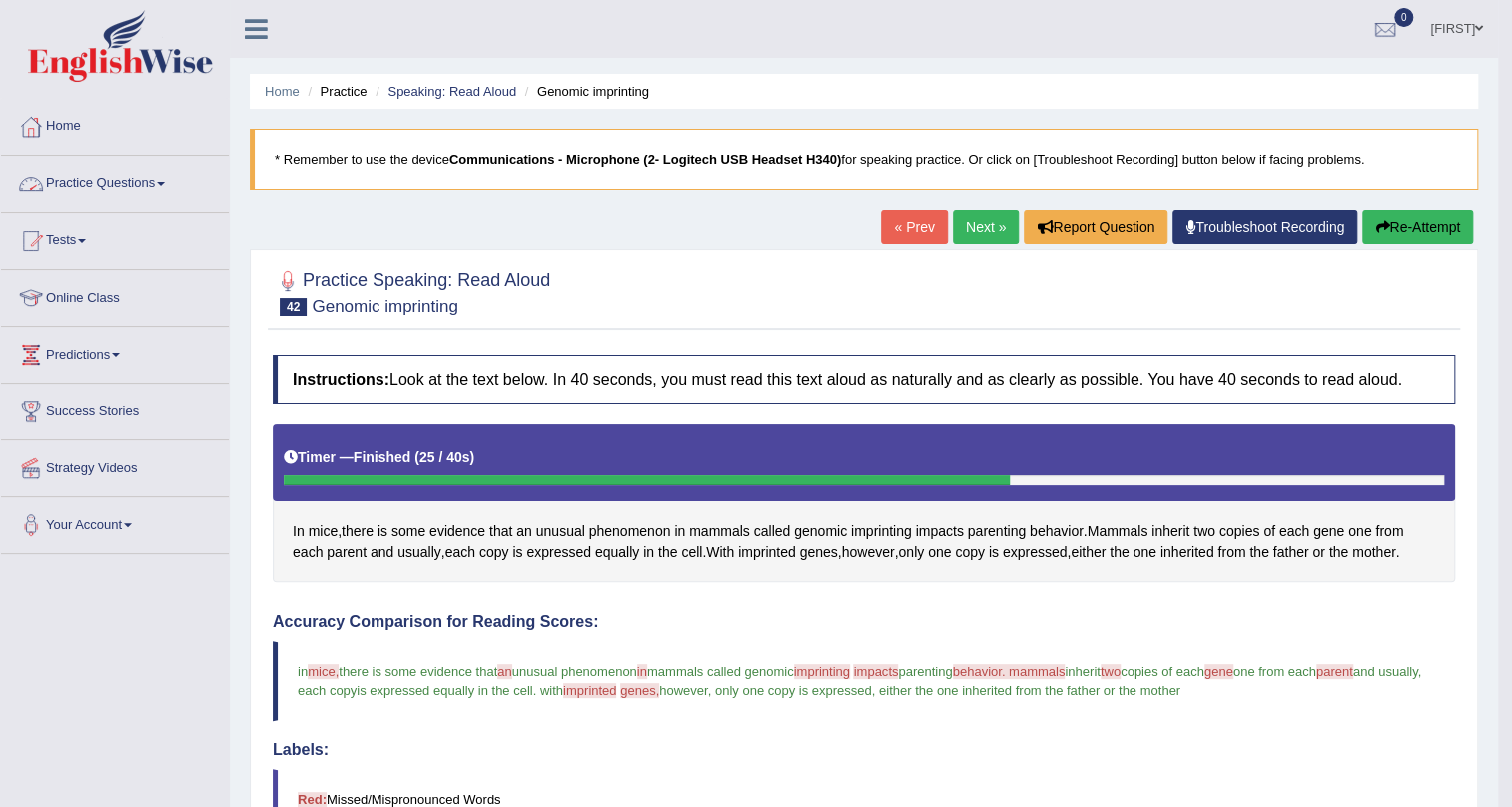 click on "Practice Questions" at bounding box center (115, 181) 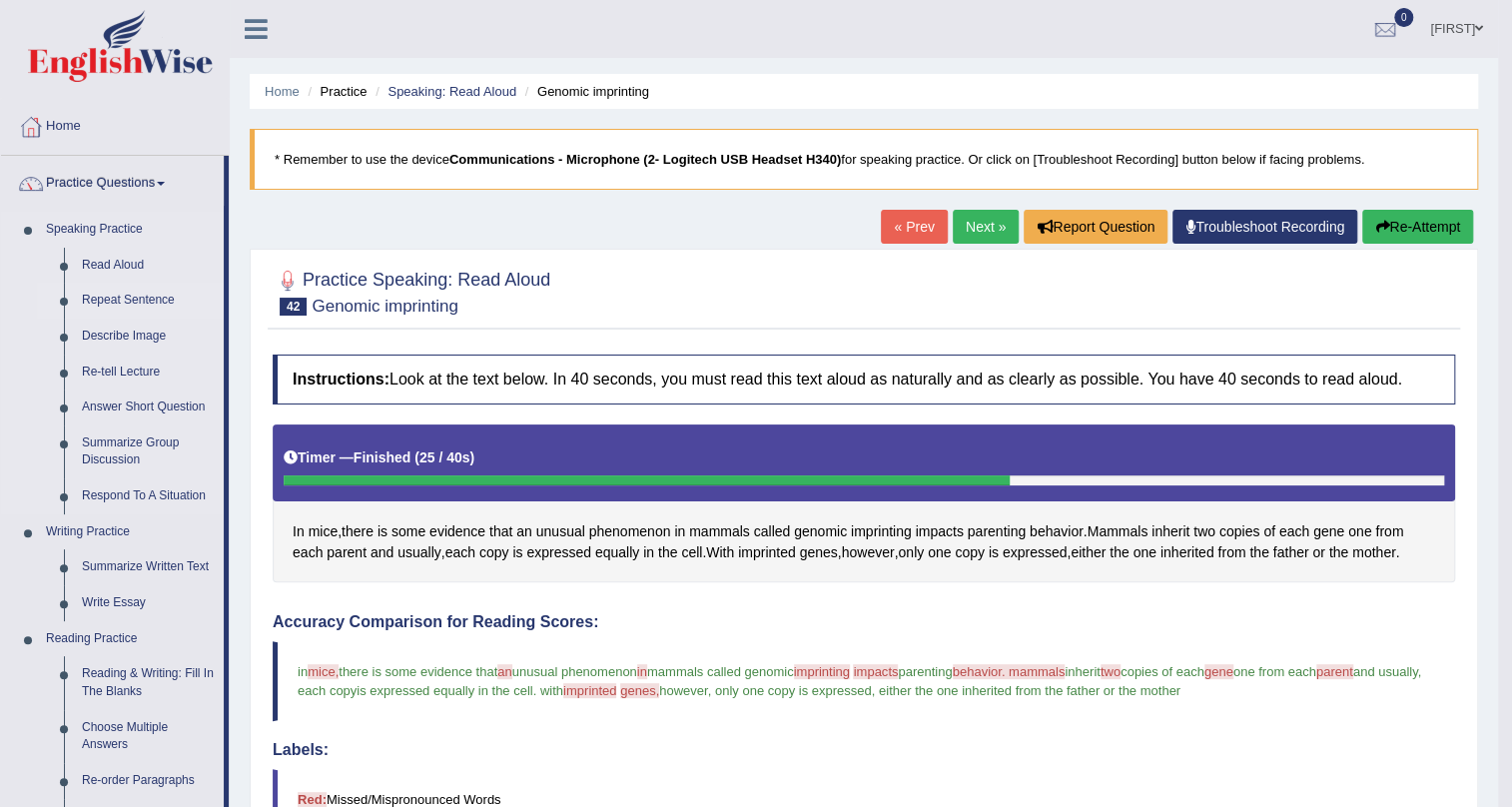 click on "Repeat Sentence" at bounding box center [148, 301] 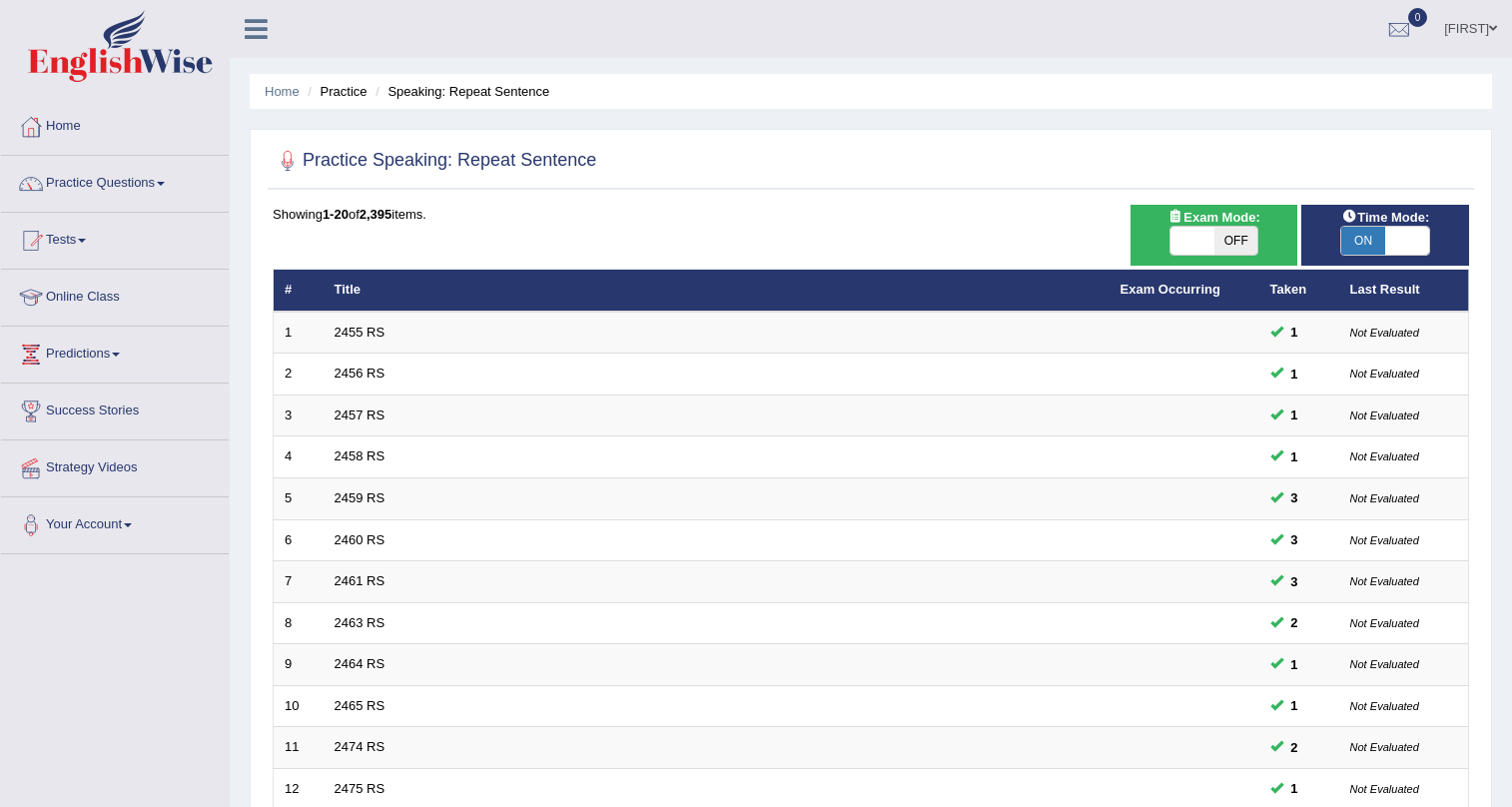 scroll, scrollTop: 0, scrollLeft: 0, axis: both 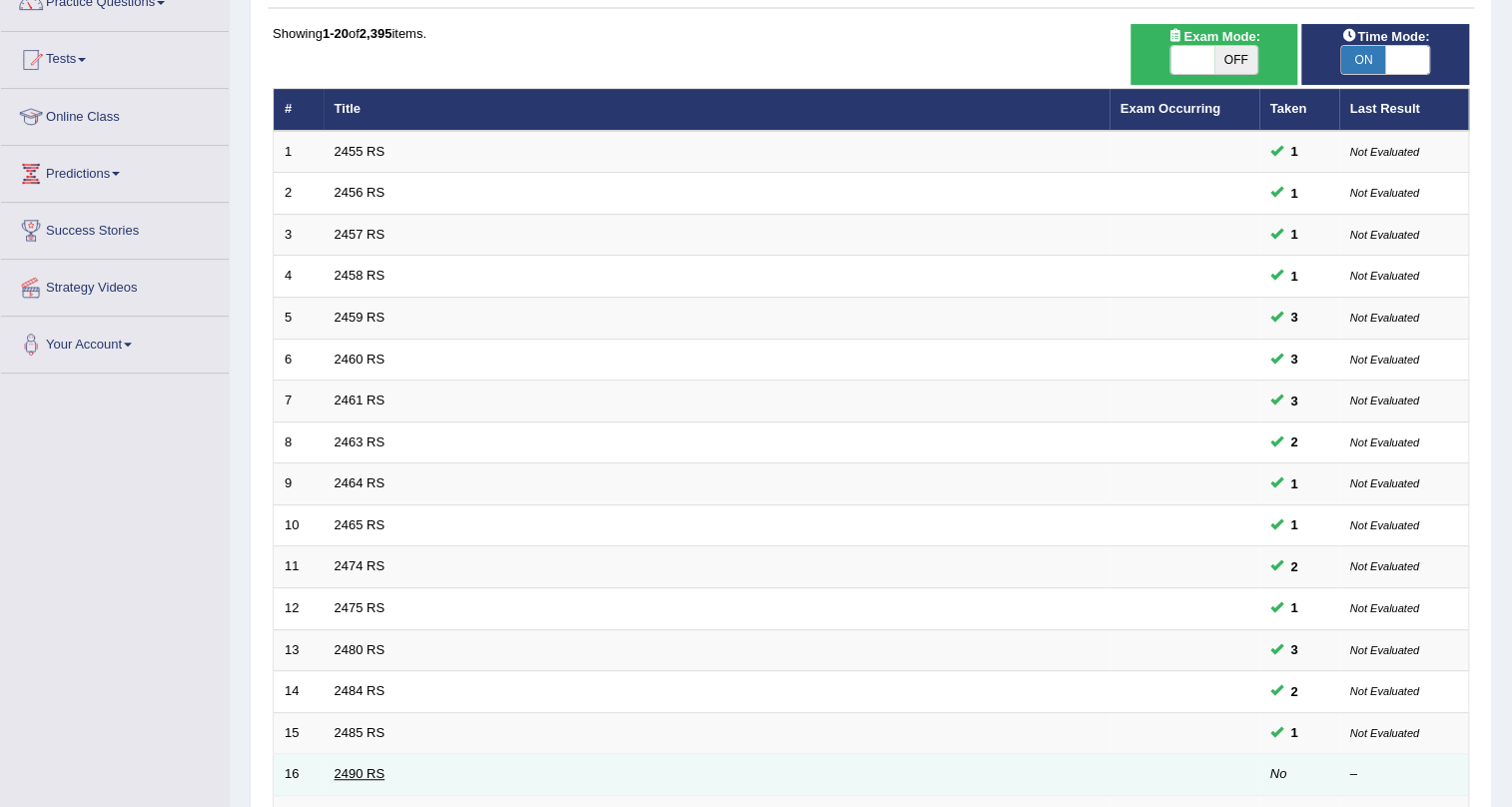 click on "2490 RS" at bounding box center (360, 773) 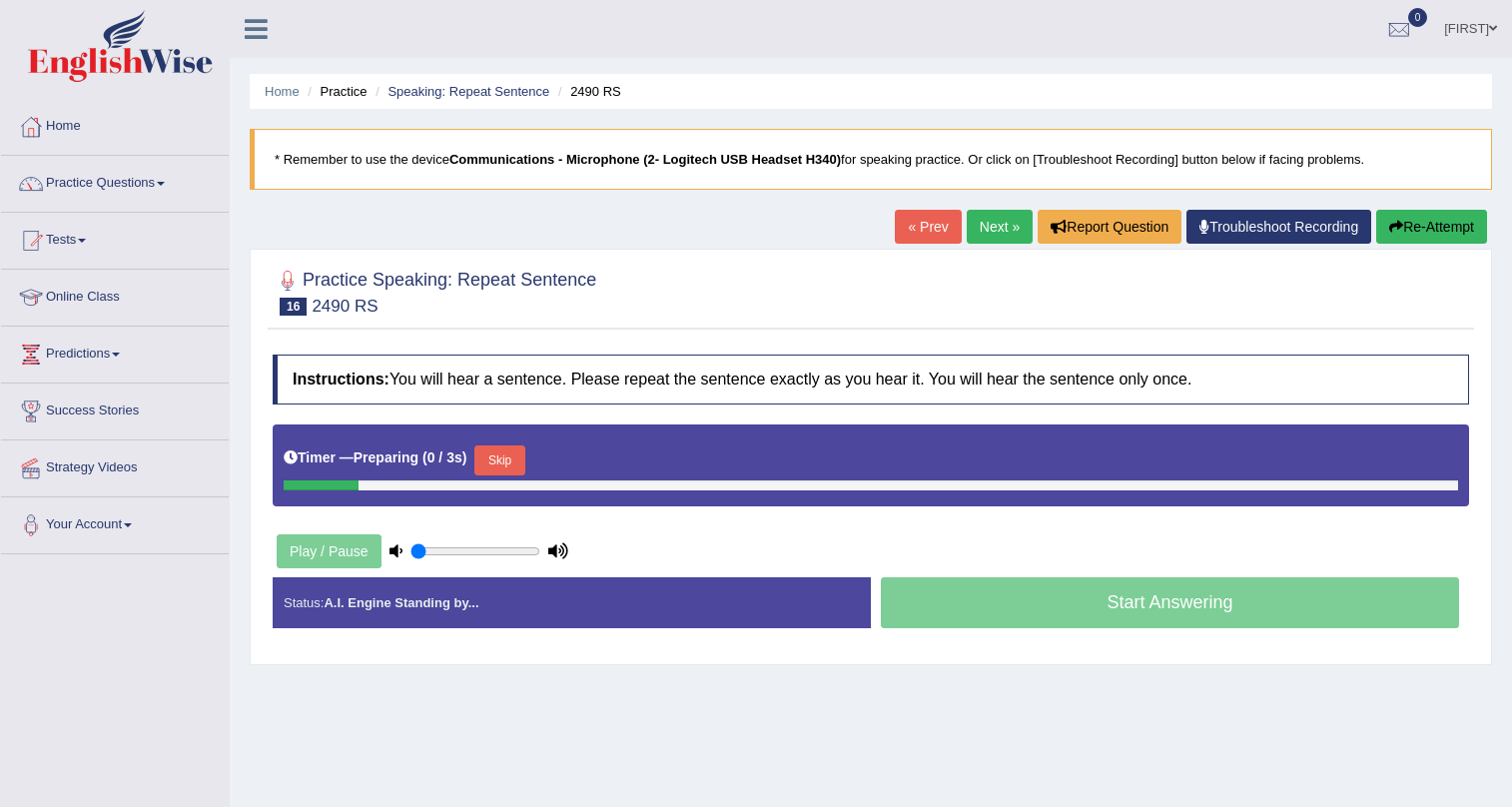 scroll, scrollTop: 0, scrollLeft: 0, axis: both 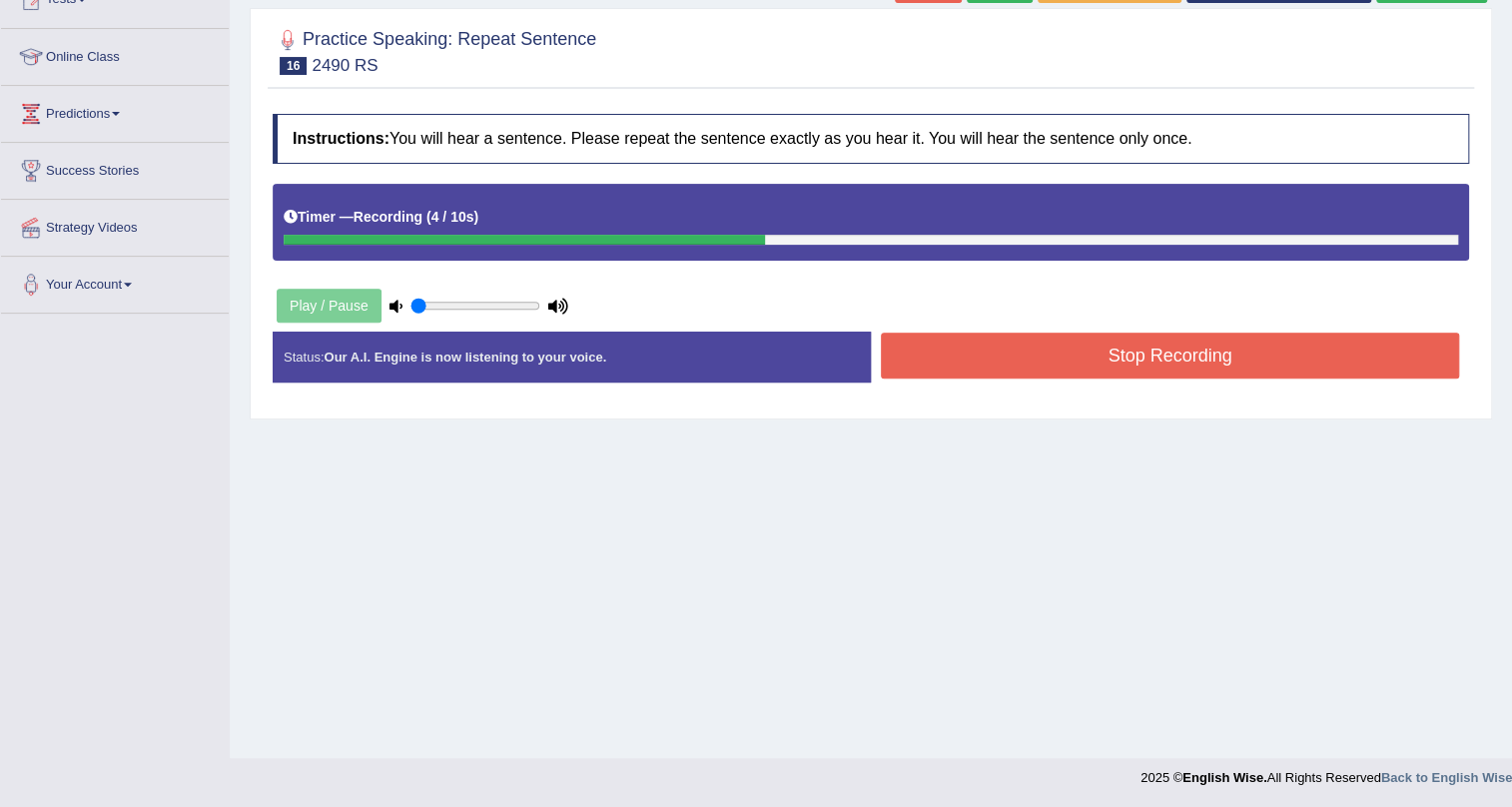 click on "Stop Recording" at bounding box center (1169, 356) 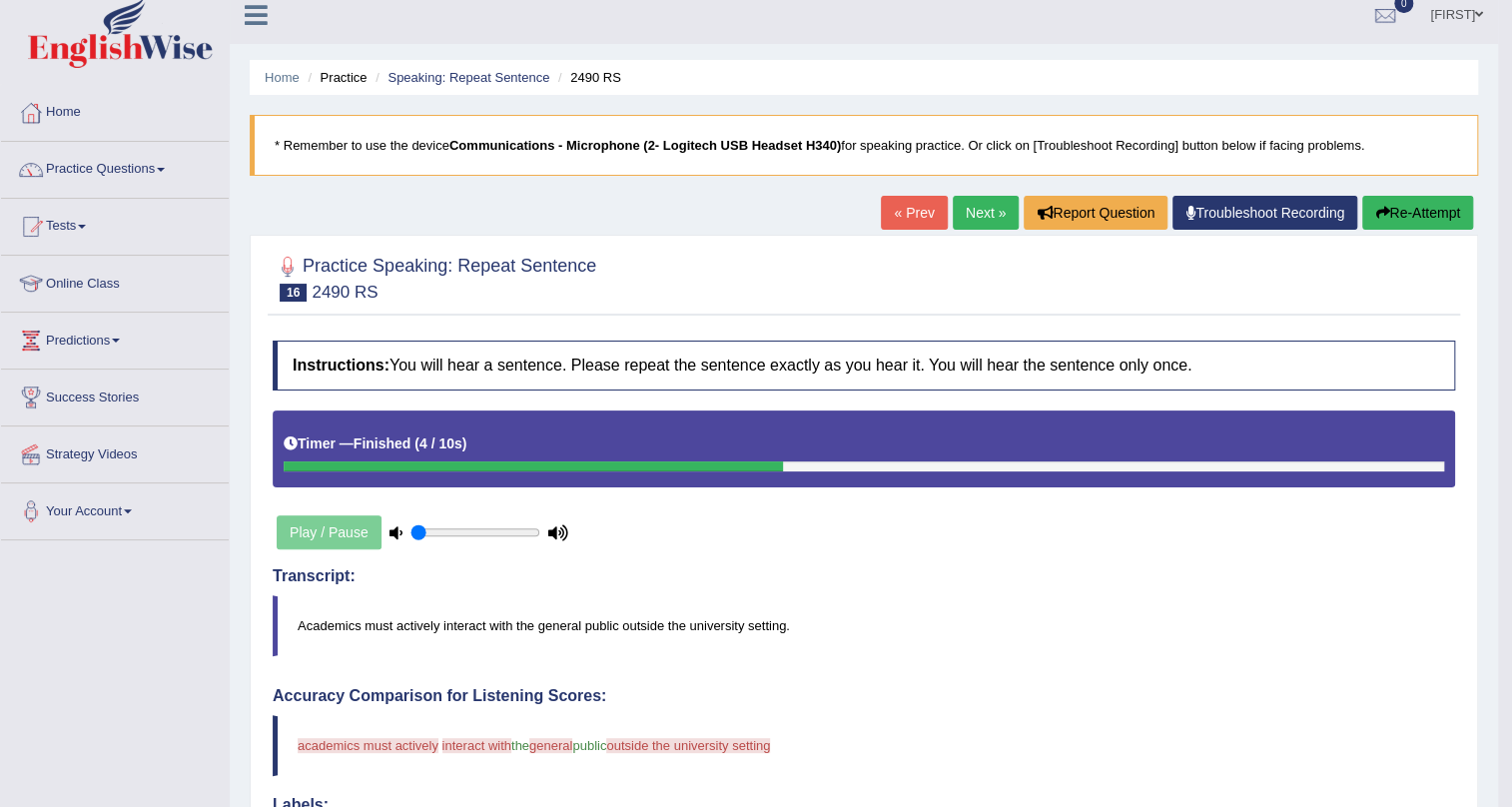 scroll, scrollTop: 0, scrollLeft: 0, axis: both 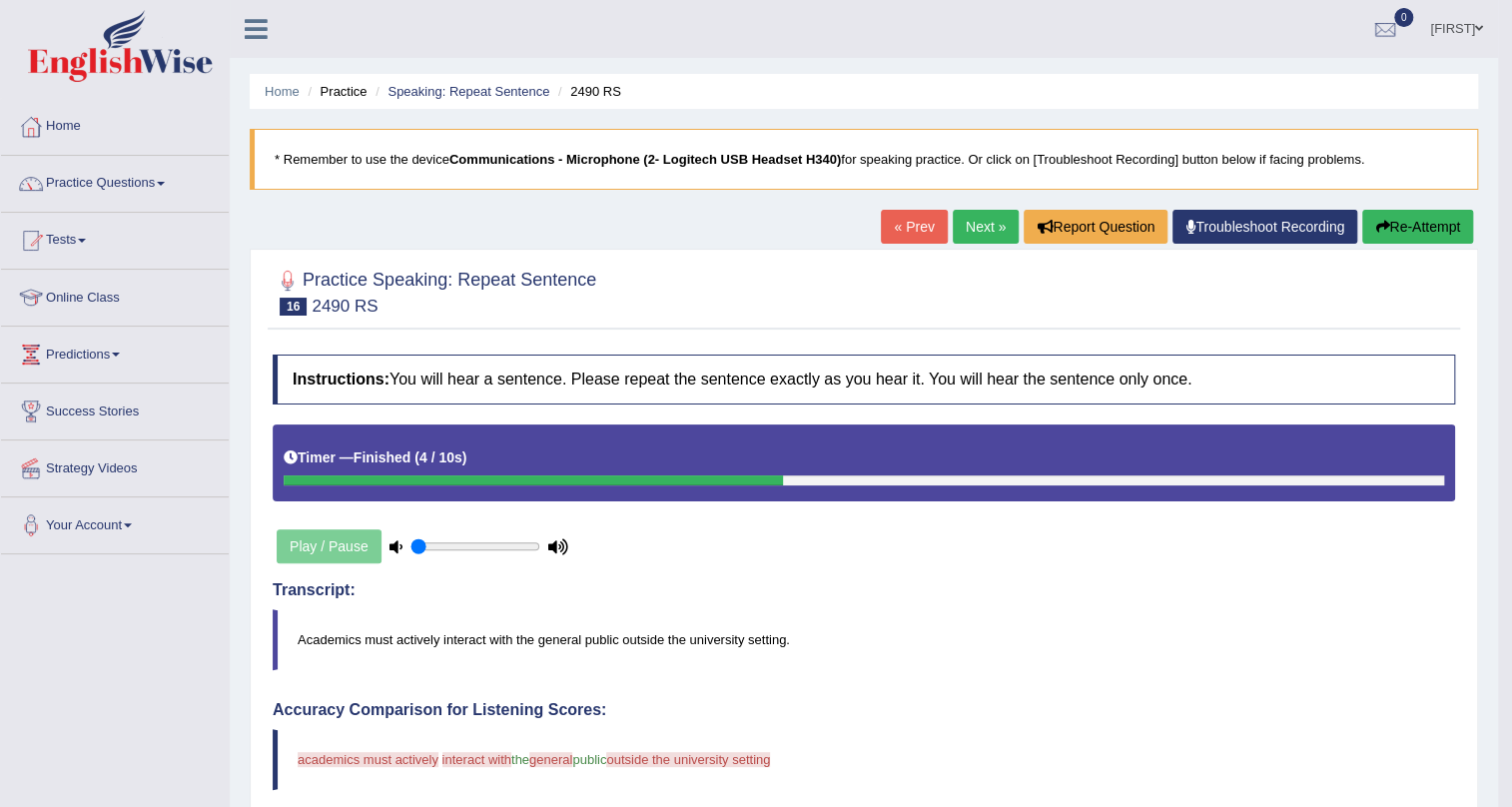 click on "Next »" at bounding box center [986, 227] 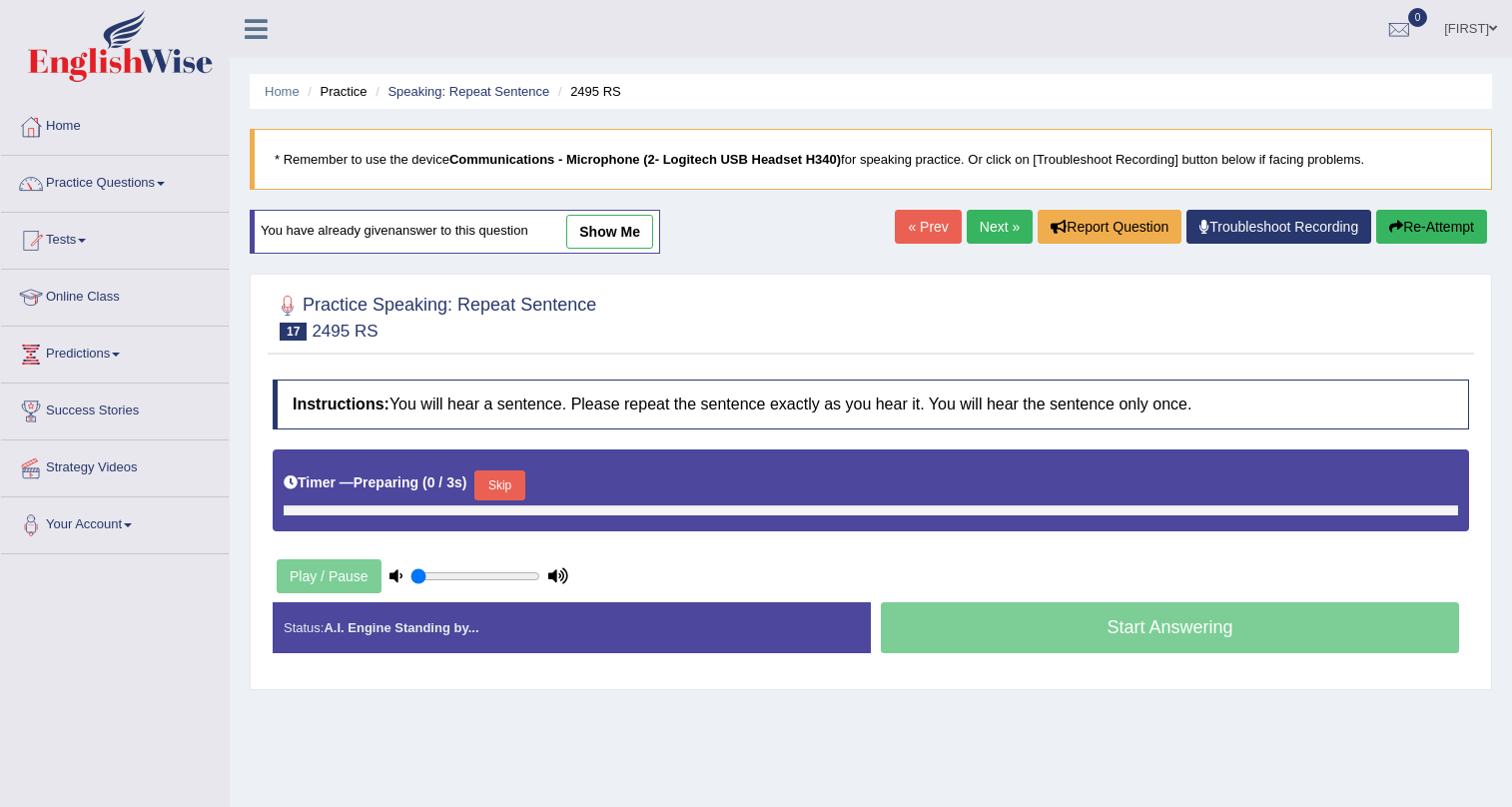 scroll, scrollTop: 0, scrollLeft: 0, axis: both 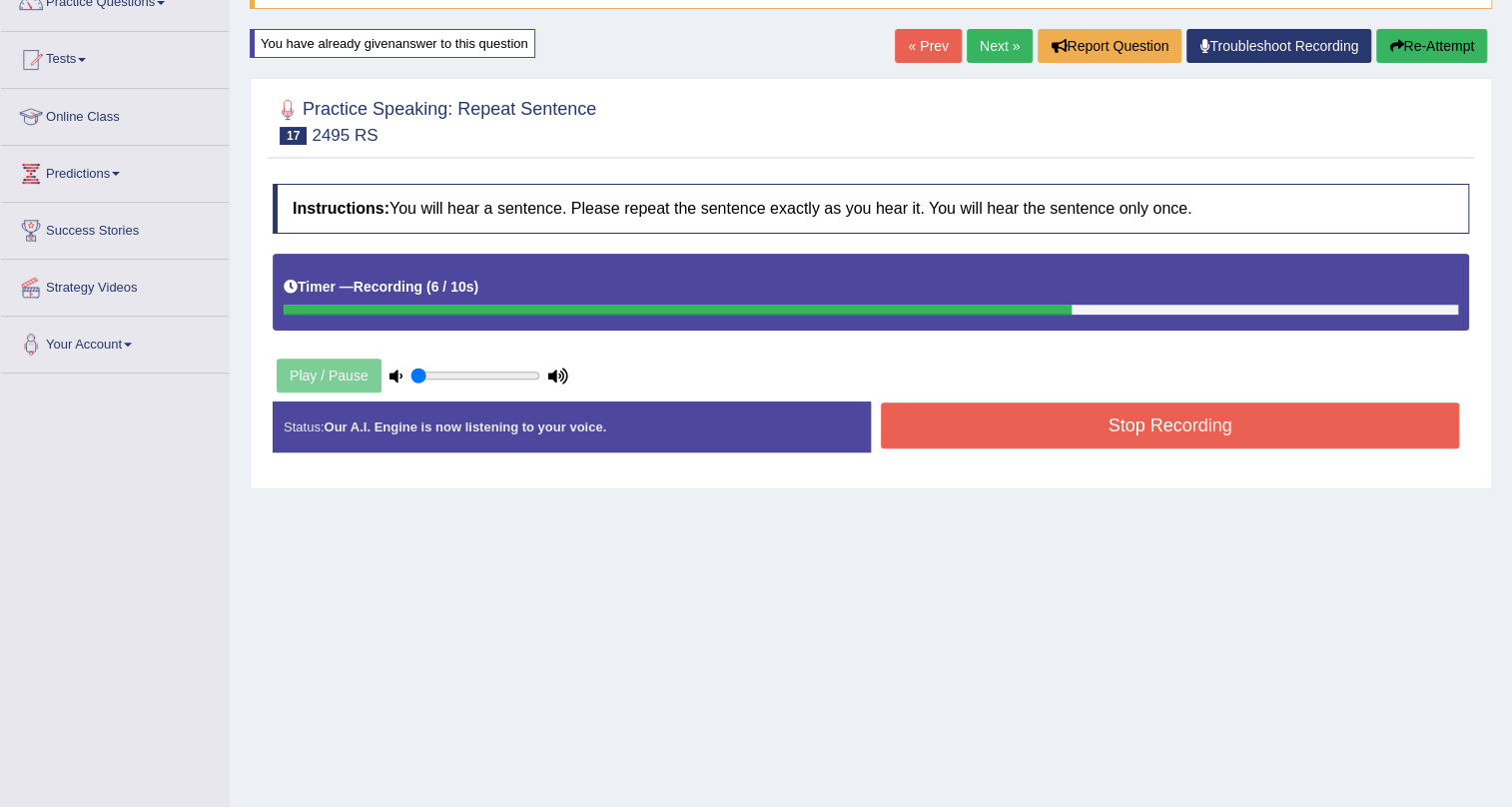 click on "Stop Recording" at bounding box center [1169, 425] 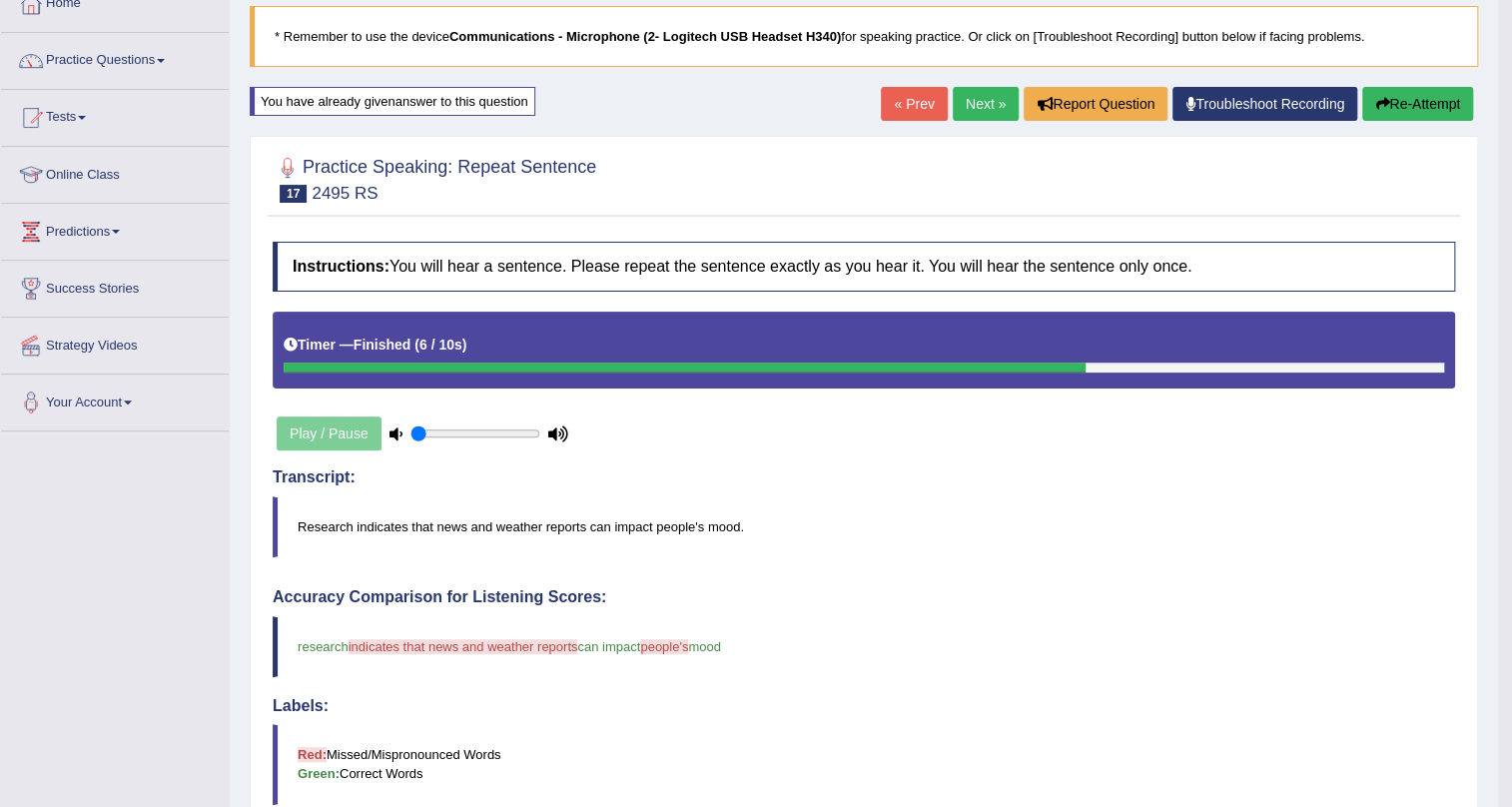 scroll, scrollTop: 90, scrollLeft: 0, axis: vertical 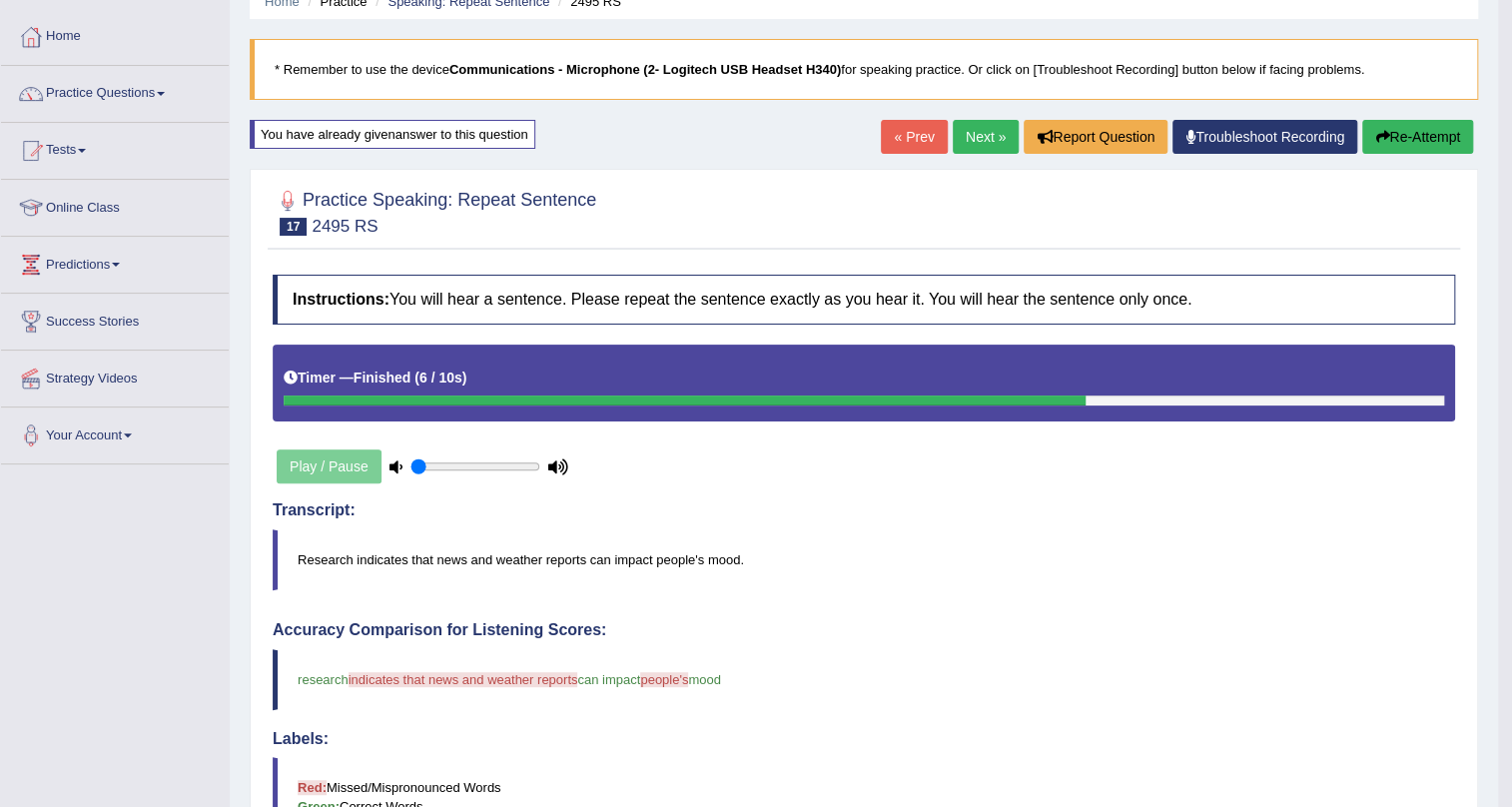 click on "Next »" at bounding box center (986, 137) 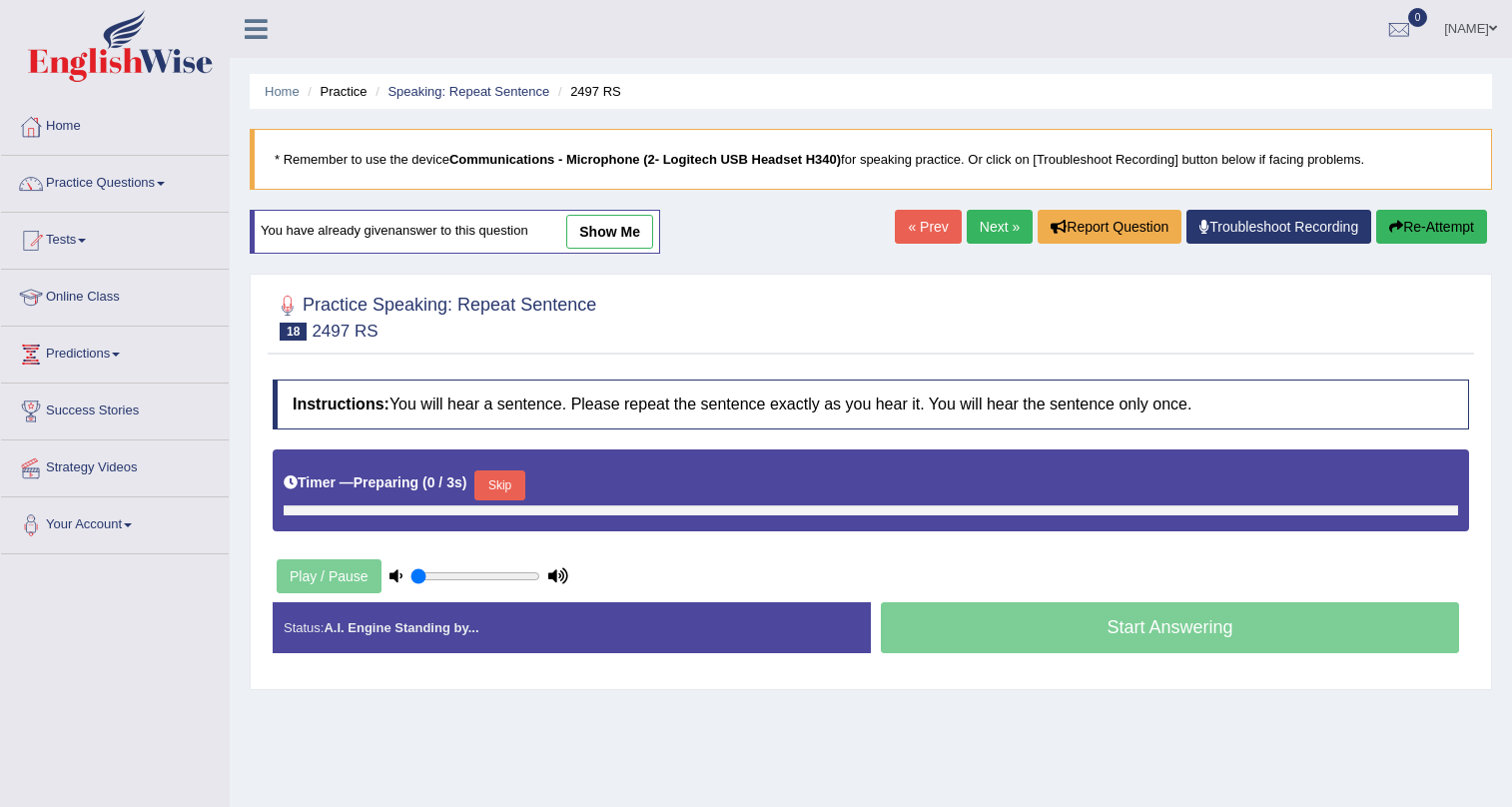 scroll, scrollTop: 0, scrollLeft: 0, axis: both 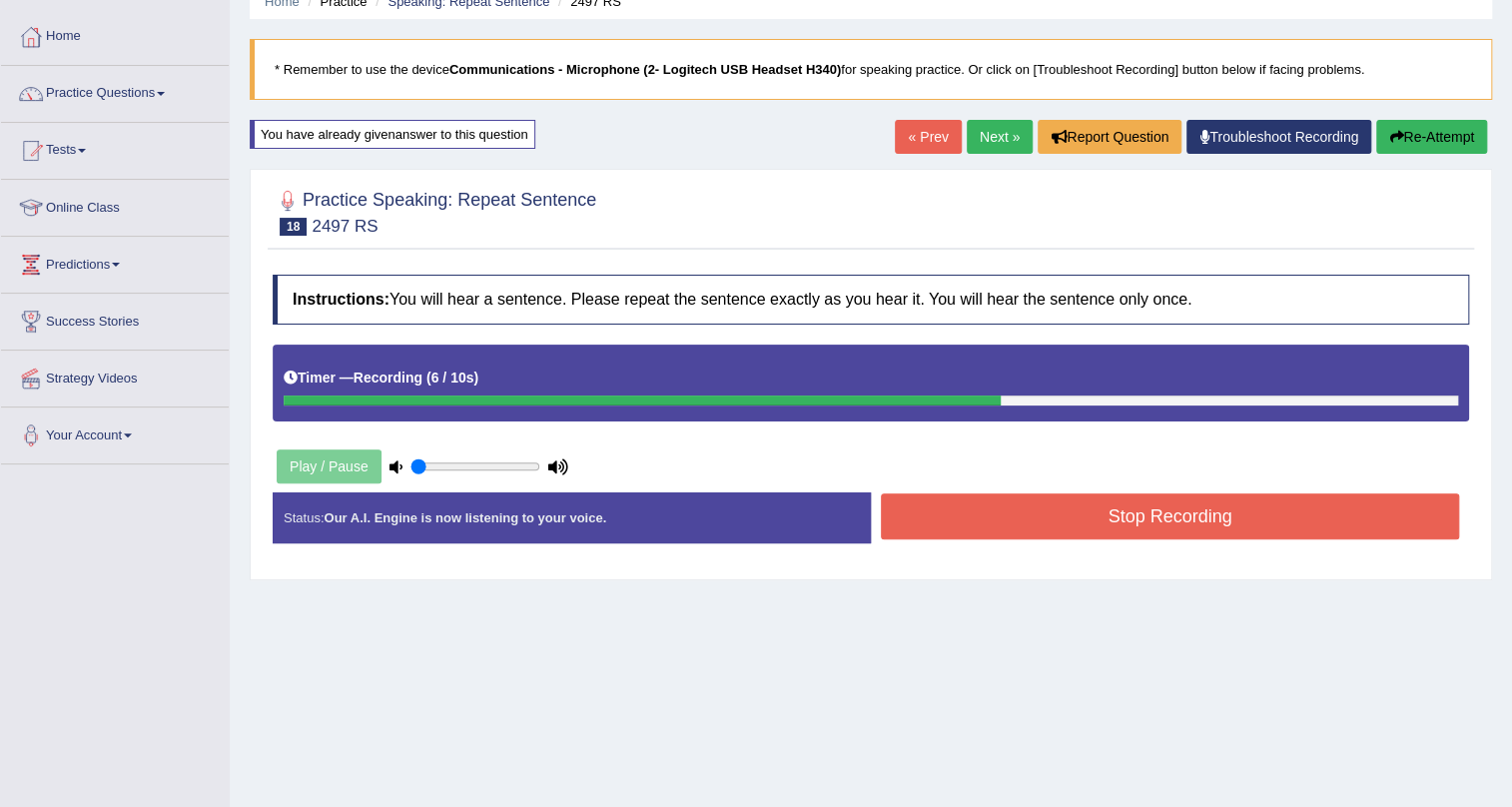 click on "Stop Recording" at bounding box center (1169, 516) 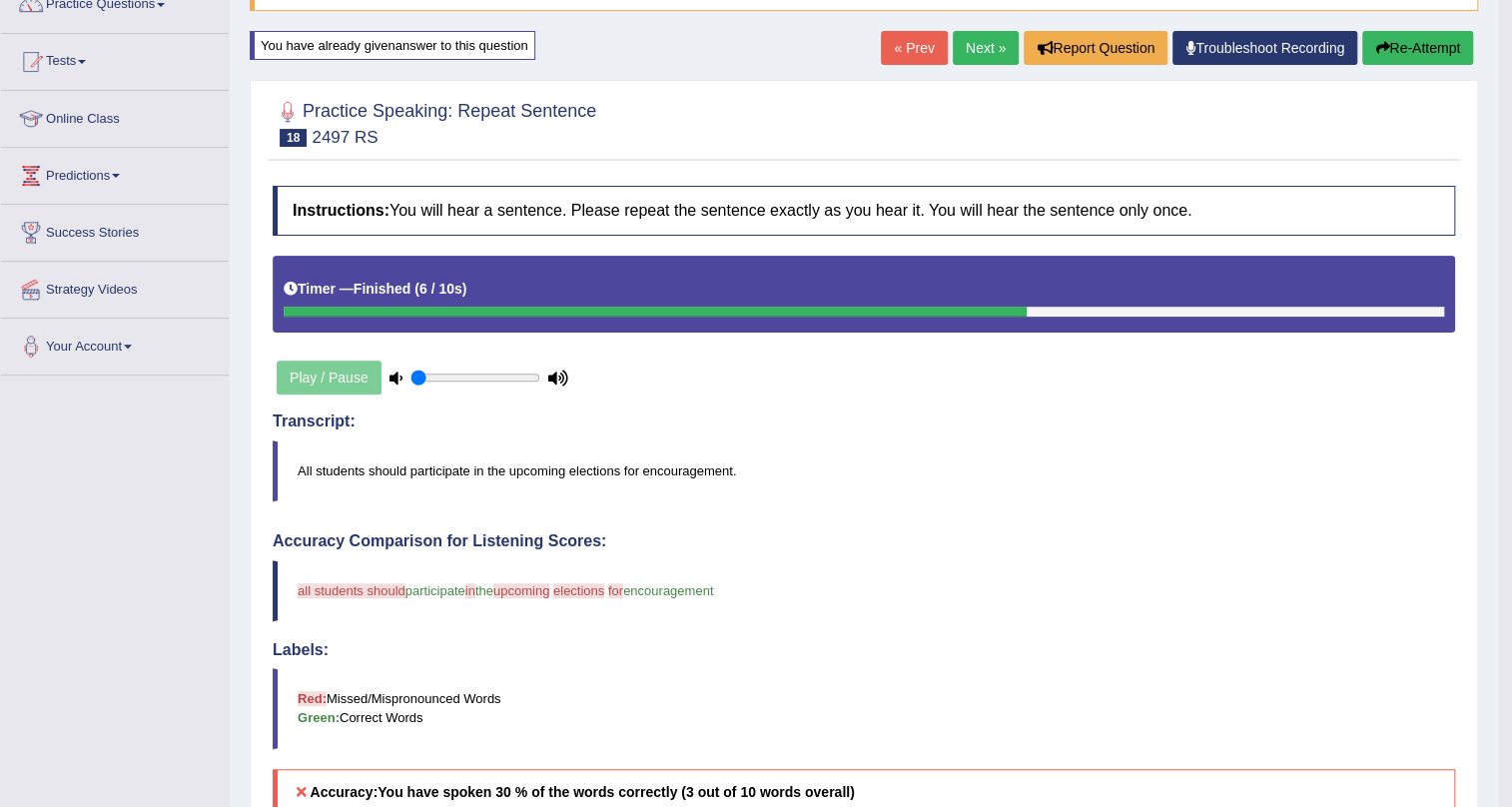 scroll, scrollTop: 90, scrollLeft: 0, axis: vertical 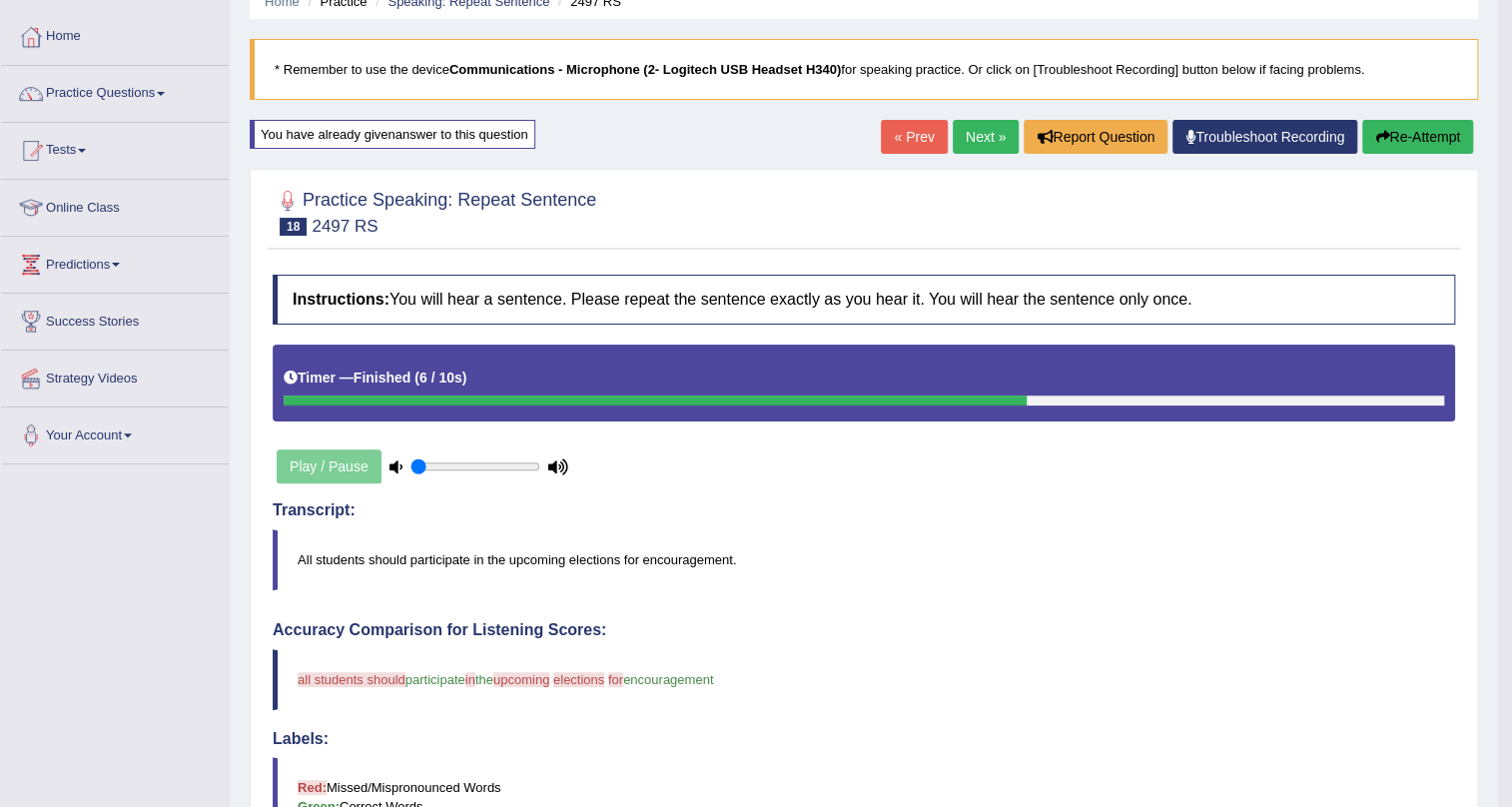 click on "Next »" at bounding box center (986, 137) 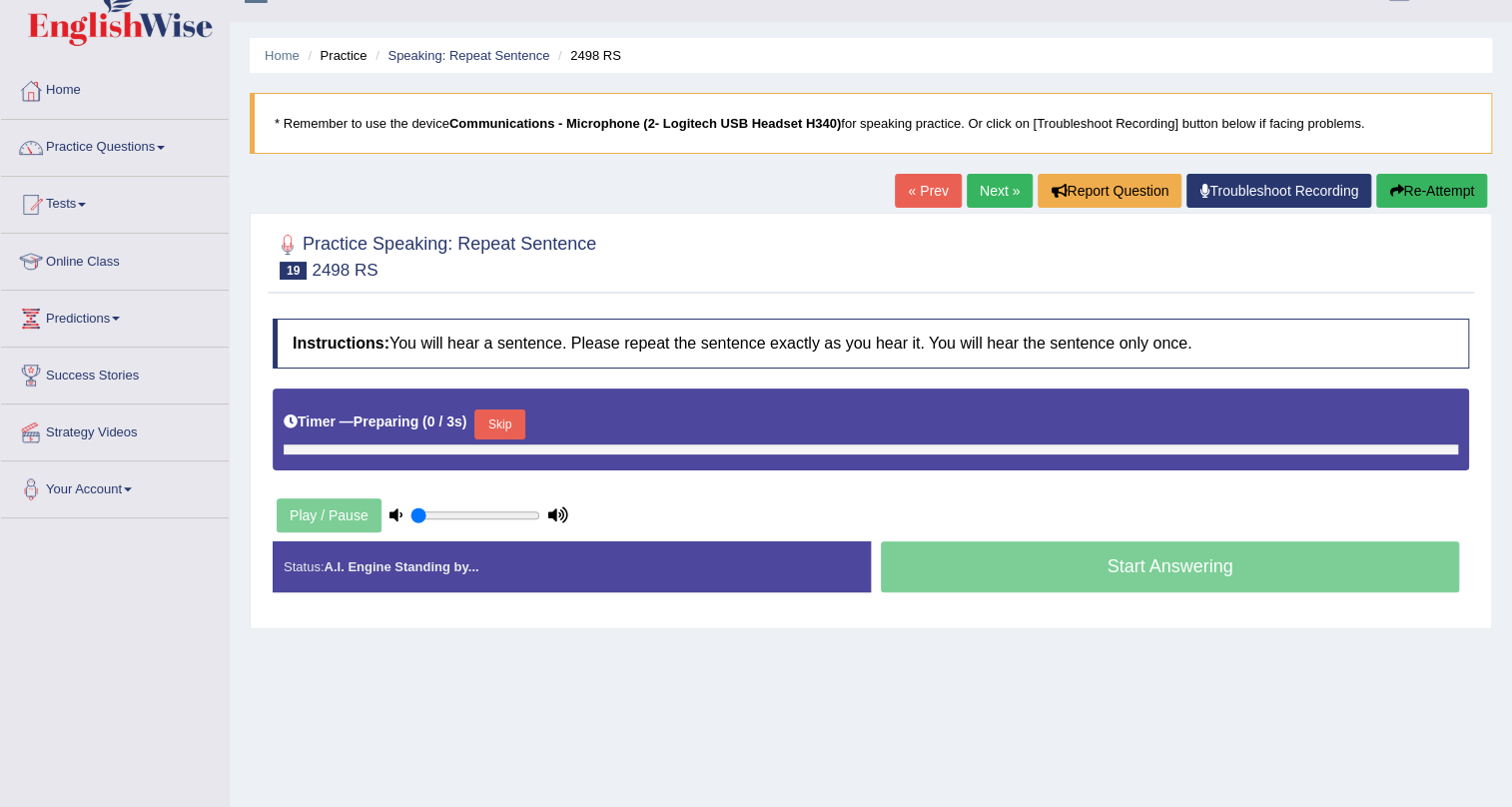 scroll, scrollTop: 90, scrollLeft: 0, axis: vertical 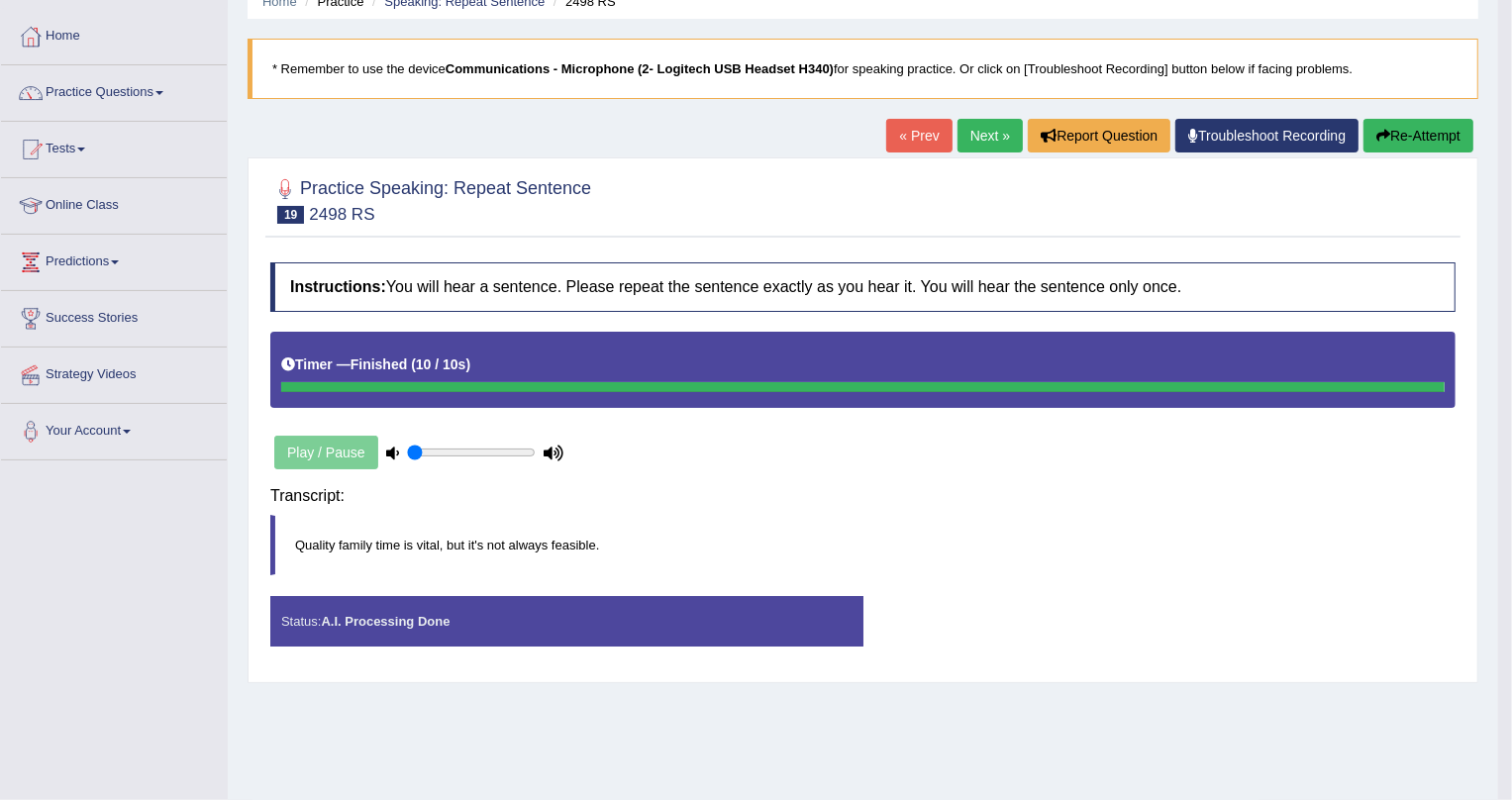 click on "Saving your answer..." at bounding box center (0, 0) 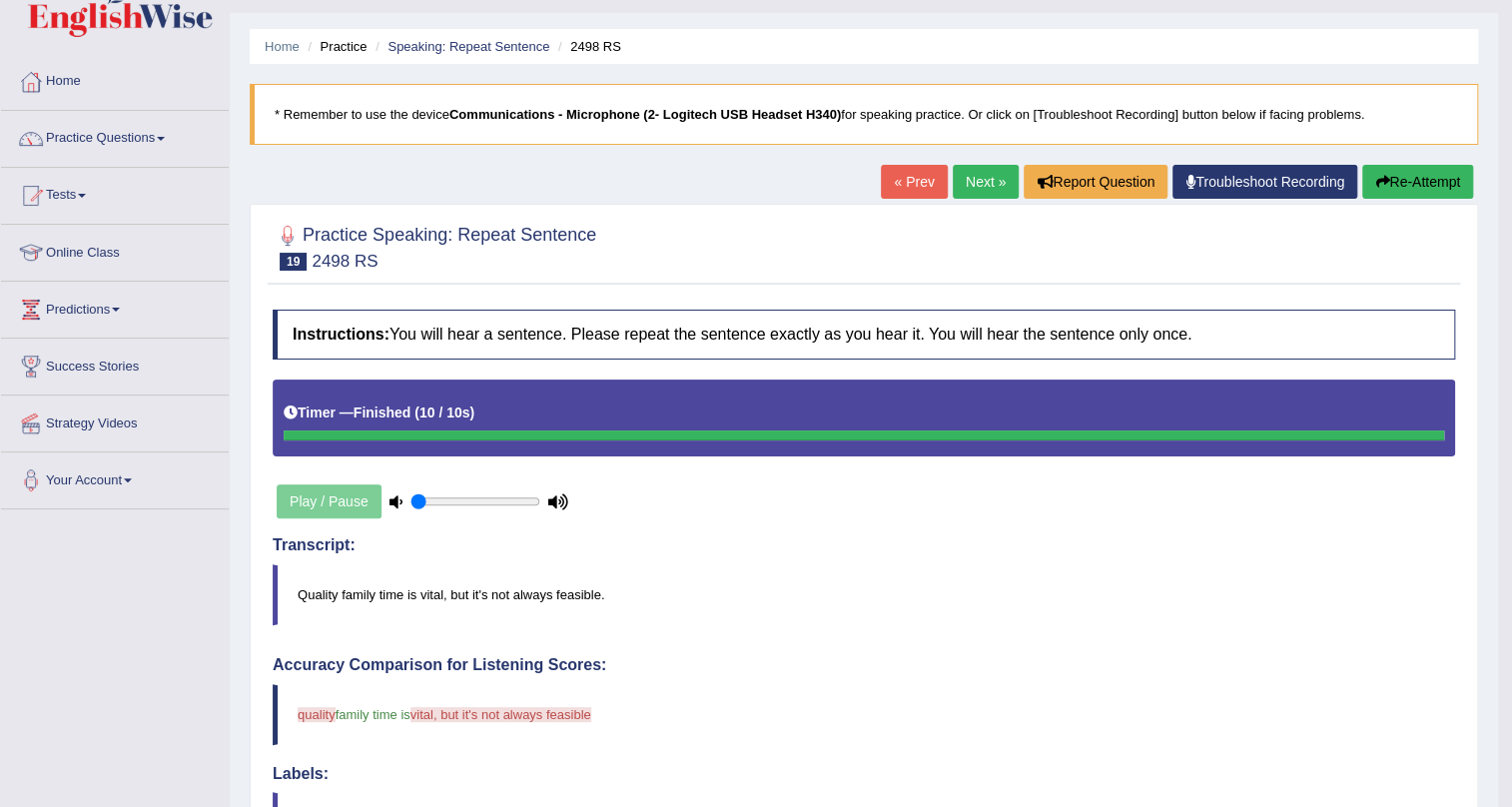 scroll, scrollTop: 0, scrollLeft: 0, axis: both 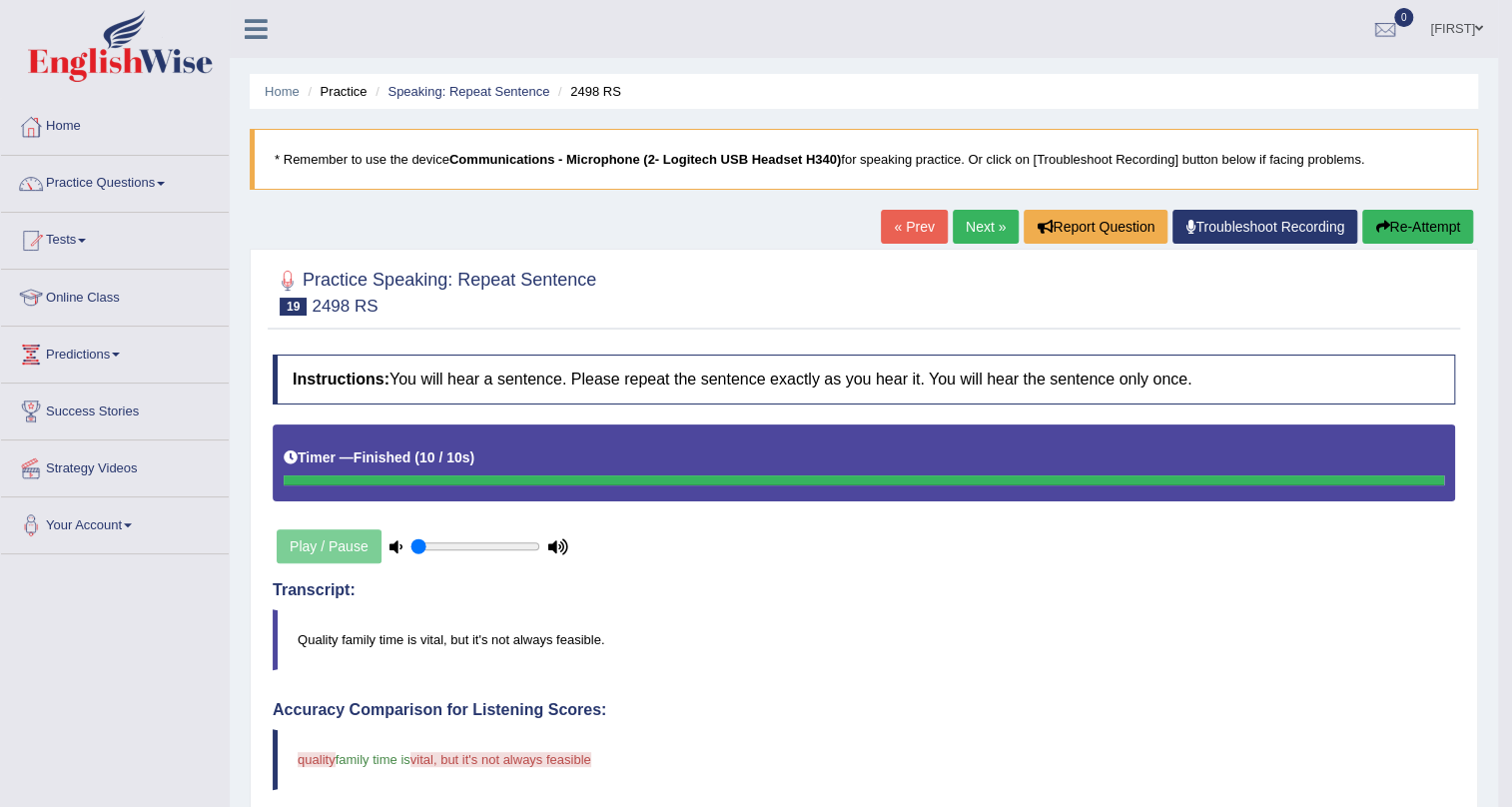 click on "Re-Attempt" at bounding box center [1417, 227] 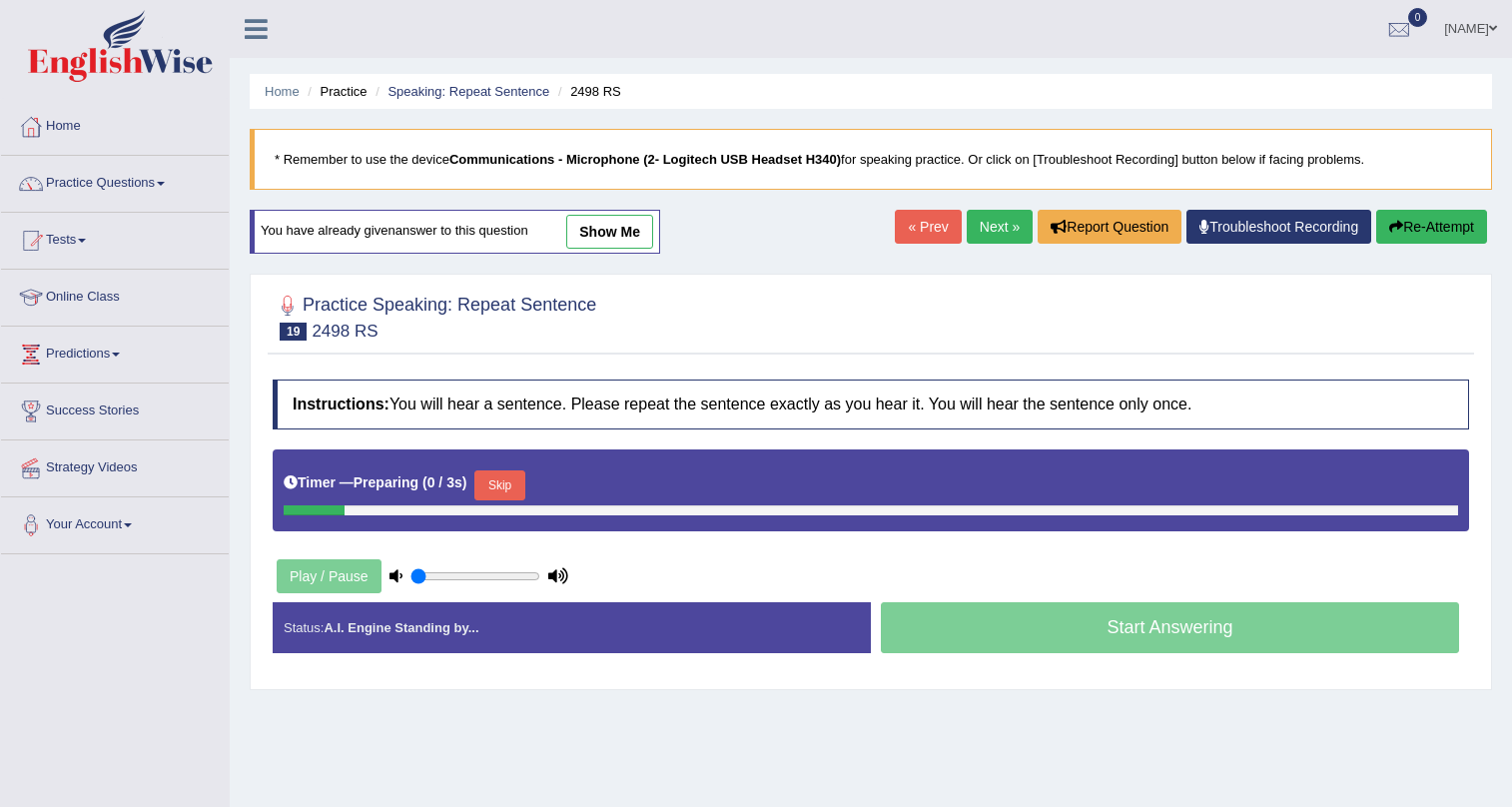 scroll, scrollTop: 0, scrollLeft: 0, axis: both 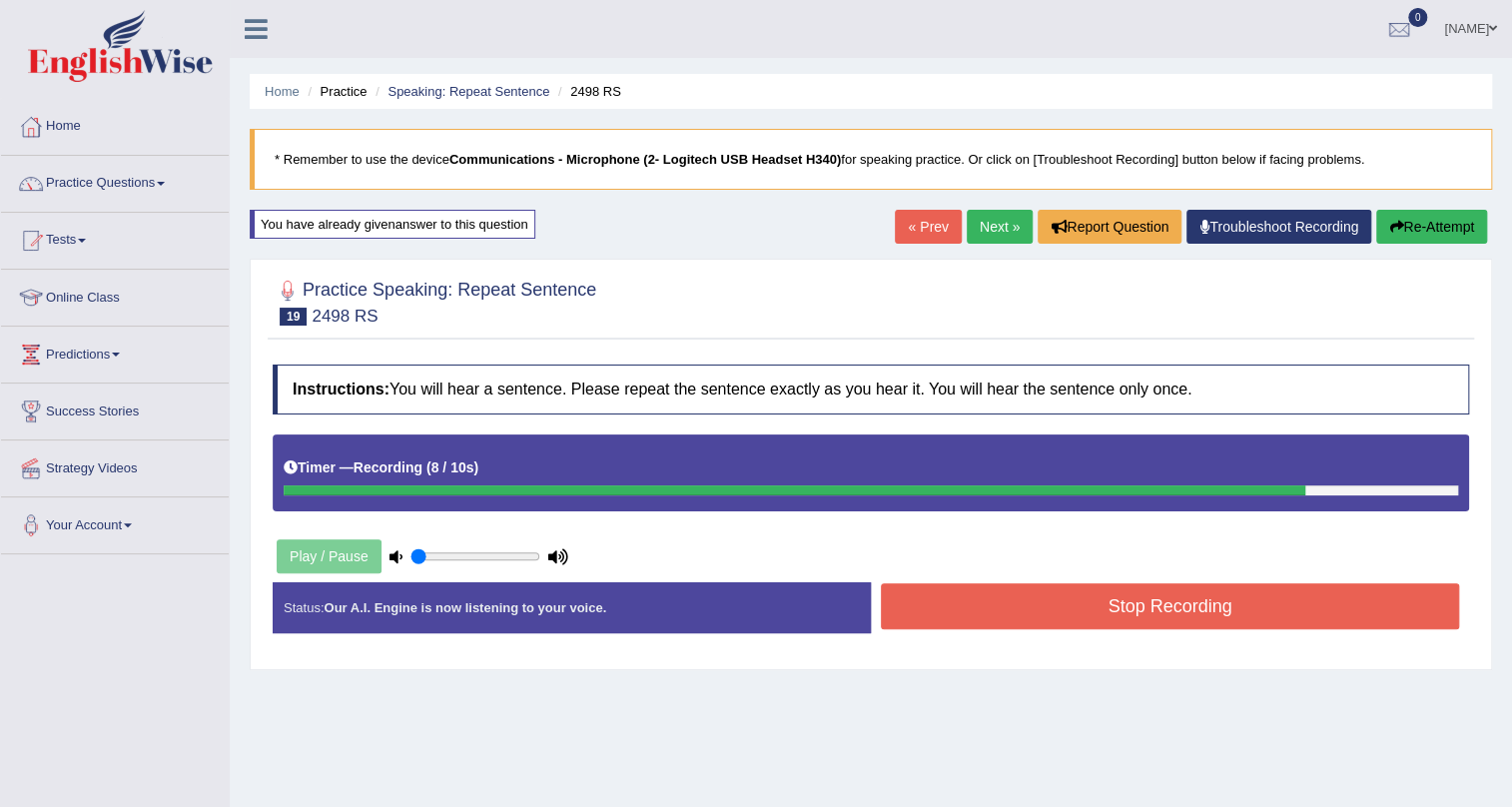 click on "Stop Recording" at bounding box center [1169, 606] 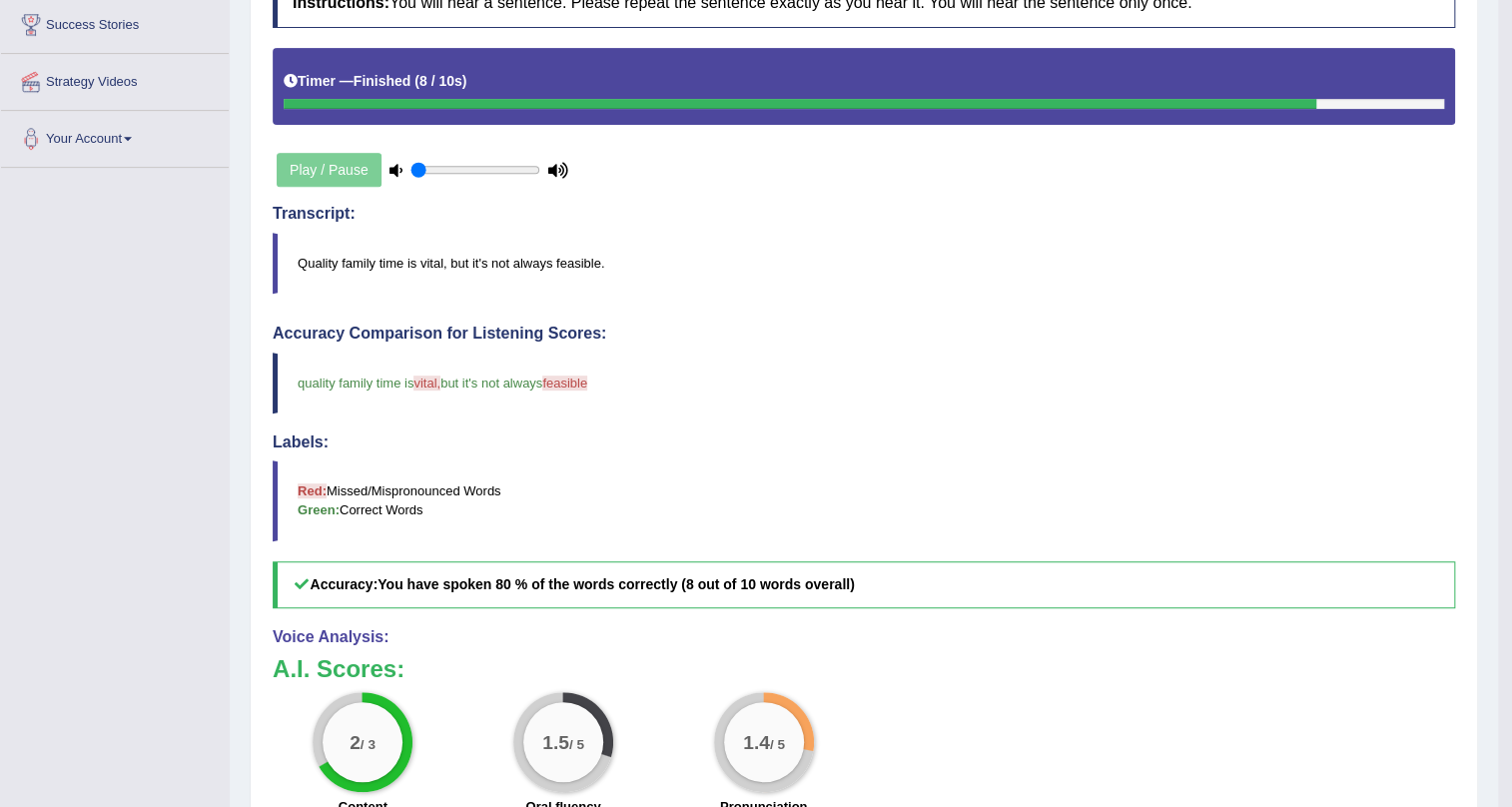 scroll, scrollTop: 0, scrollLeft: 0, axis: both 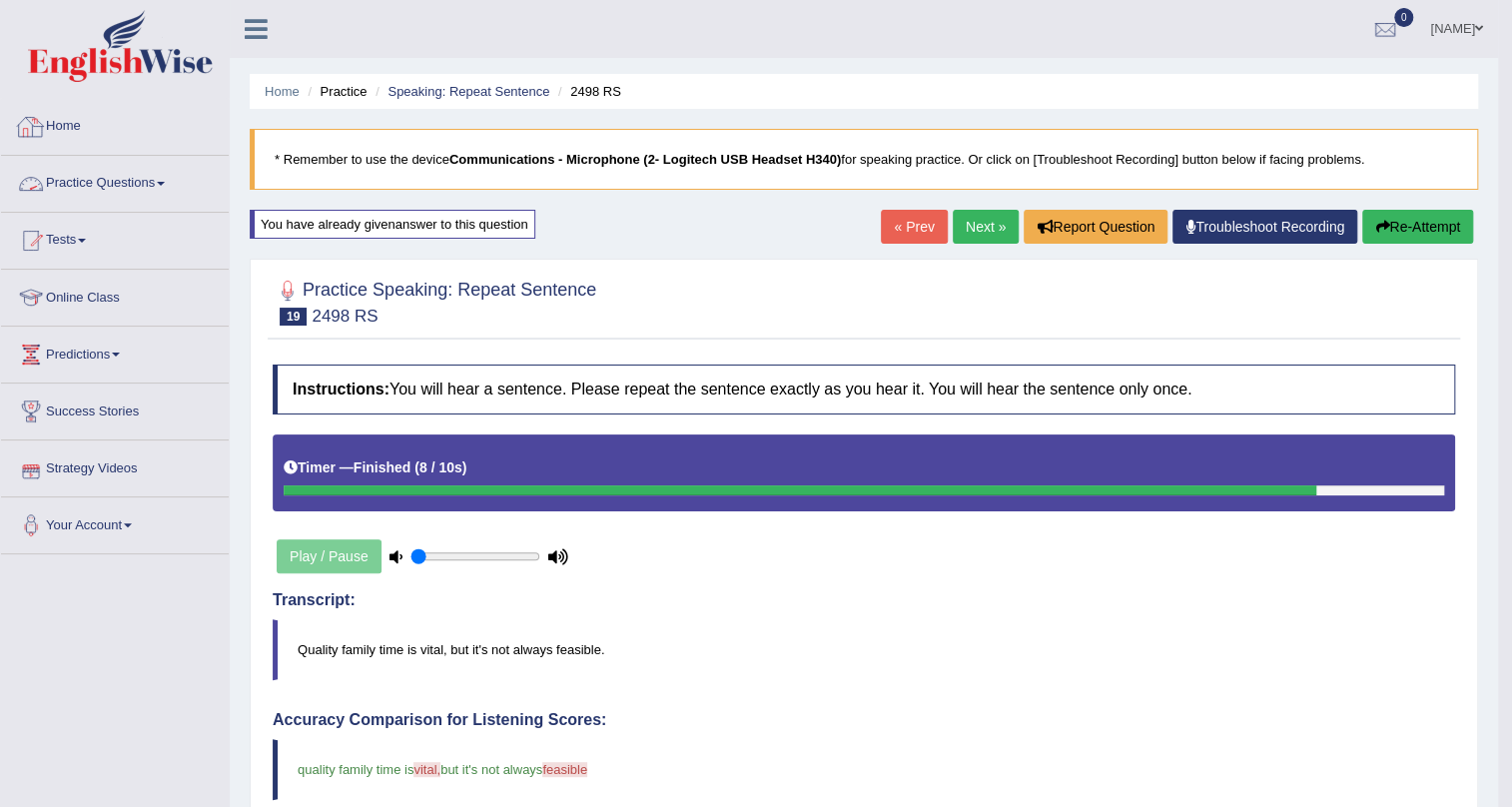 click on "Practice Questions" at bounding box center [115, 181] 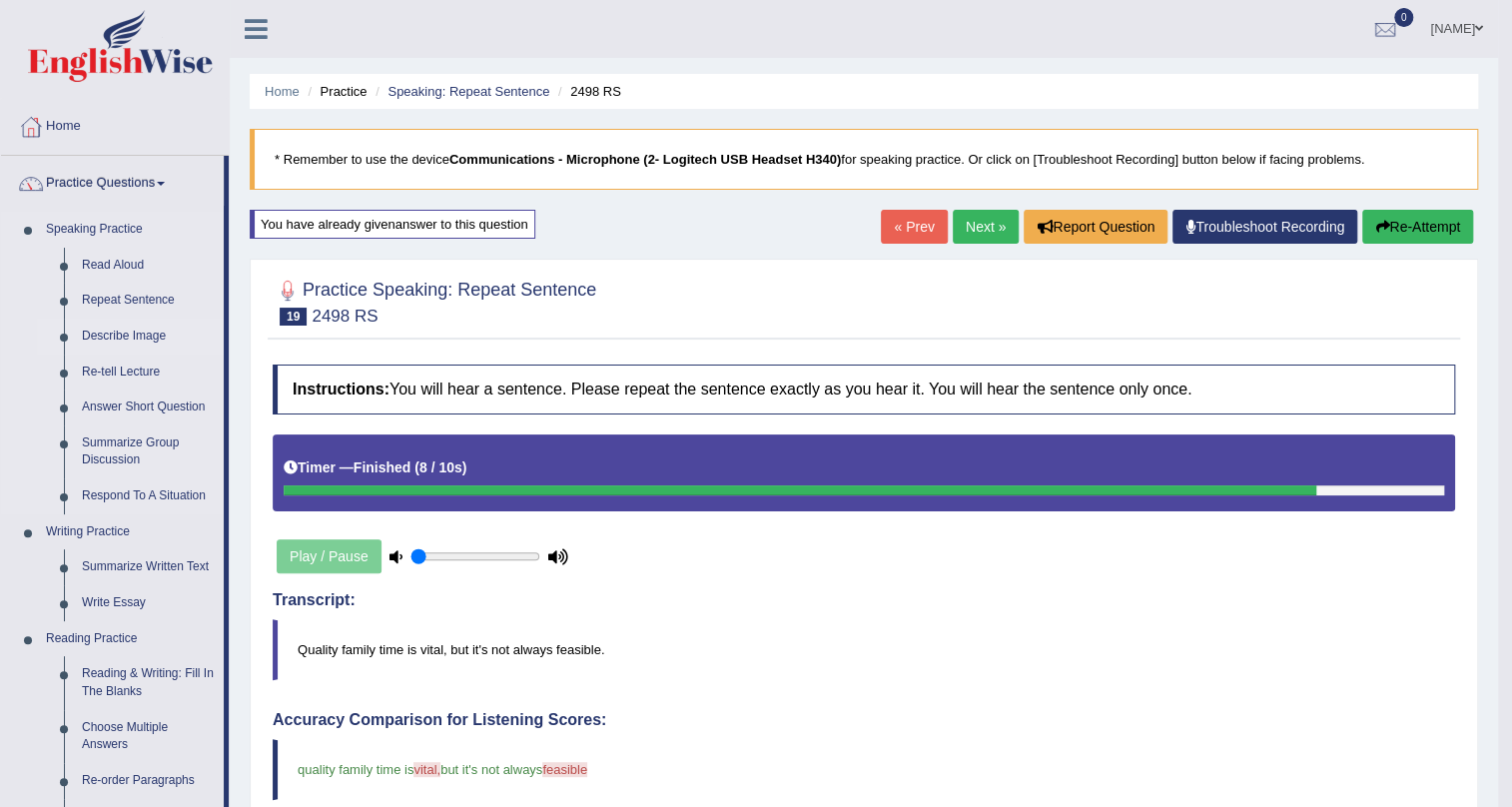 click on "Describe Image" at bounding box center (148, 337) 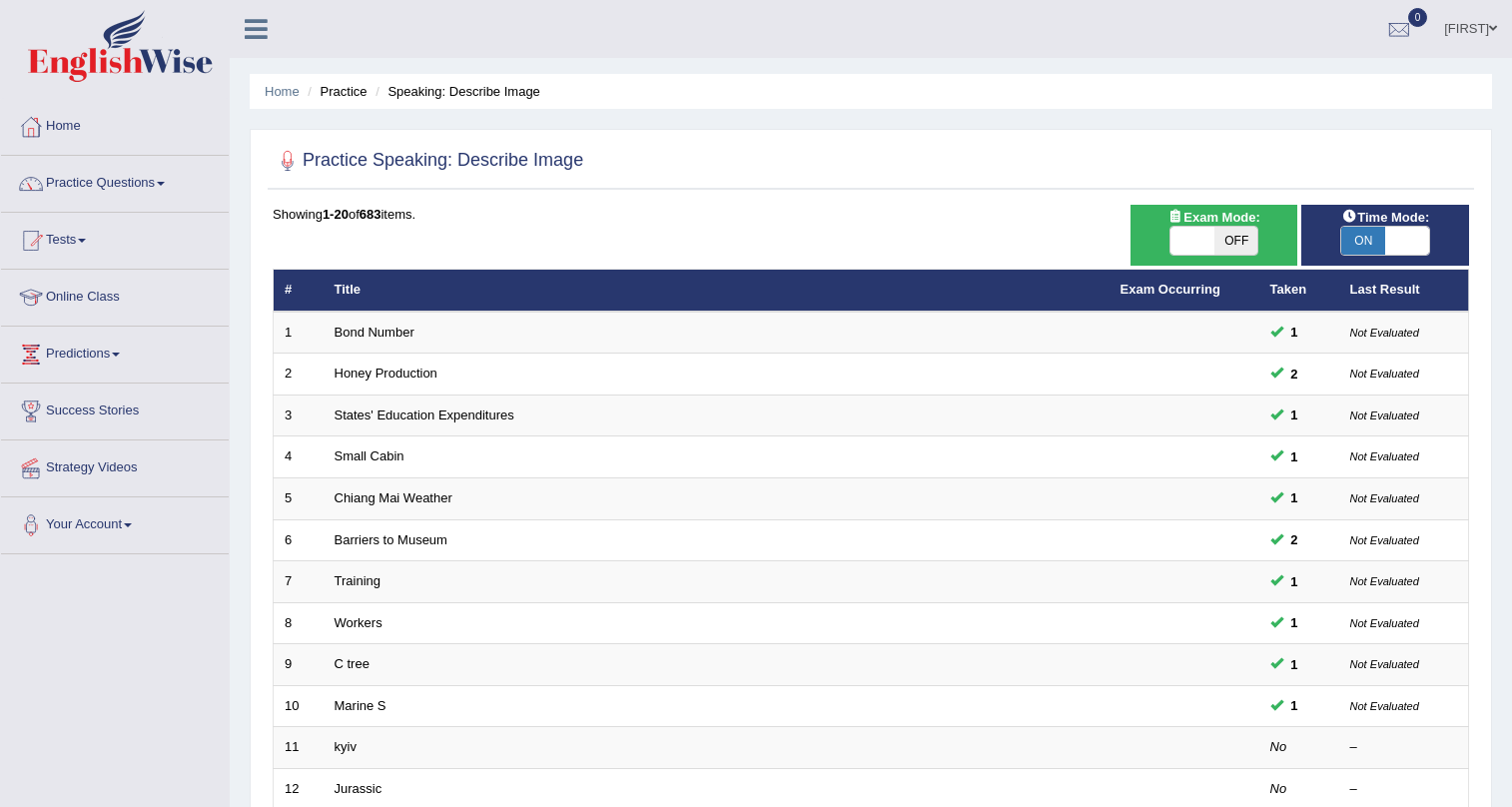 scroll, scrollTop: 0, scrollLeft: 0, axis: both 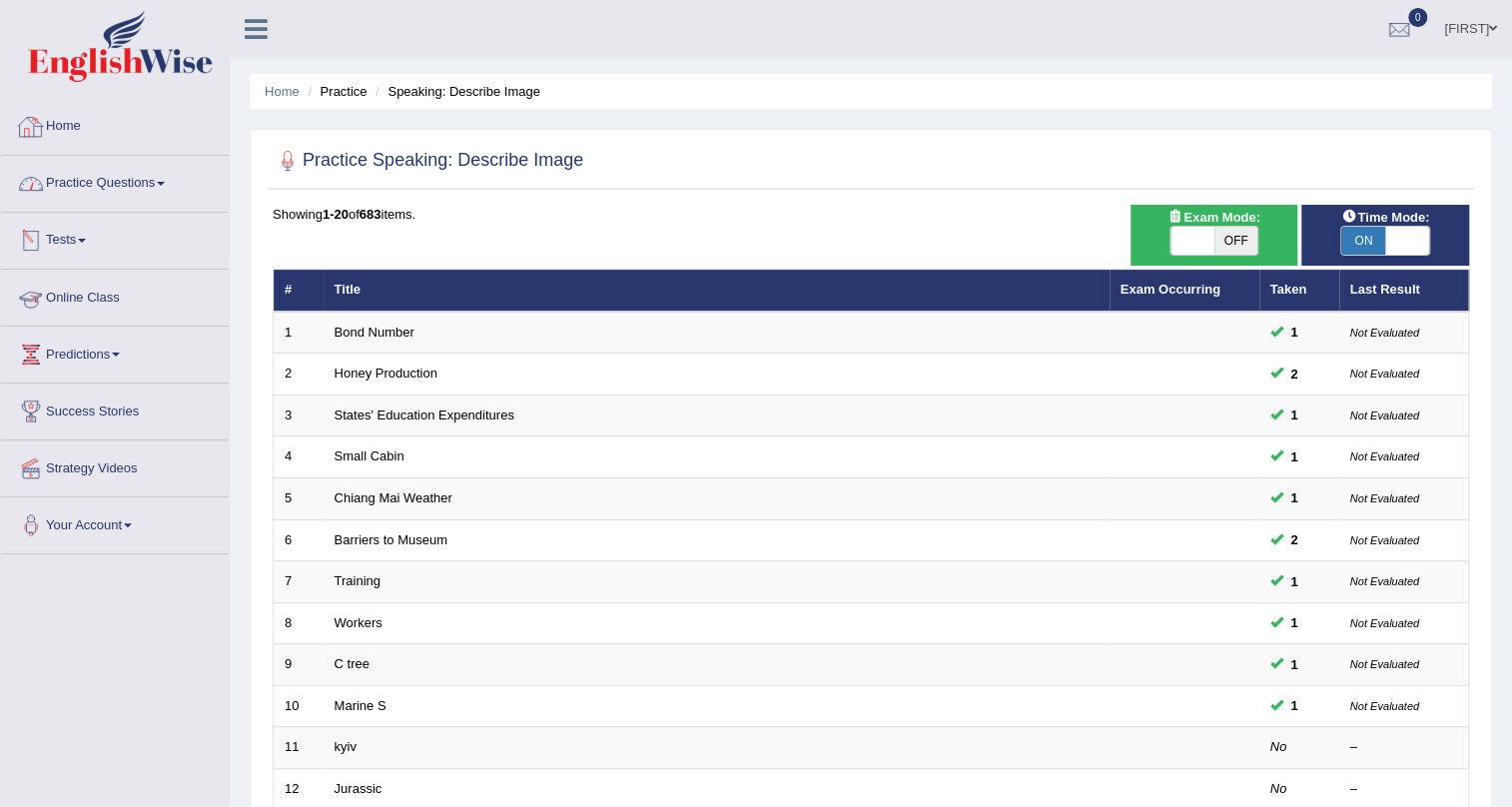 click on "Practice Questions" at bounding box center [115, 181] 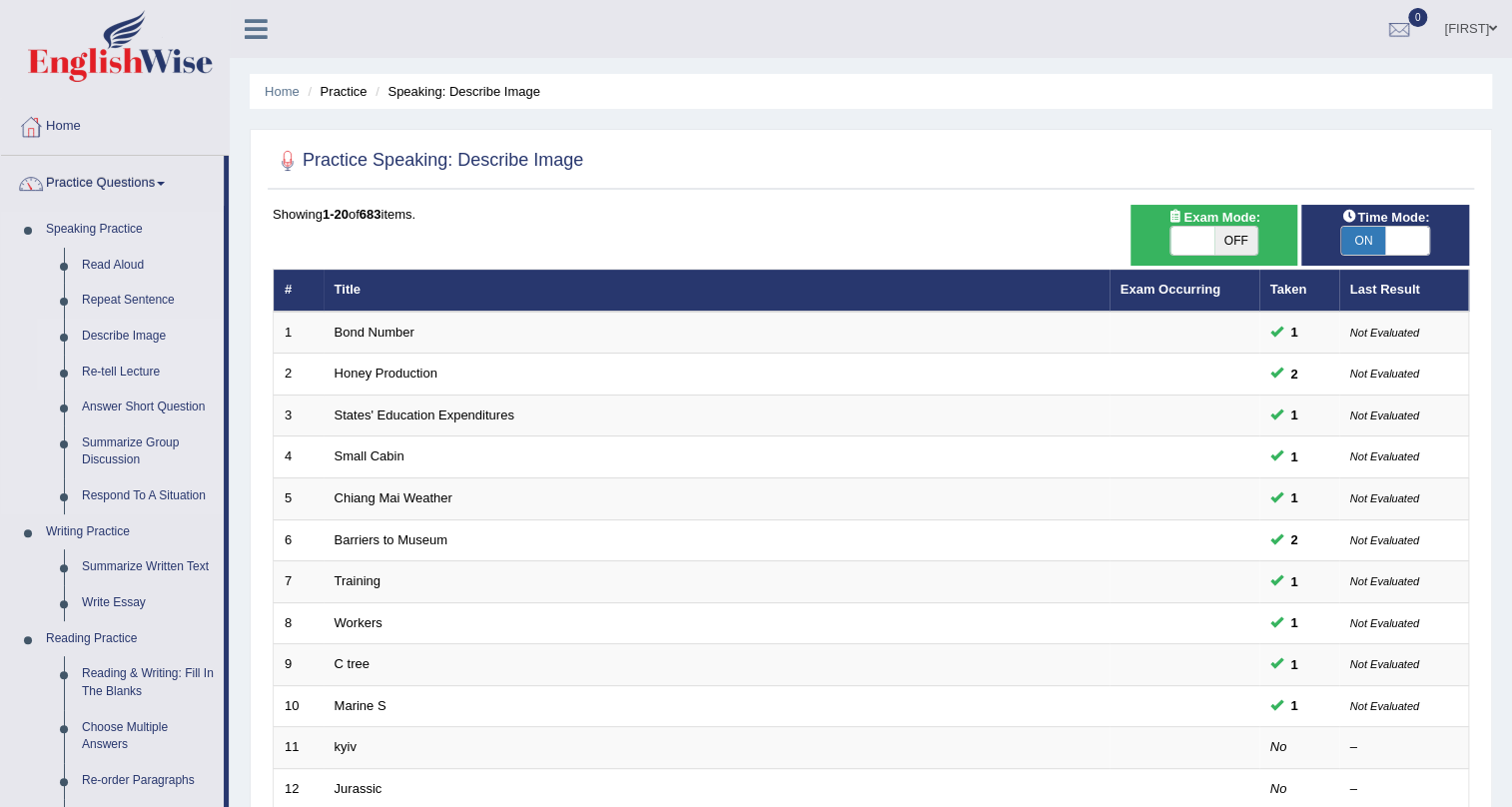 click on "Re-tell Lecture" at bounding box center [148, 373] 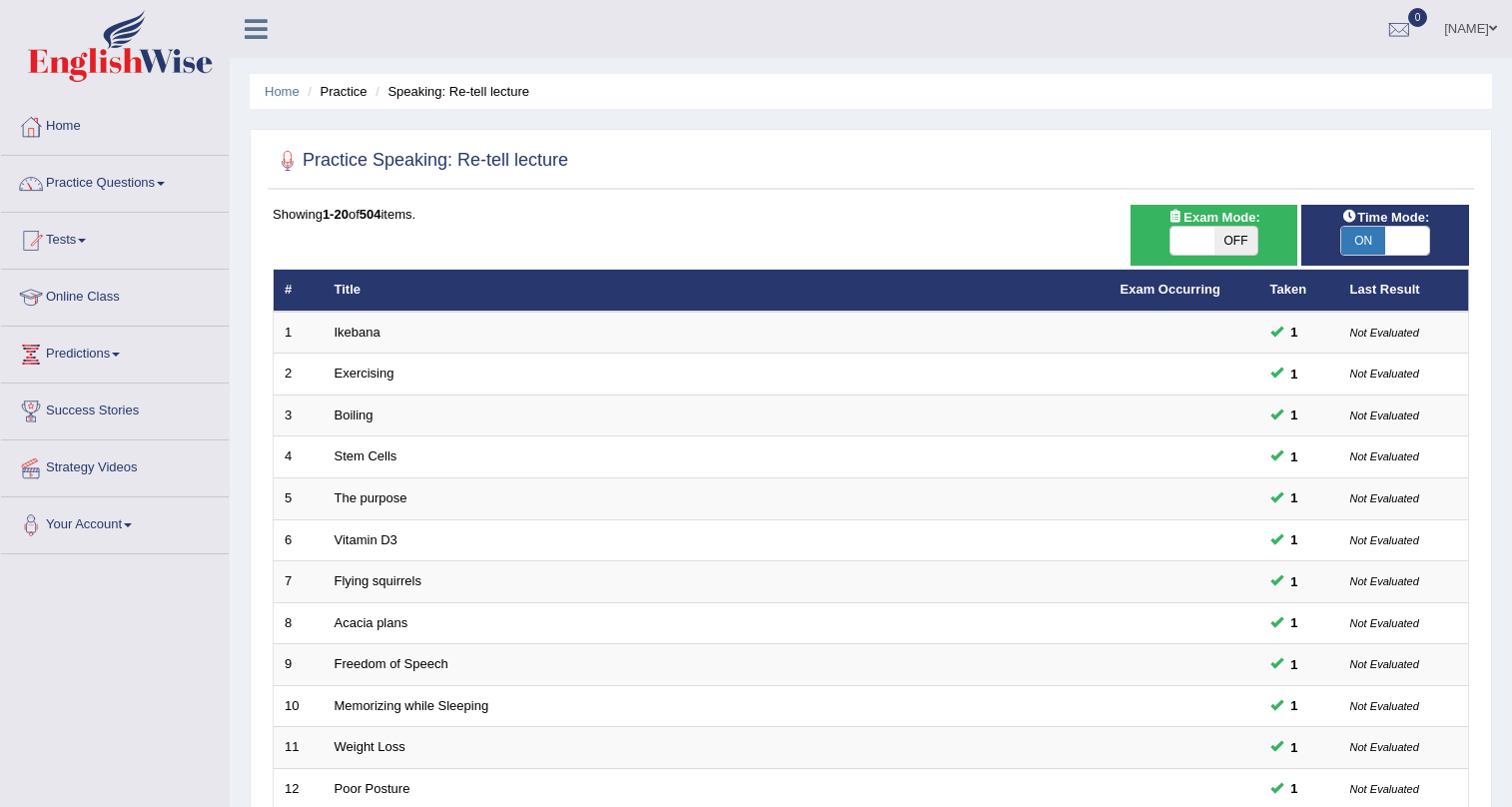 scroll, scrollTop: 82, scrollLeft: 0, axis: vertical 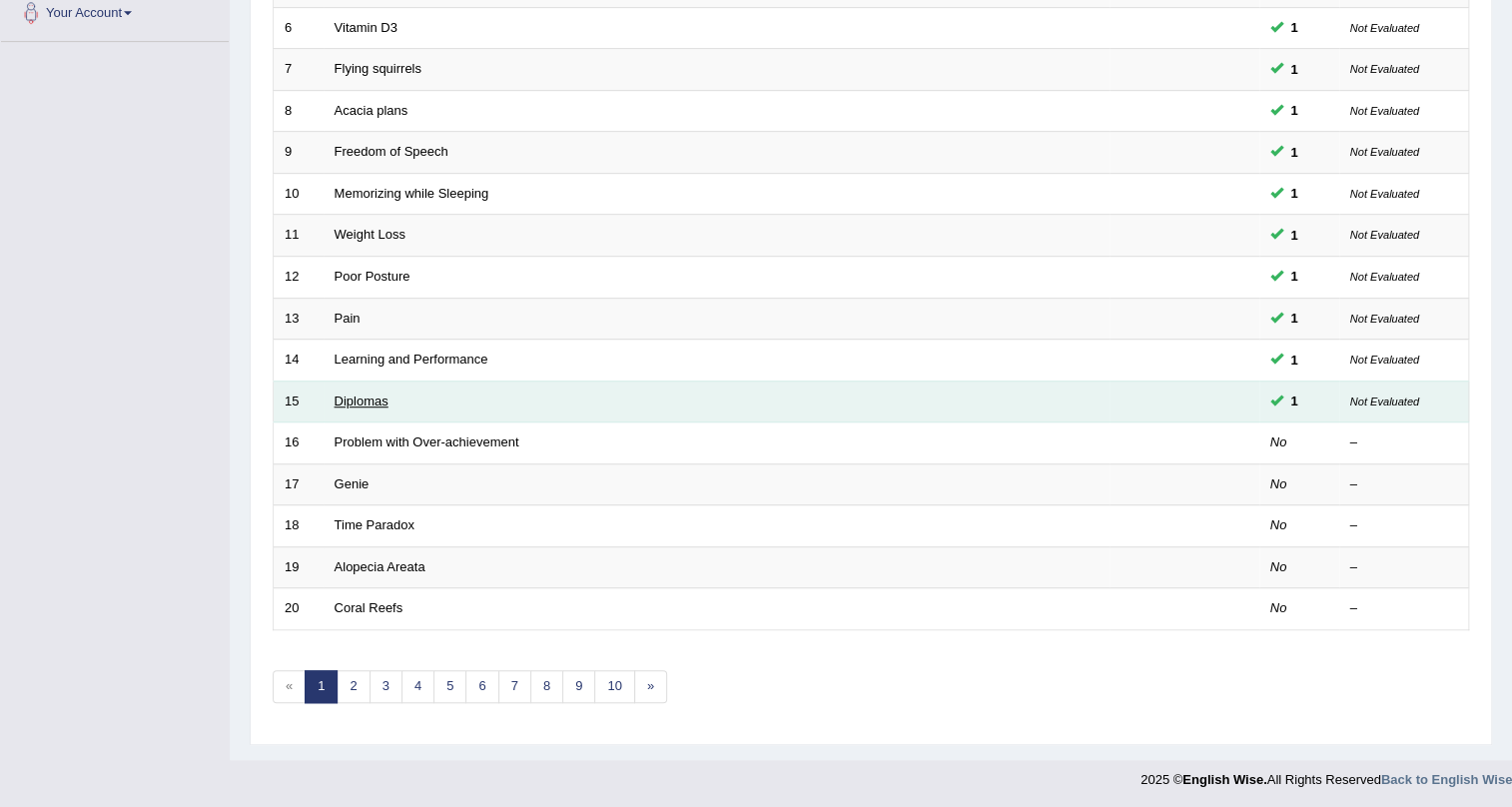 click on "Diplomas" at bounding box center [362, 401] 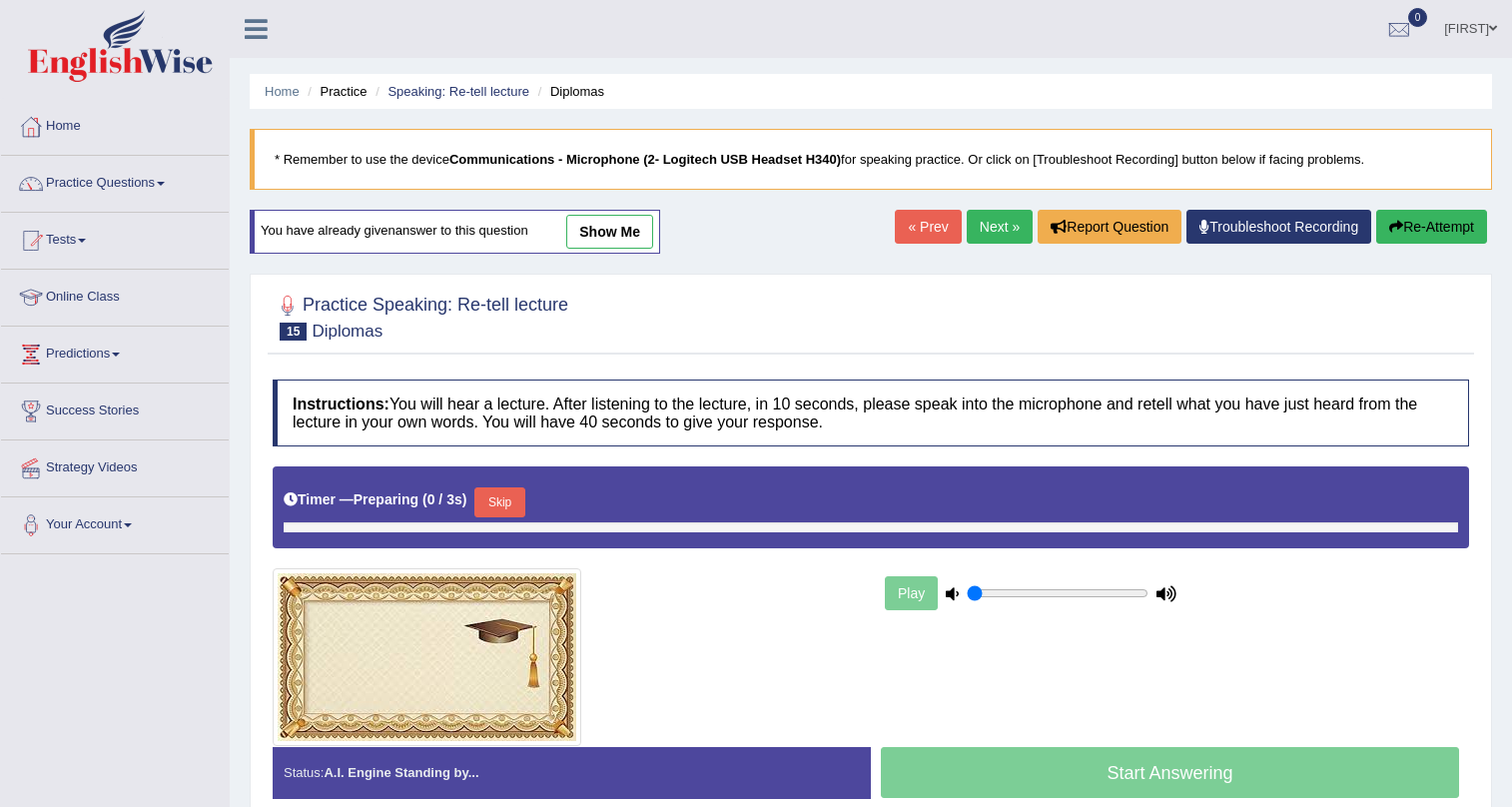 scroll, scrollTop: 0, scrollLeft: 0, axis: both 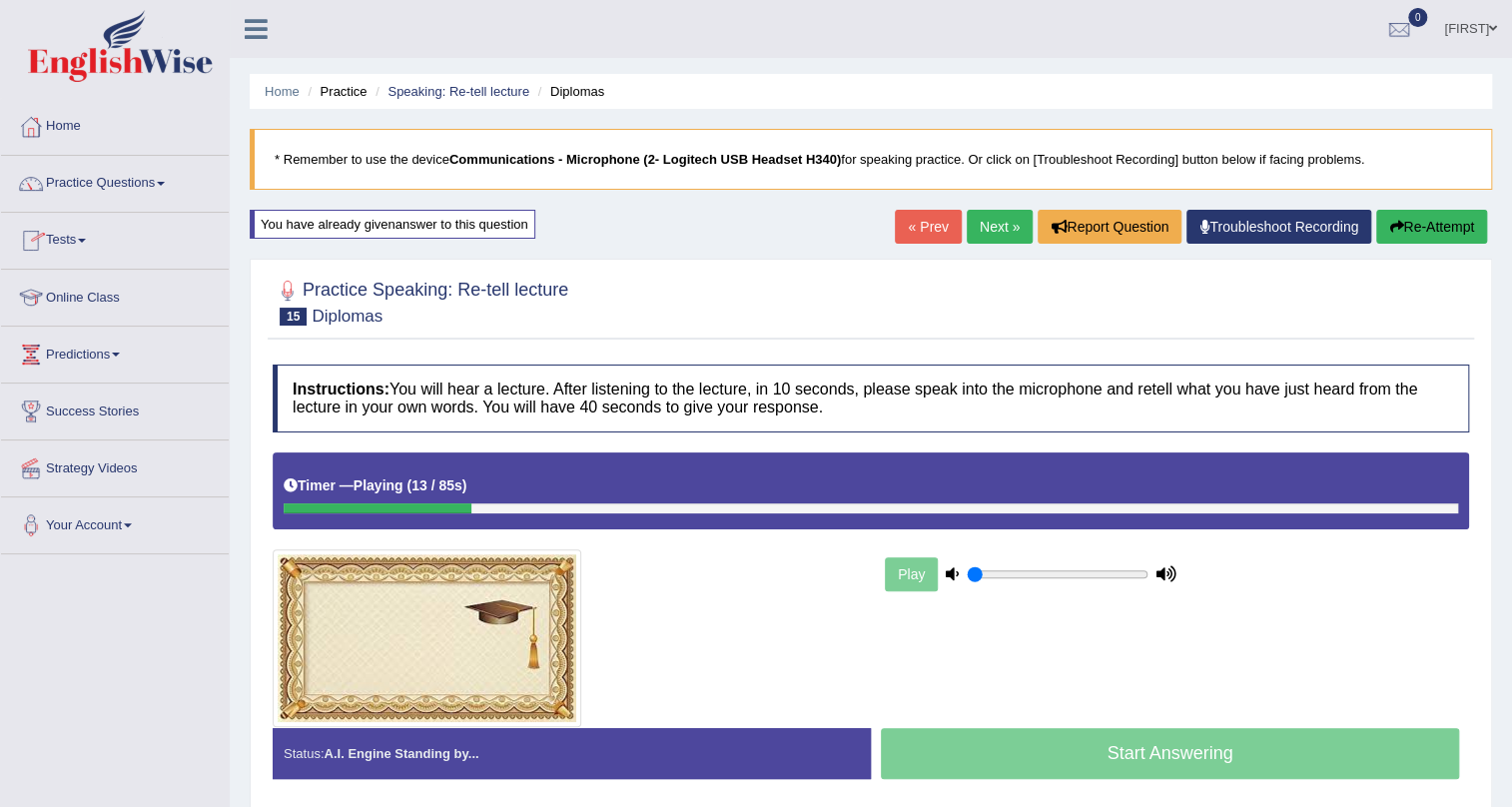 click on "« Prev" at bounding box center [928, 227] 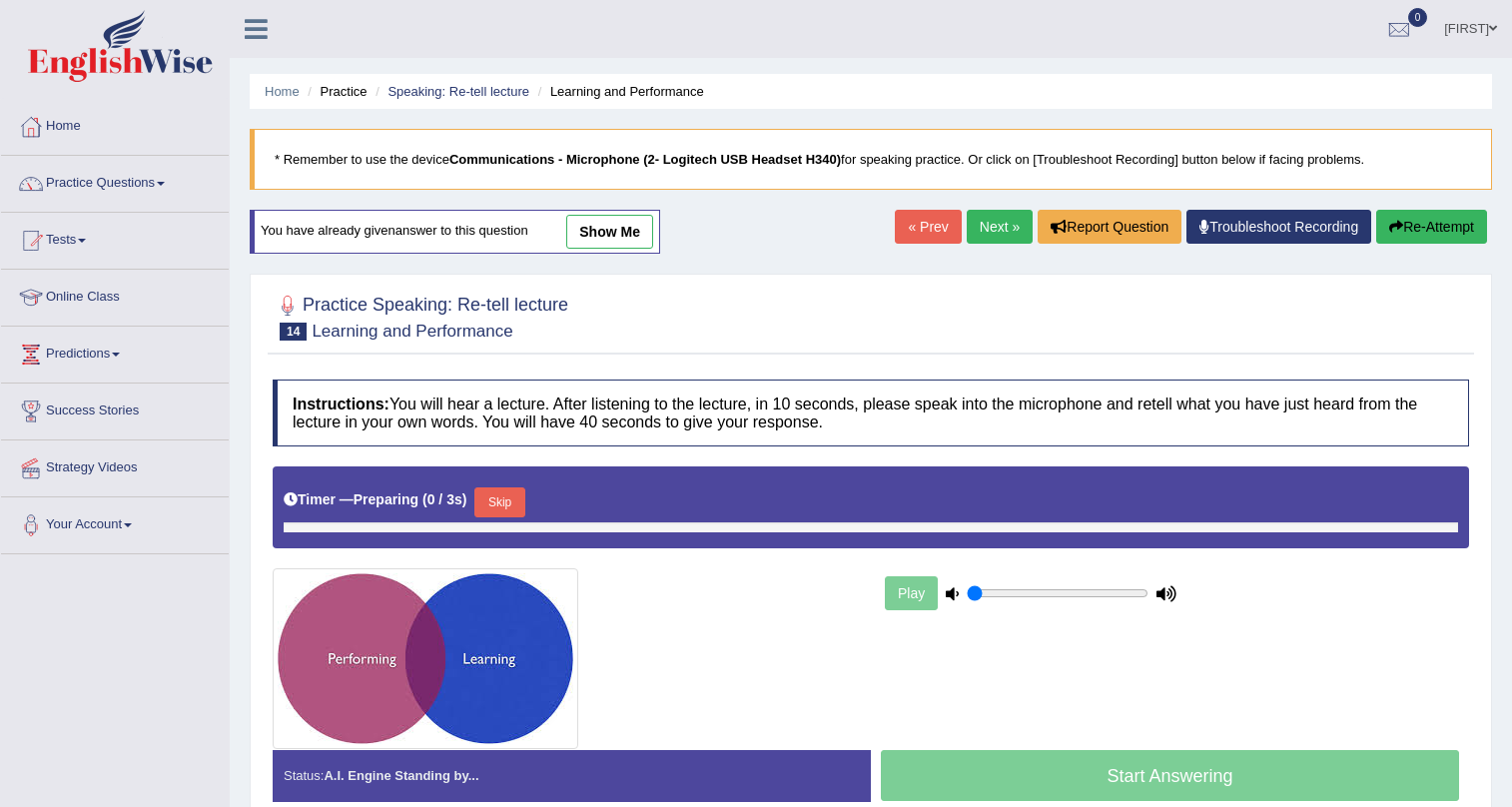scroll, scrollTop: 0, scrollLeft: 0, axis: both 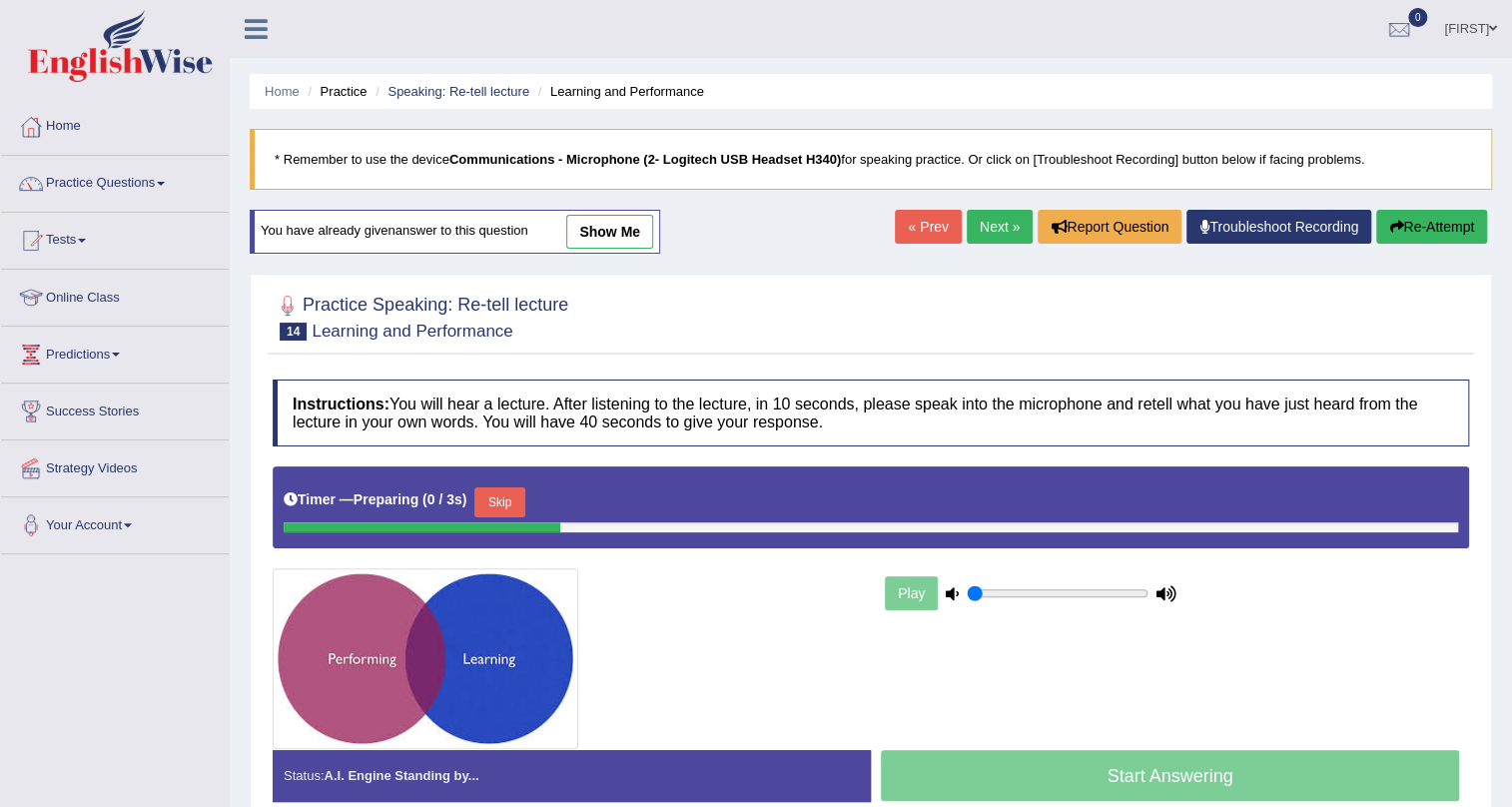 click on "show me" at bounding box center (609, 232) 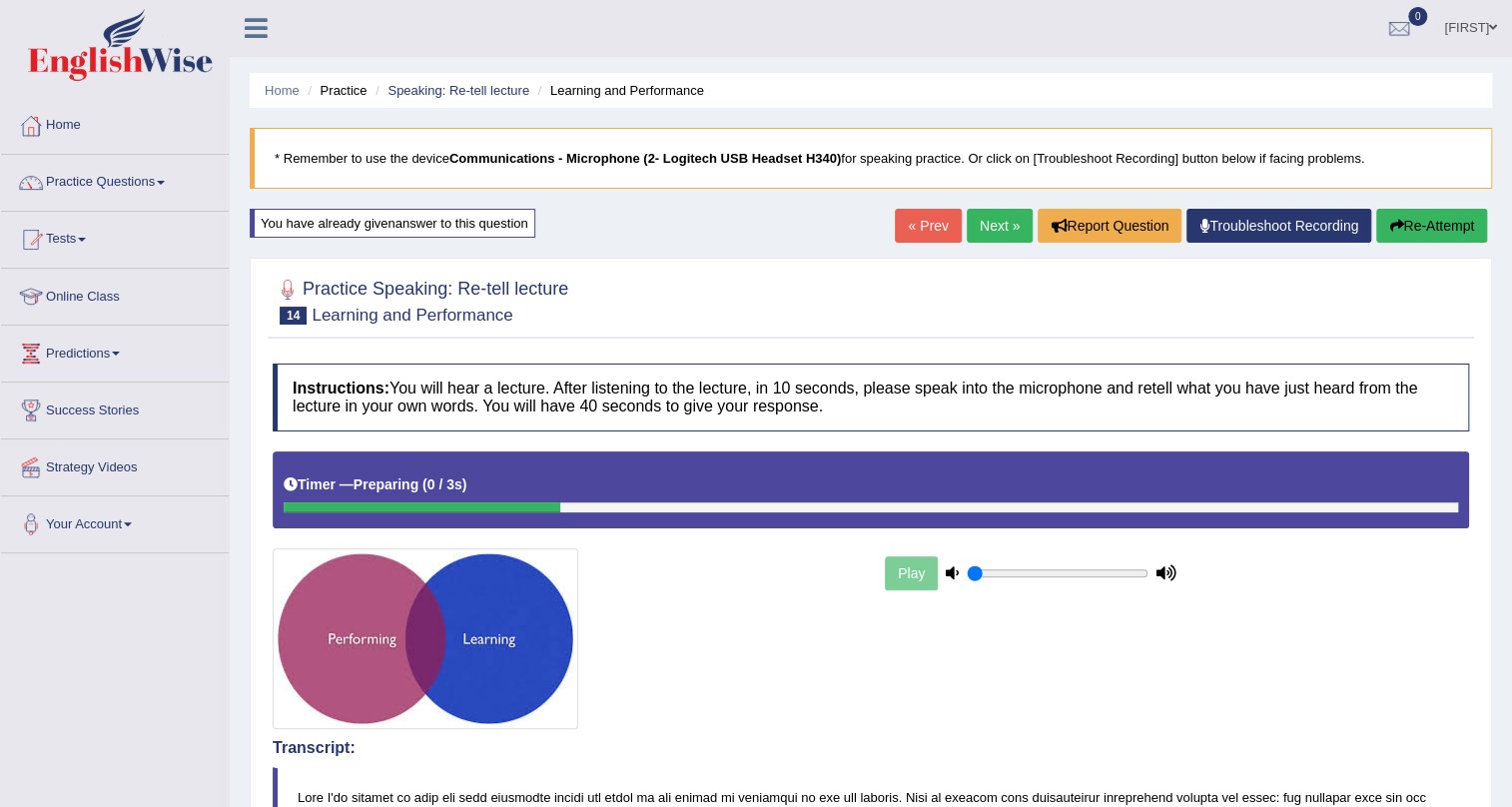scroll, scrollTop: 0, scrollLeft: 0, axis: both 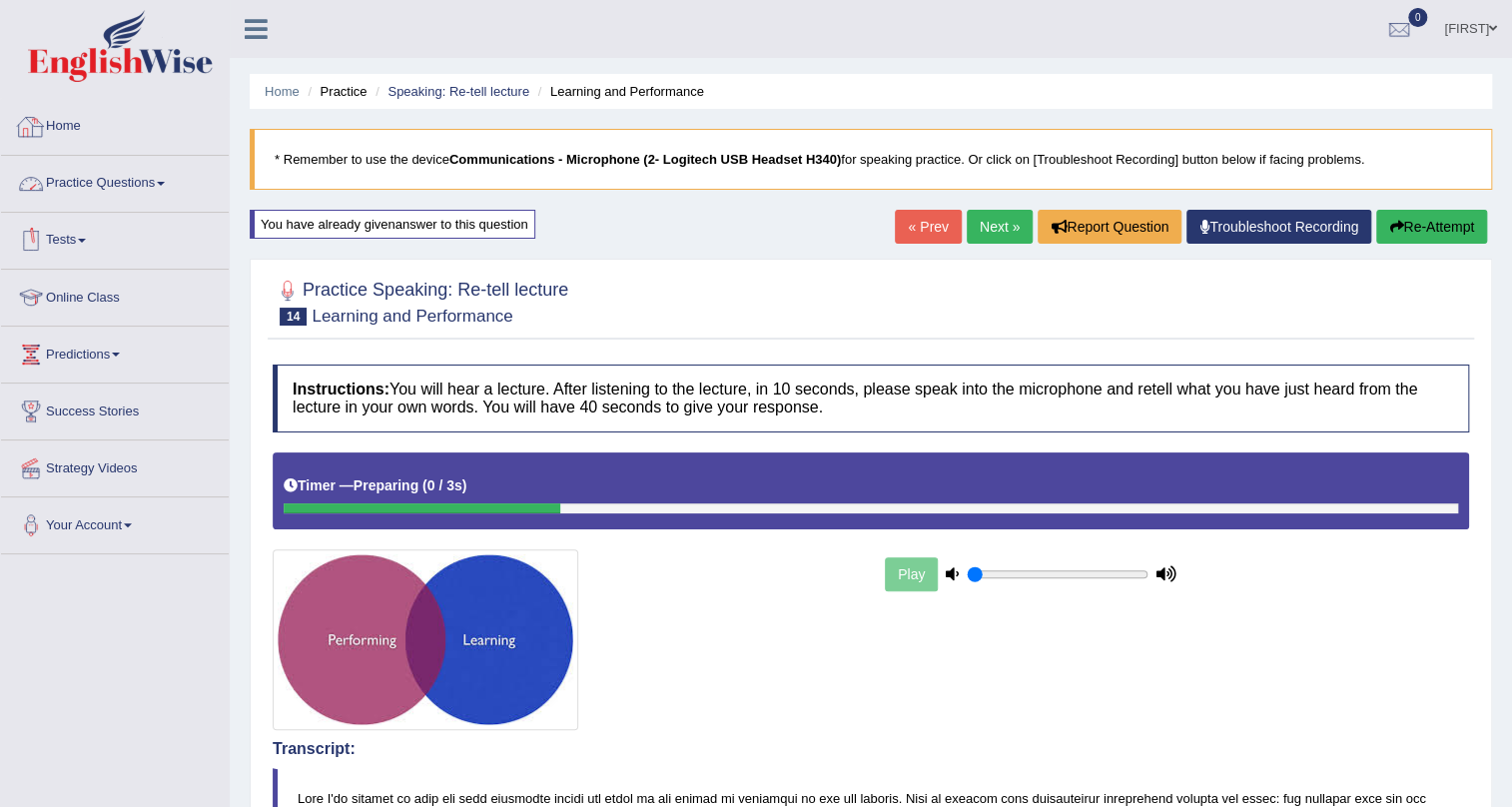 click on "Practice Questions" at bounding box center [115, 181] 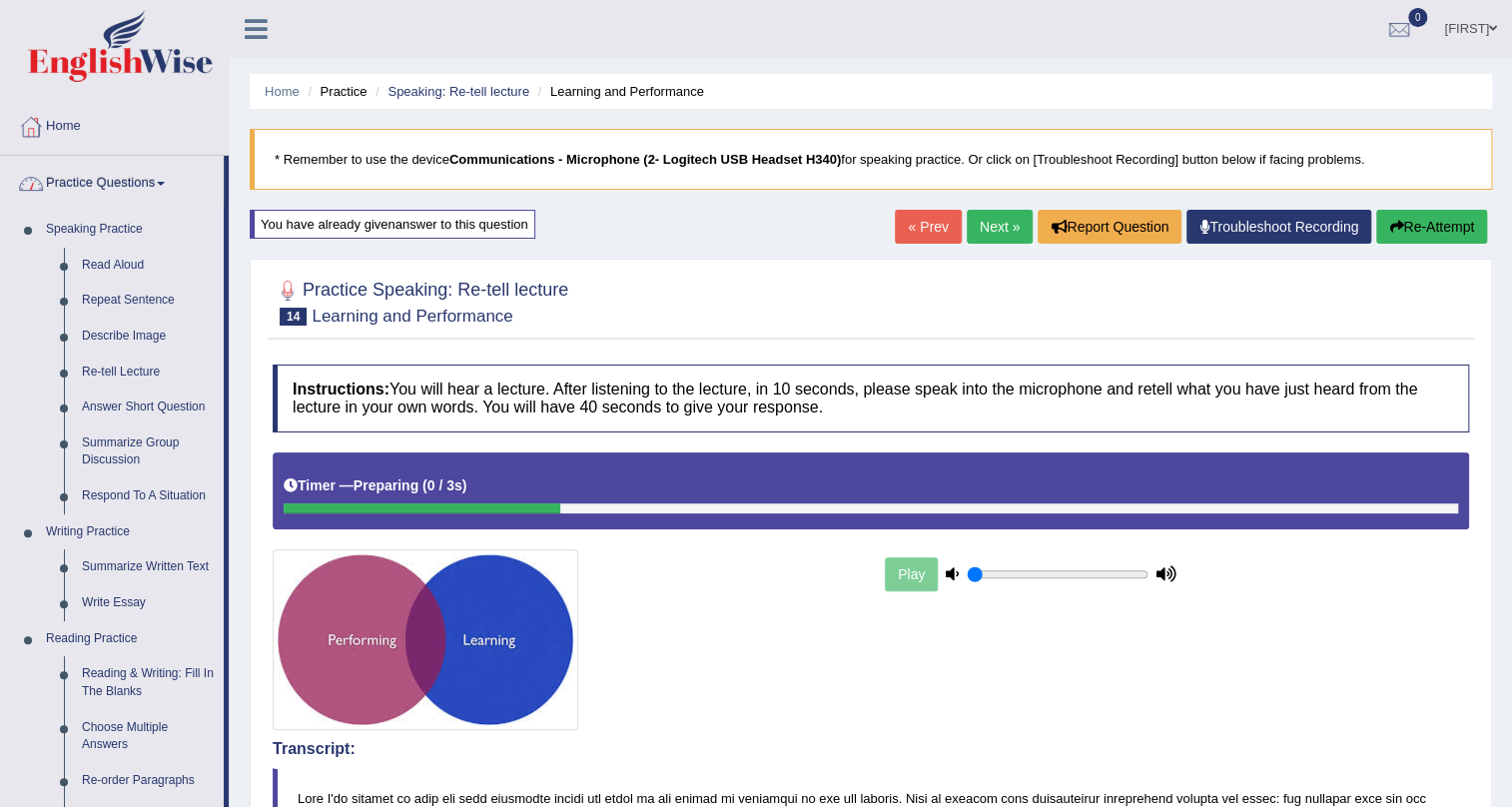 scroll, scrollTop: 90, scrollLeft: 0, axis: vertical 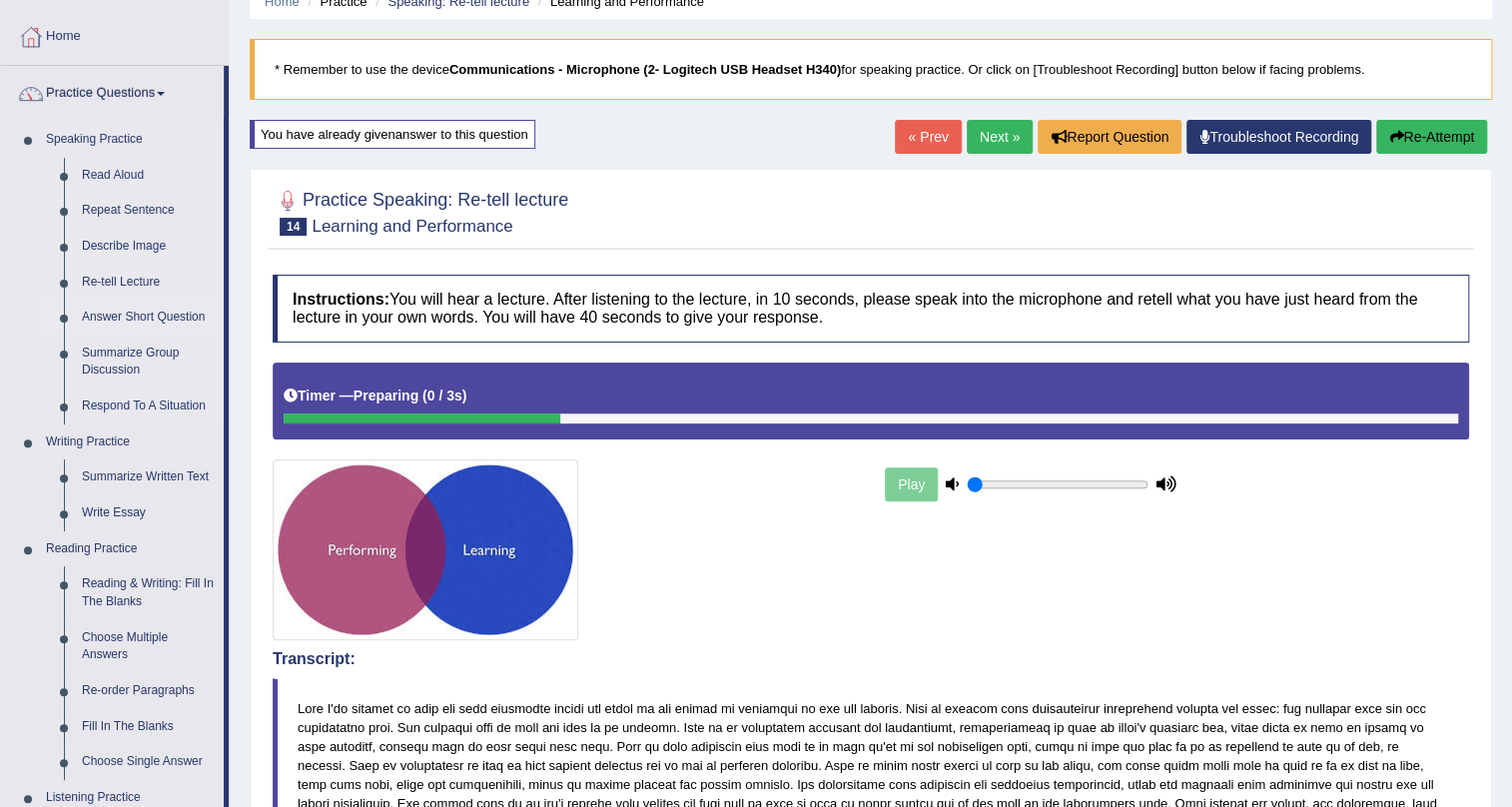 click on "Answer Short Question" at bounding box center (148, 318) 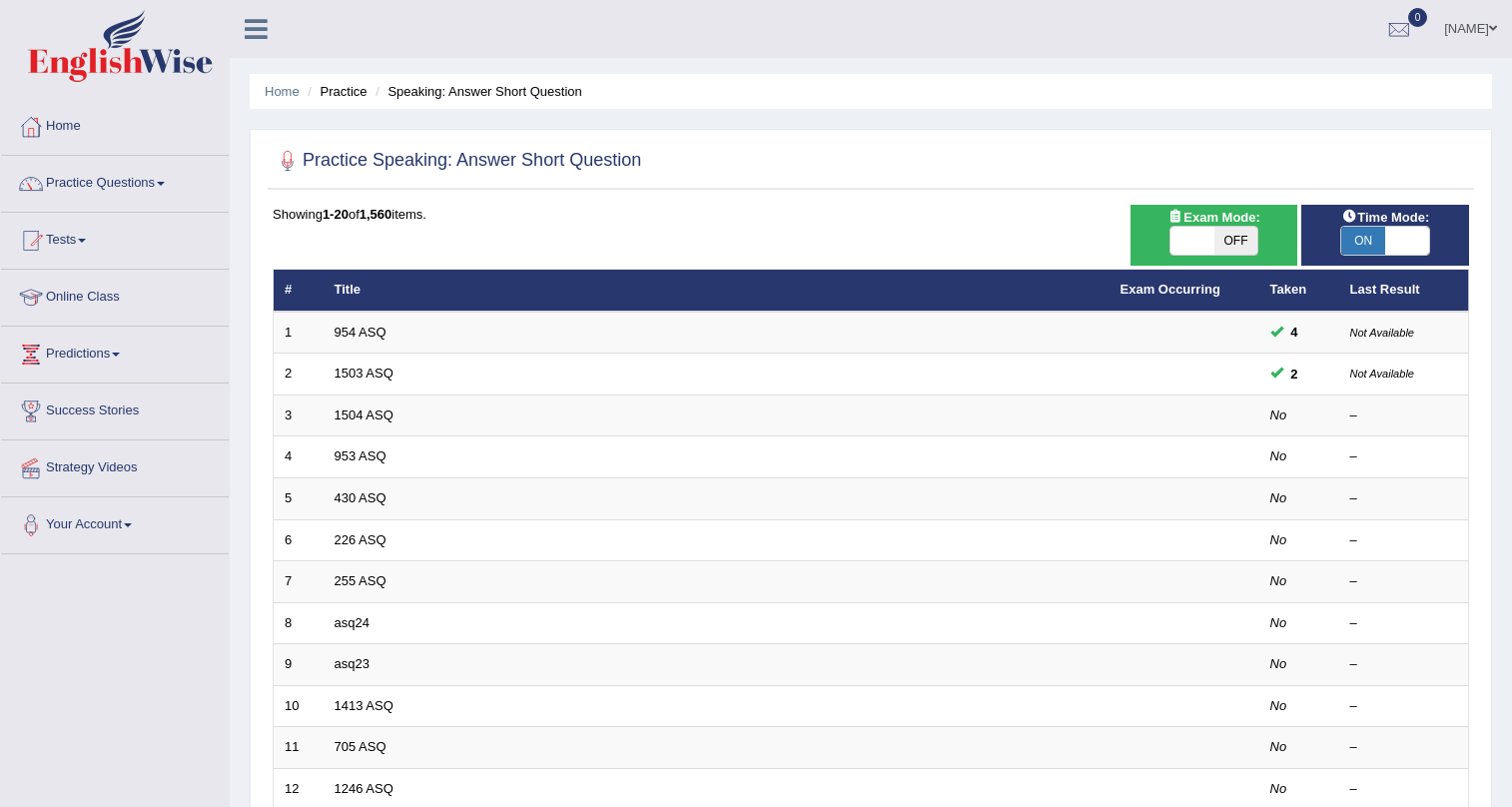 scroll, scrollTop: 181, scrollLeft: 0, axis: vertical 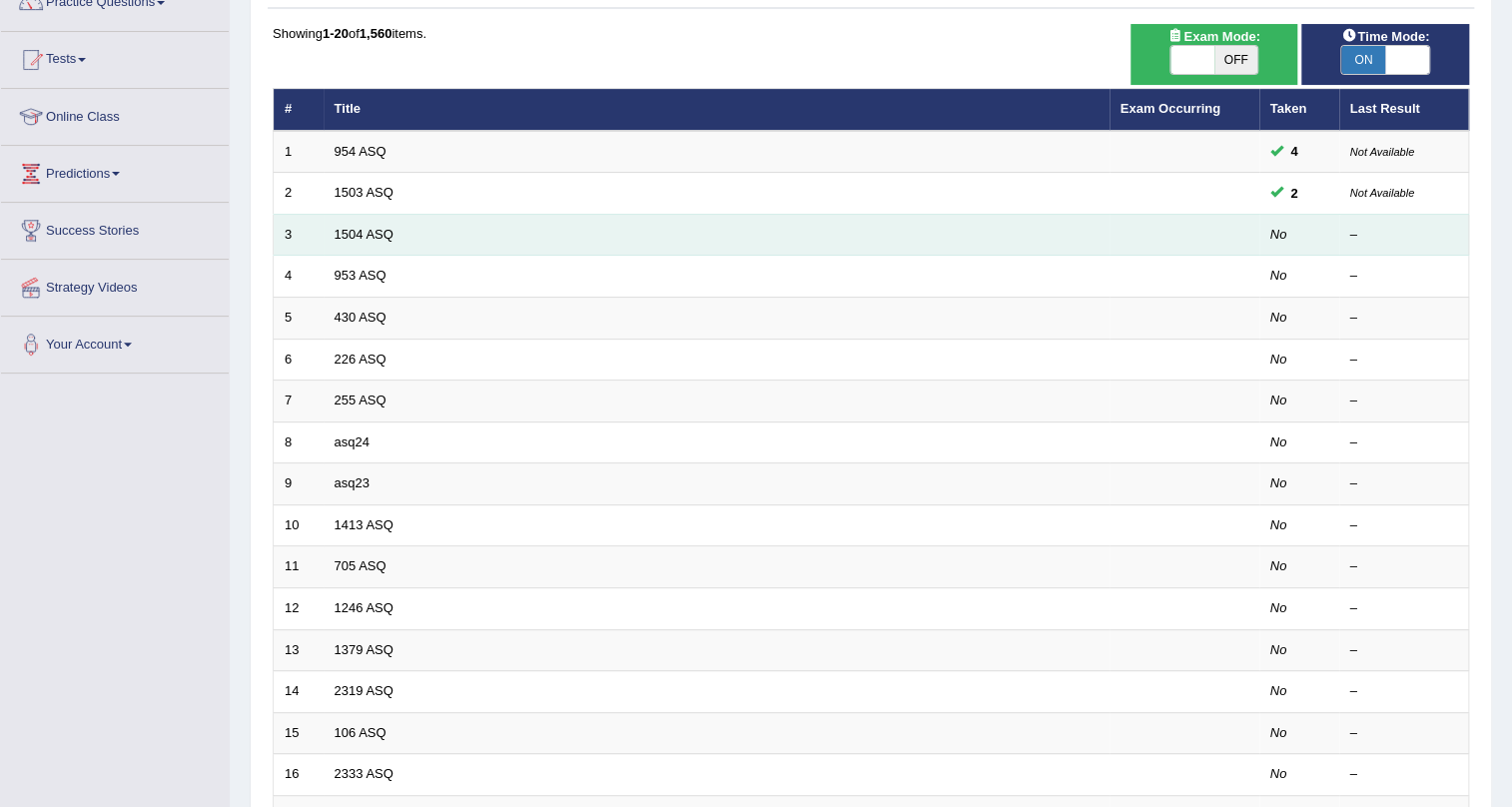 click on "1504 ASQ" at bounding box center [716, 235] 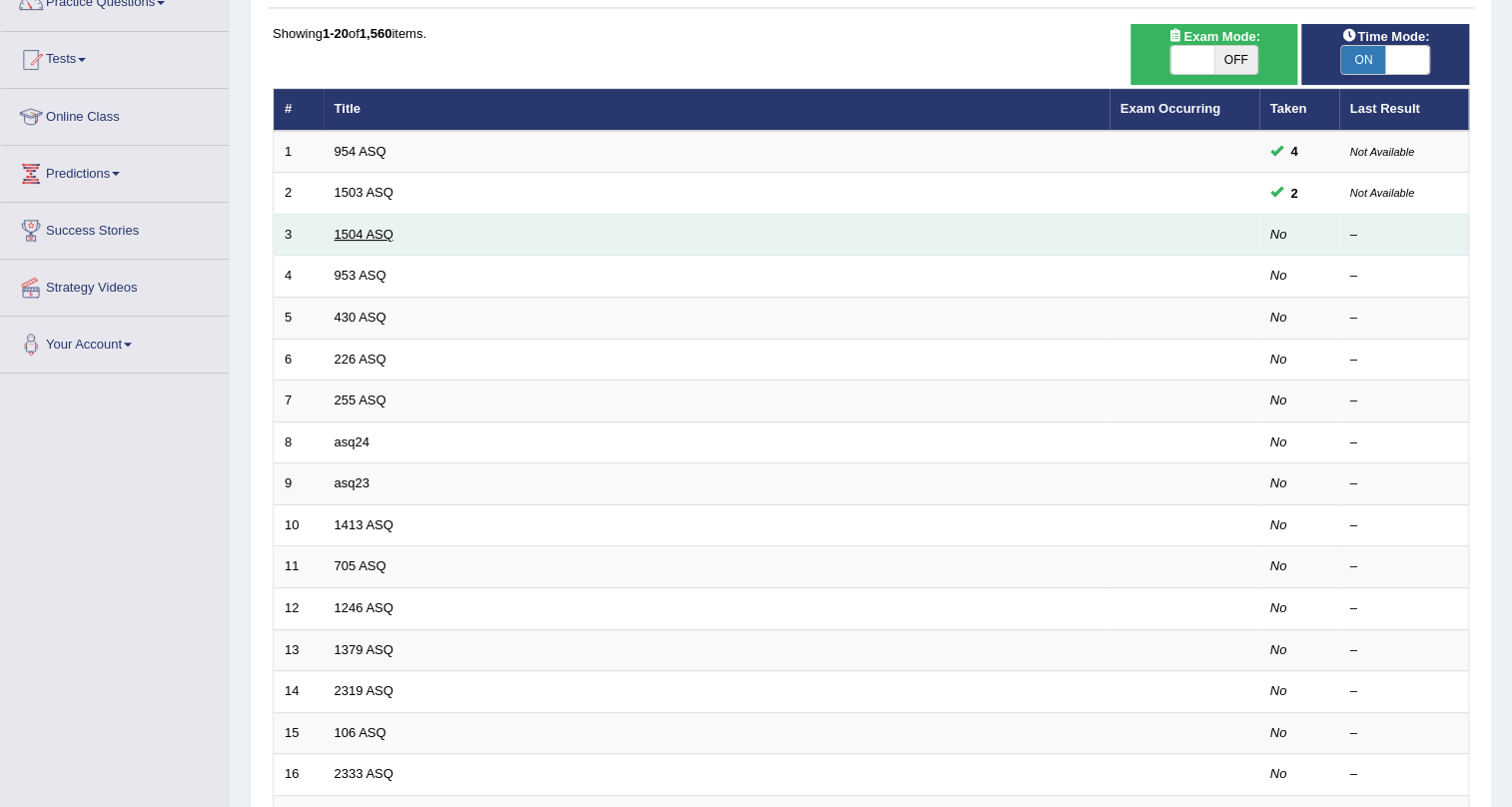 click on "1504 ASQ" at bounding box center (364, 234) 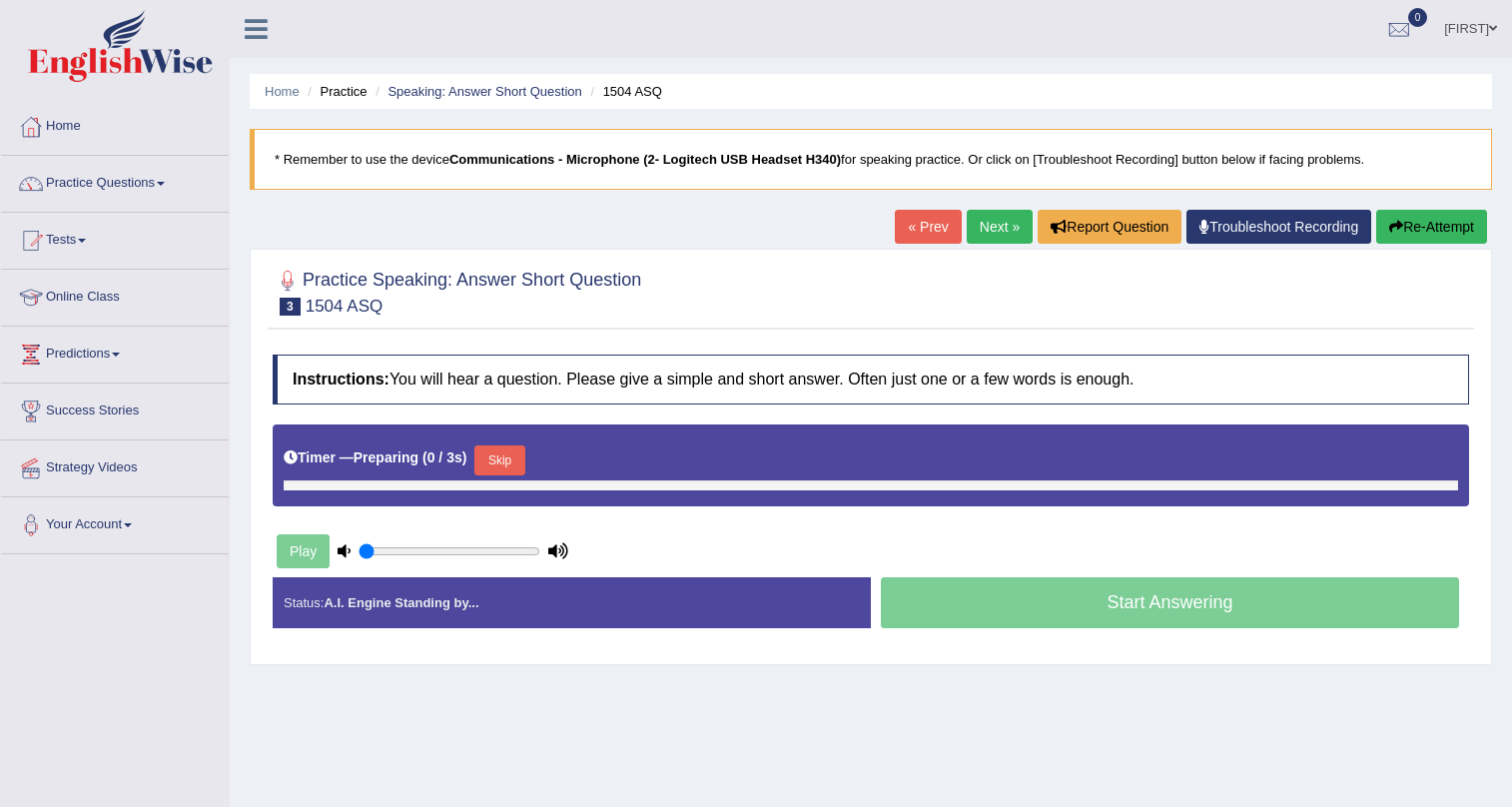 scroll, scrollTop: 0, scrollLeft: 0, axis: both 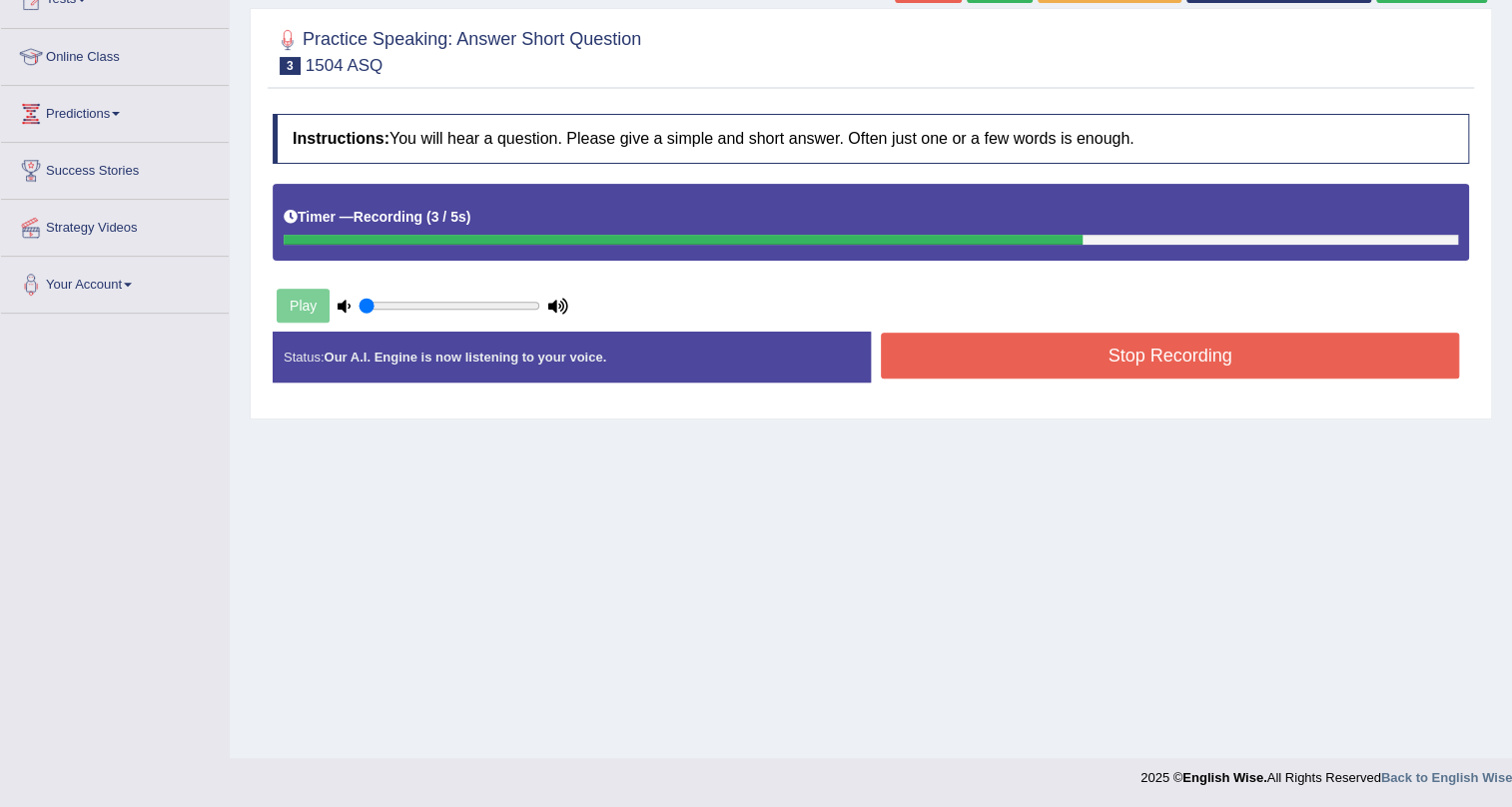 click on "Stop Recording" at bounding box center (1169, 356) 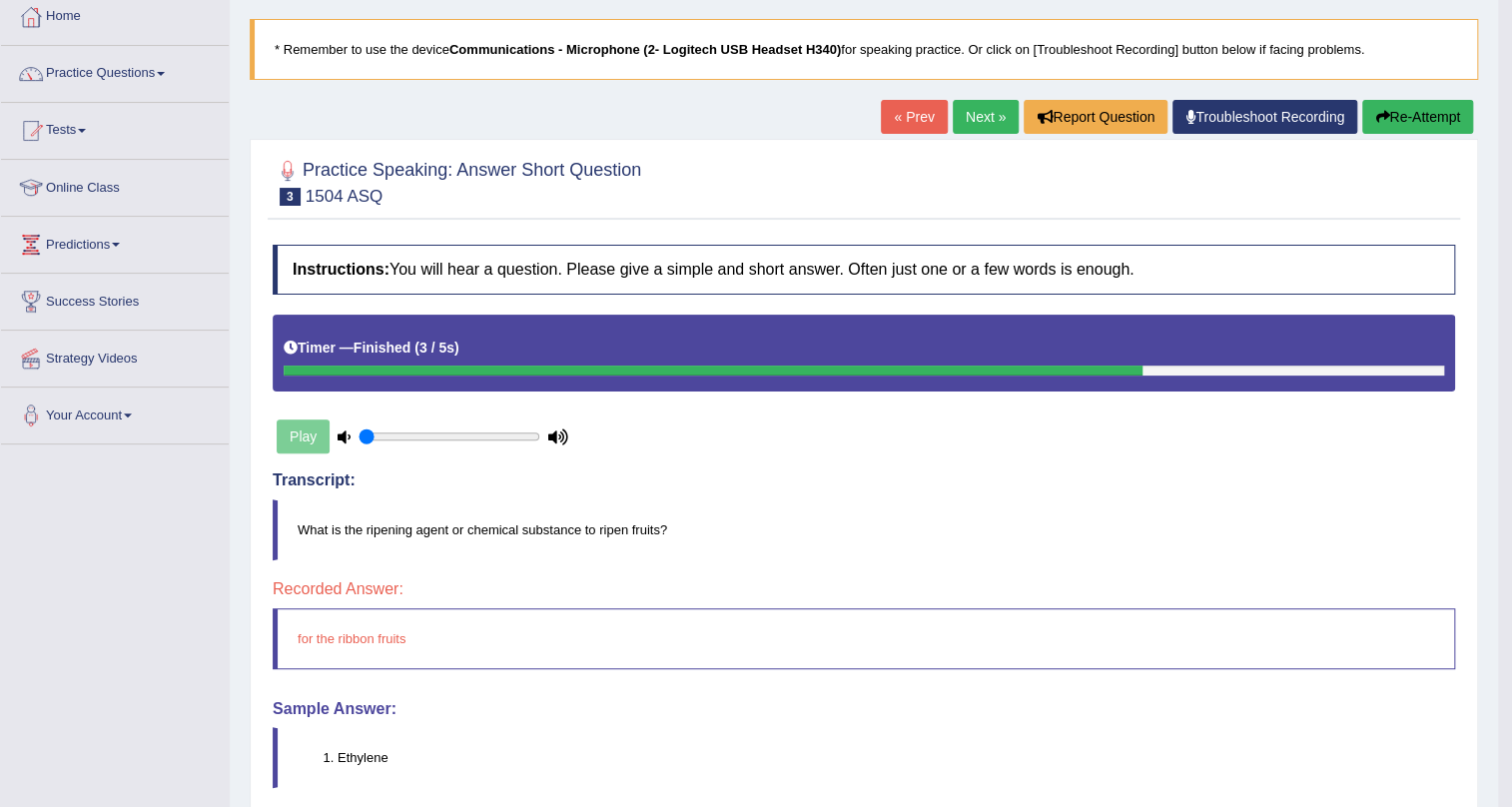 scroll, scrollTop: 81, scrollLeft: 0, axis: vertical 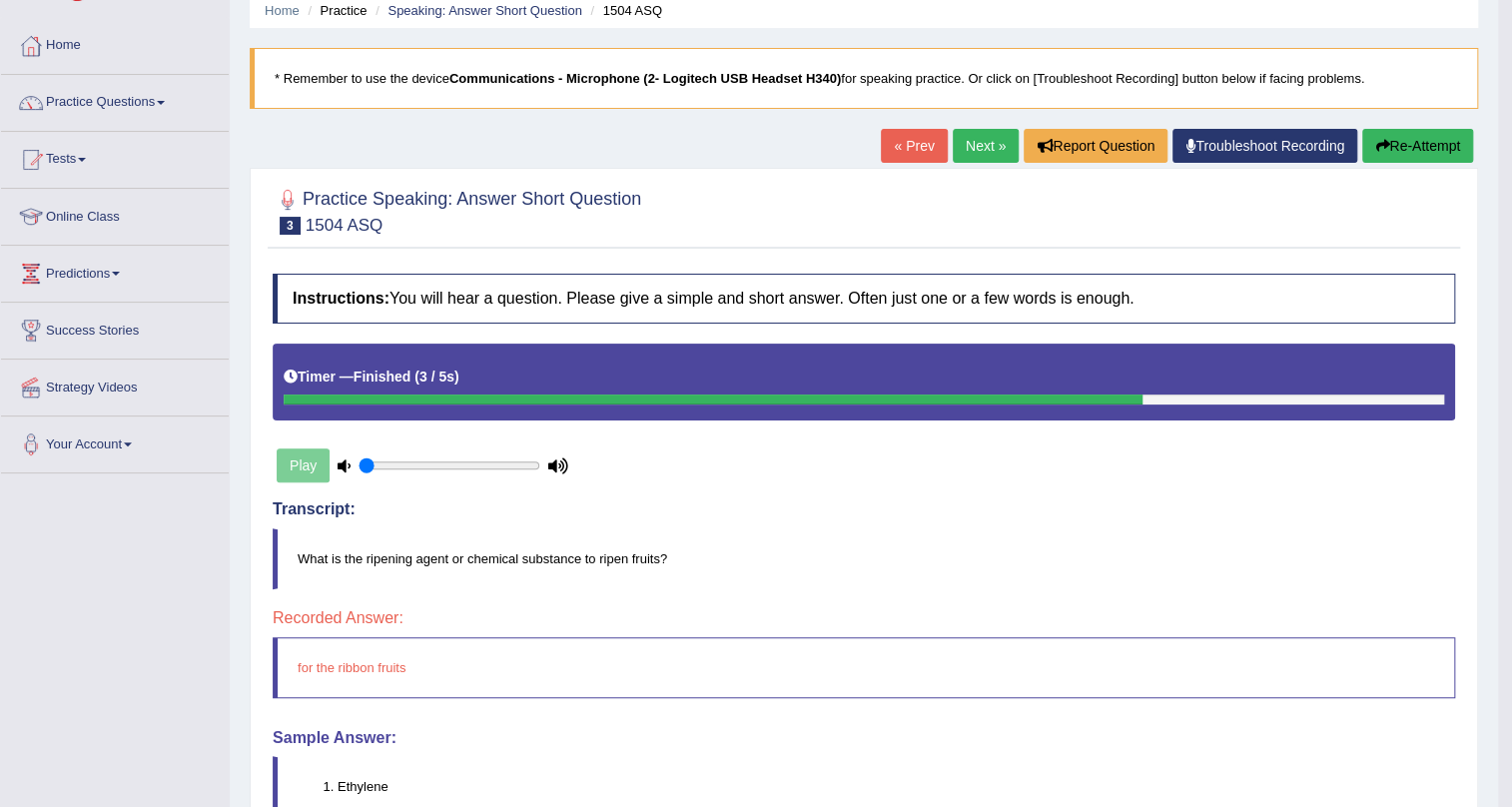 click on "Next »" at bounding box center [986, 146] 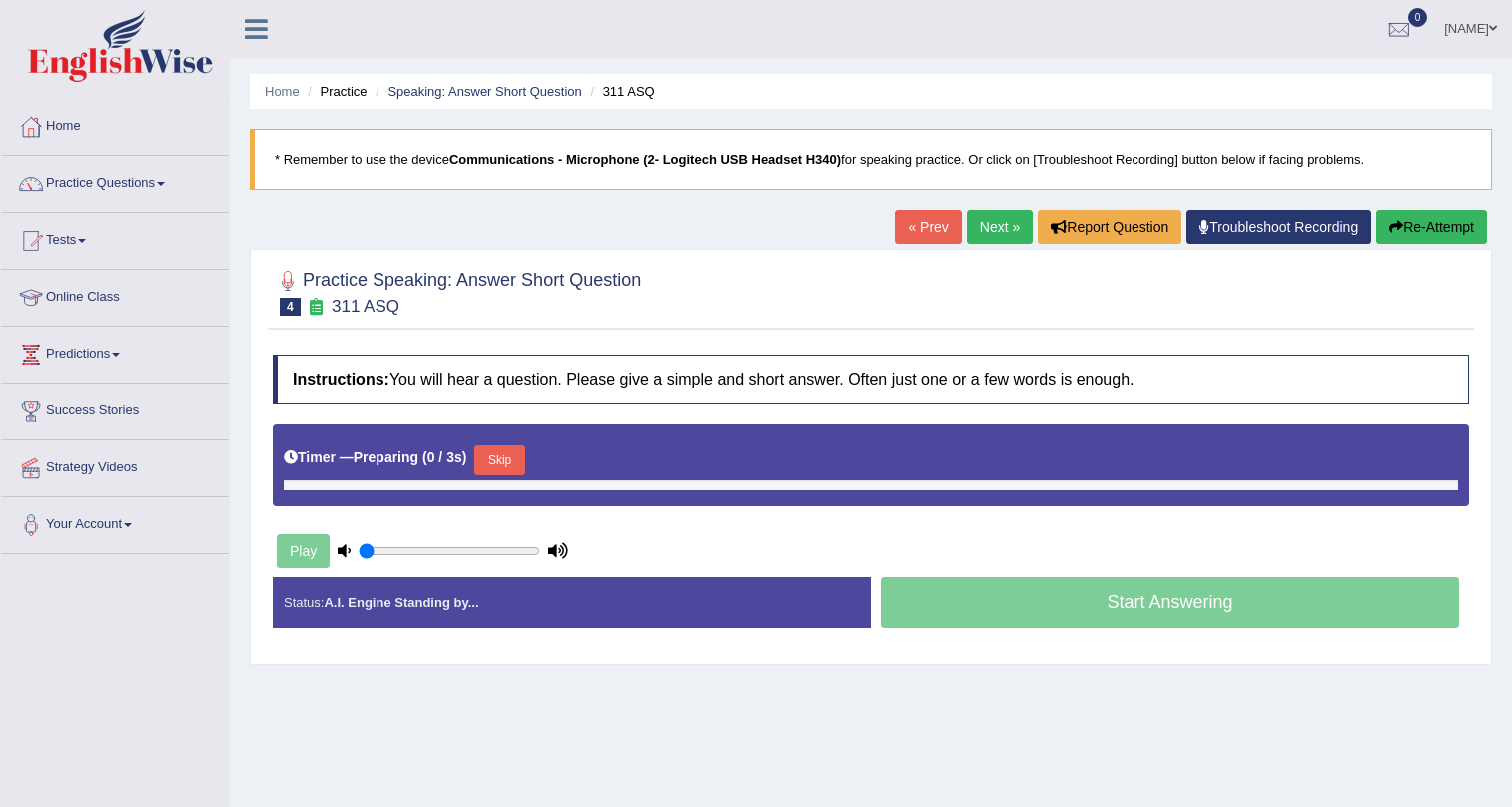 scroll, scrollTop: 0, scrollLeft: 0, axis: both 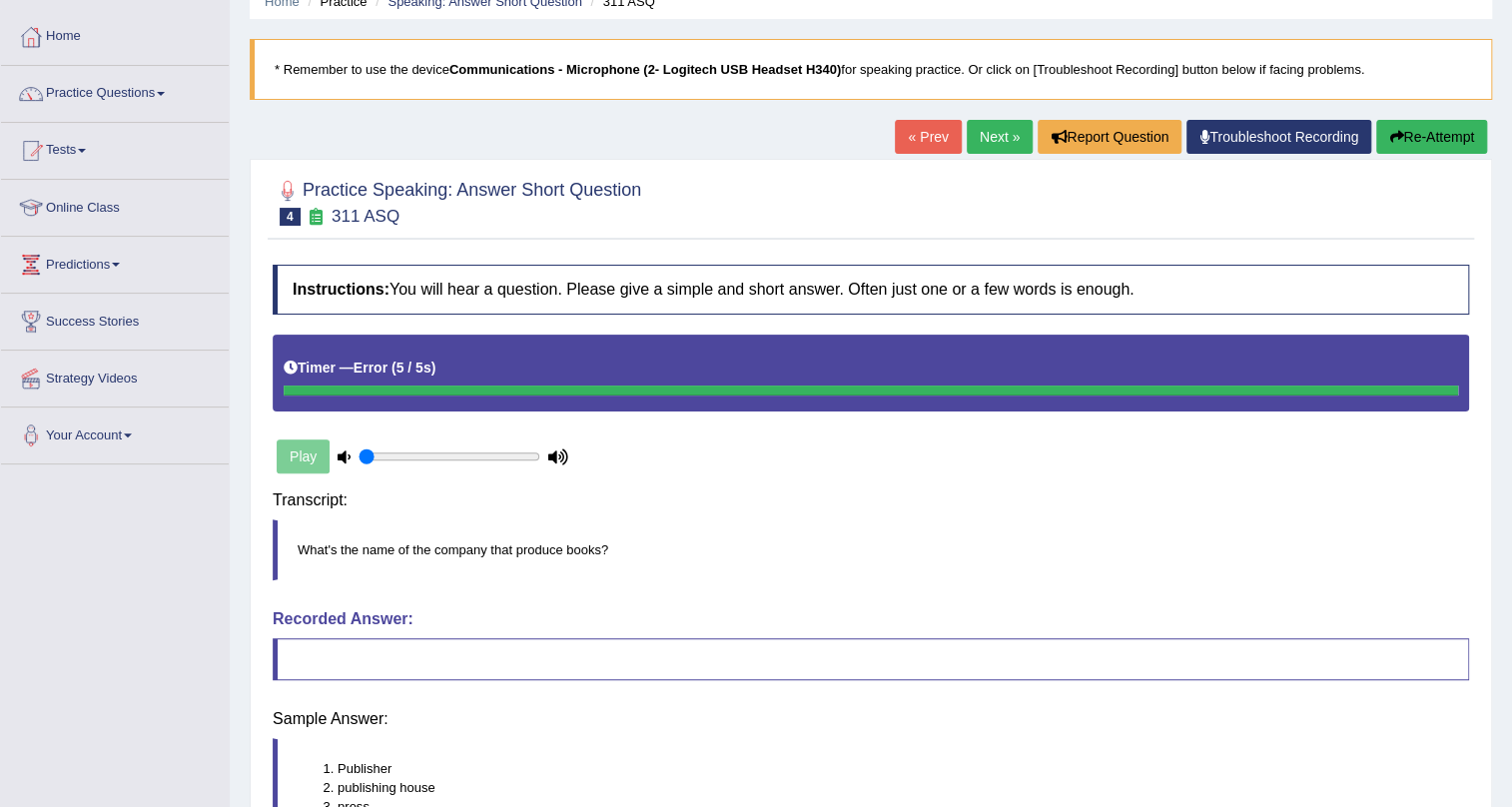 click on "Transcript: What's the name of the company that produce books?" at bounding box center (871, 540) 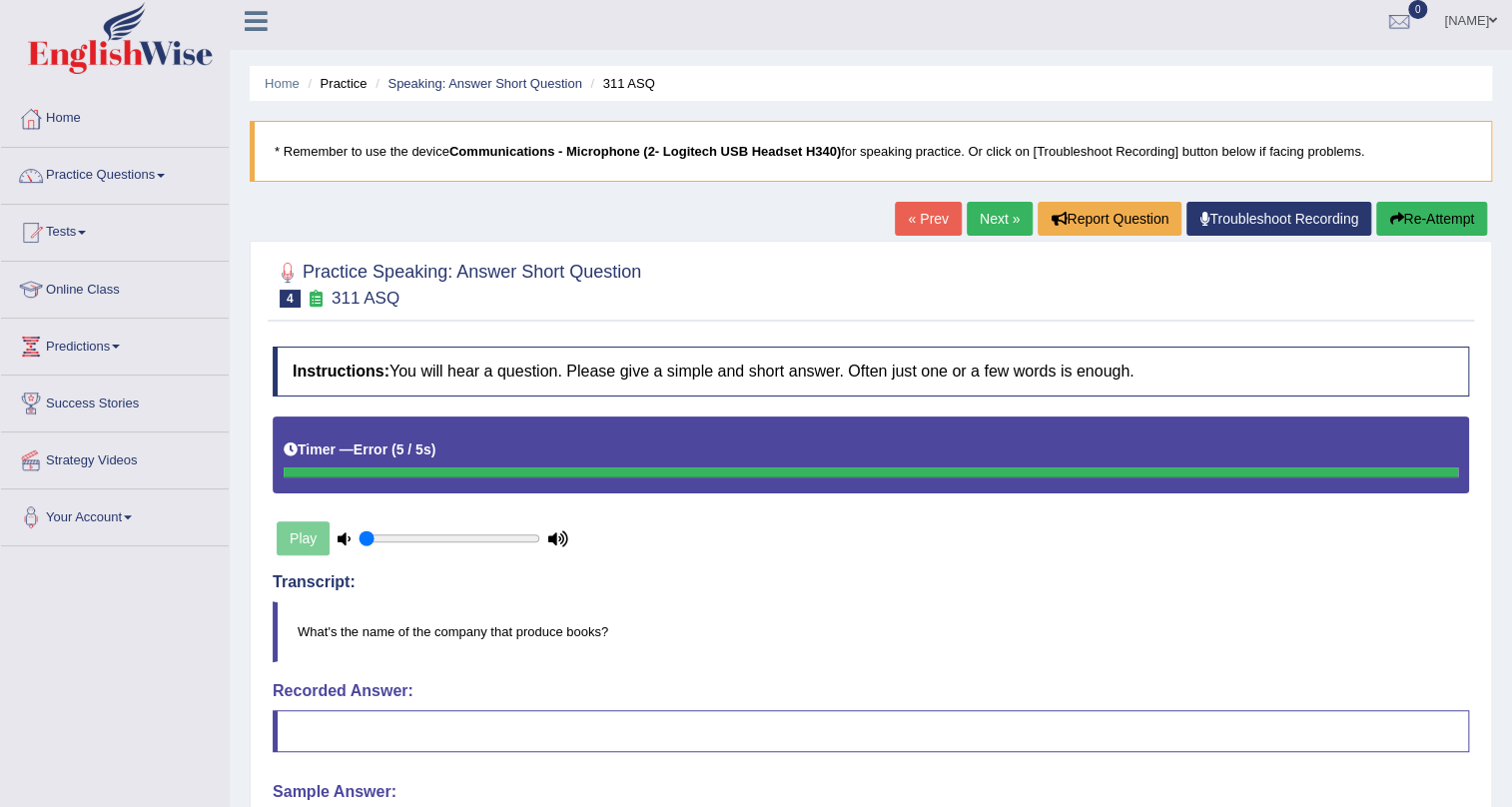 scroll, scrollTop: 0, scrollLeft: 0, axis: both 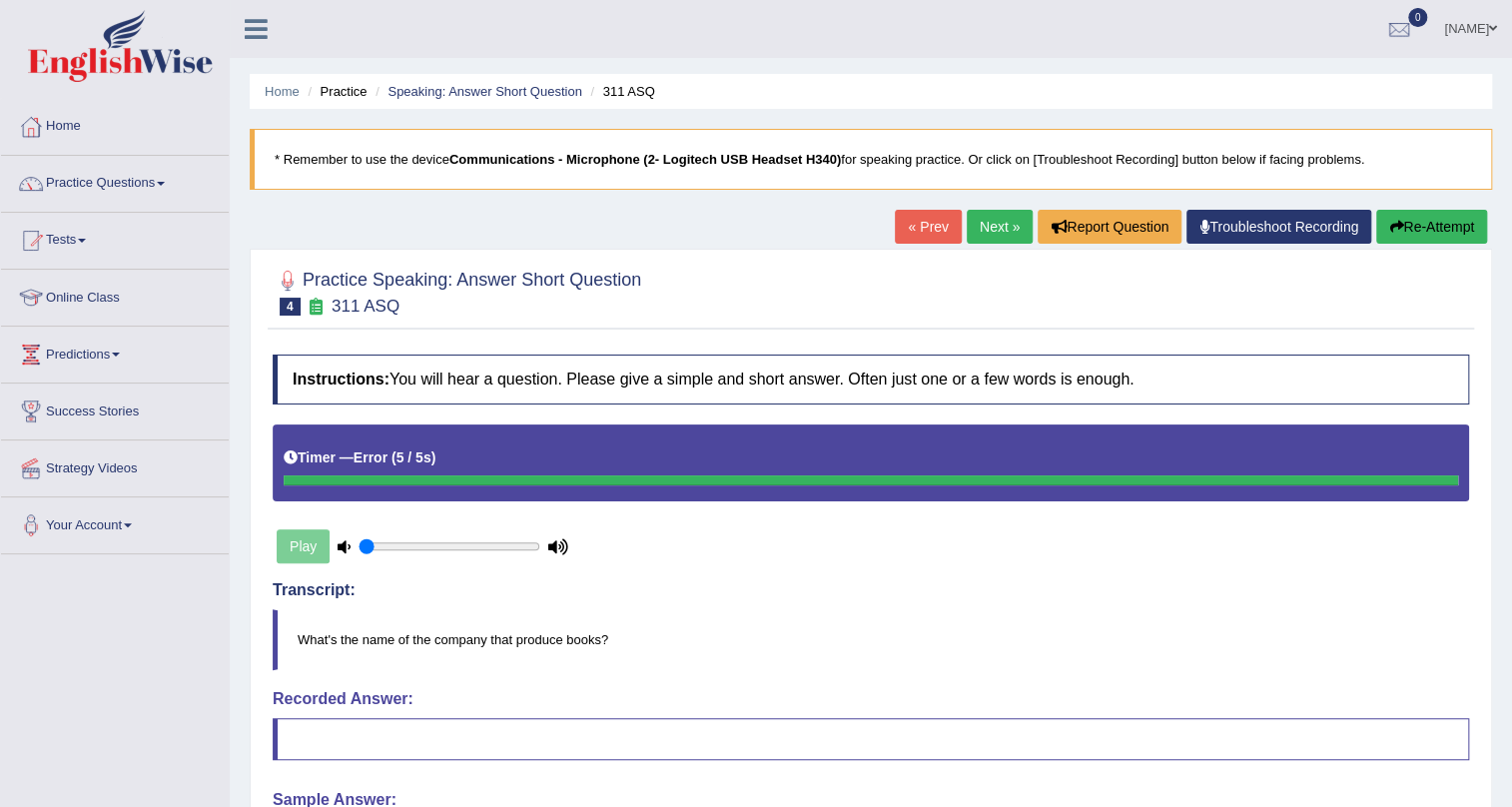 click on "Re-Attempt" at bounding box center [1431, 227] 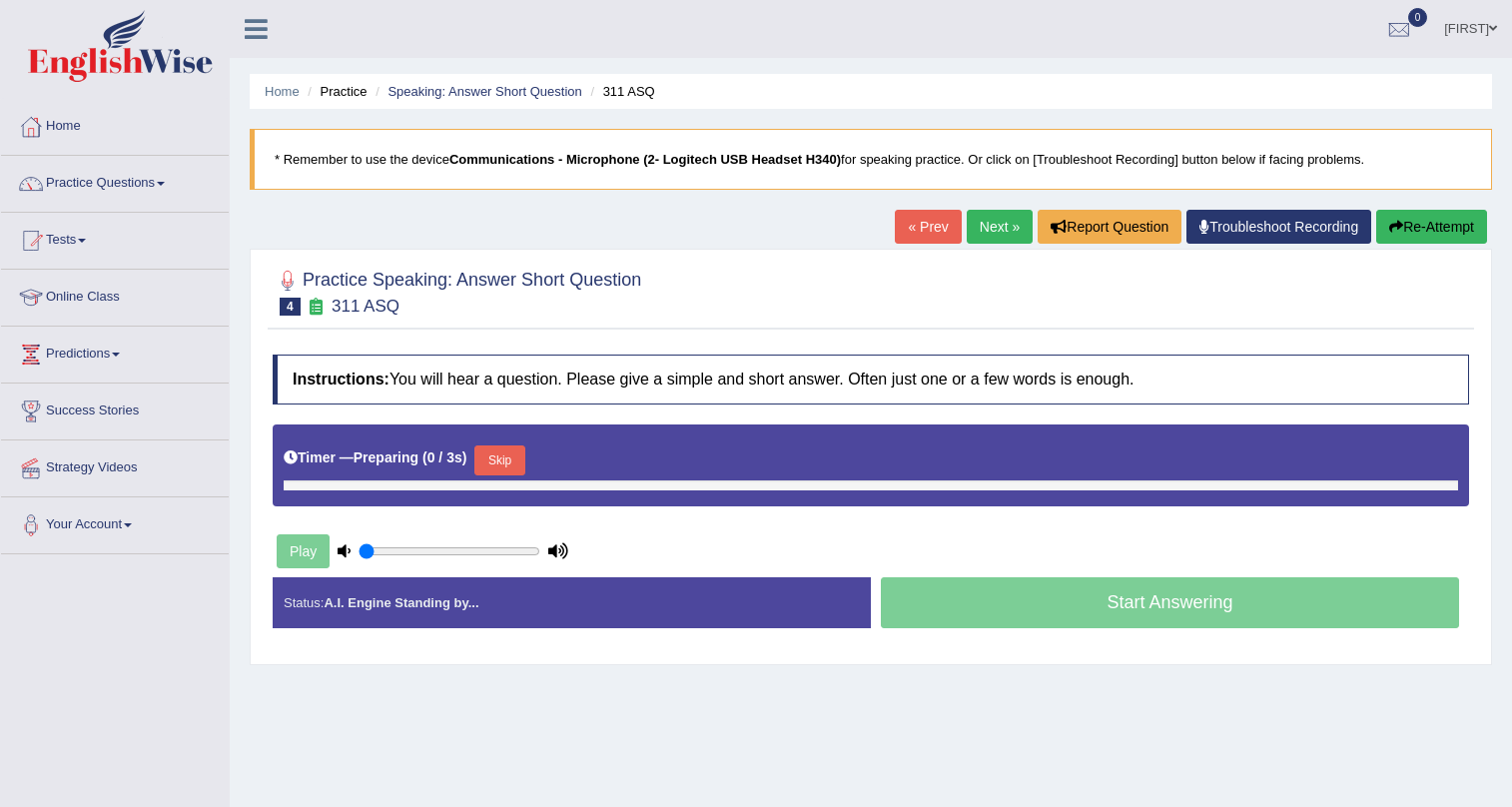 scroll, scrollTop: 0, scrollLeft: 0, axis: both 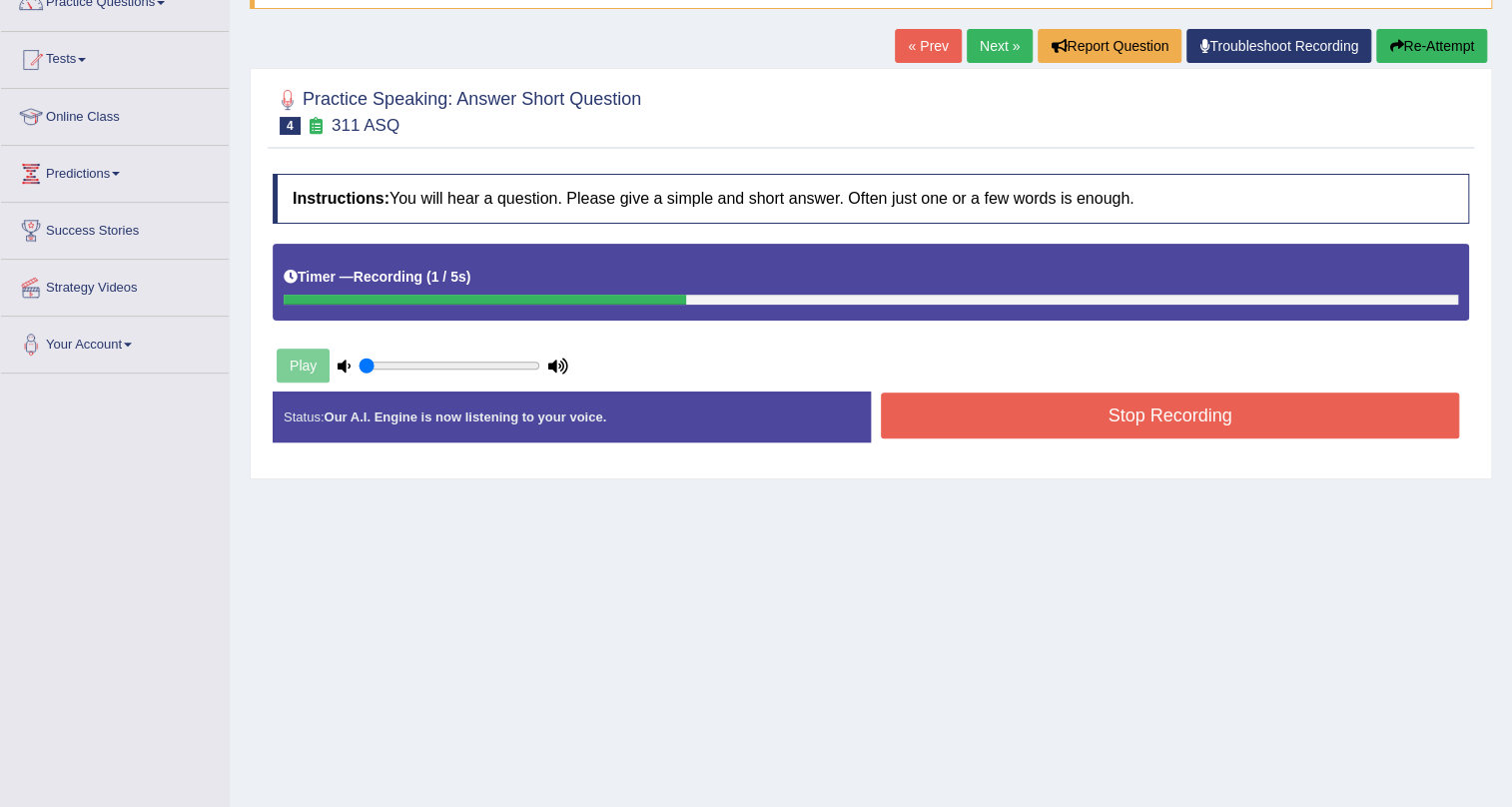 click on "Stop Recording" at bounding box center [1169, 415] 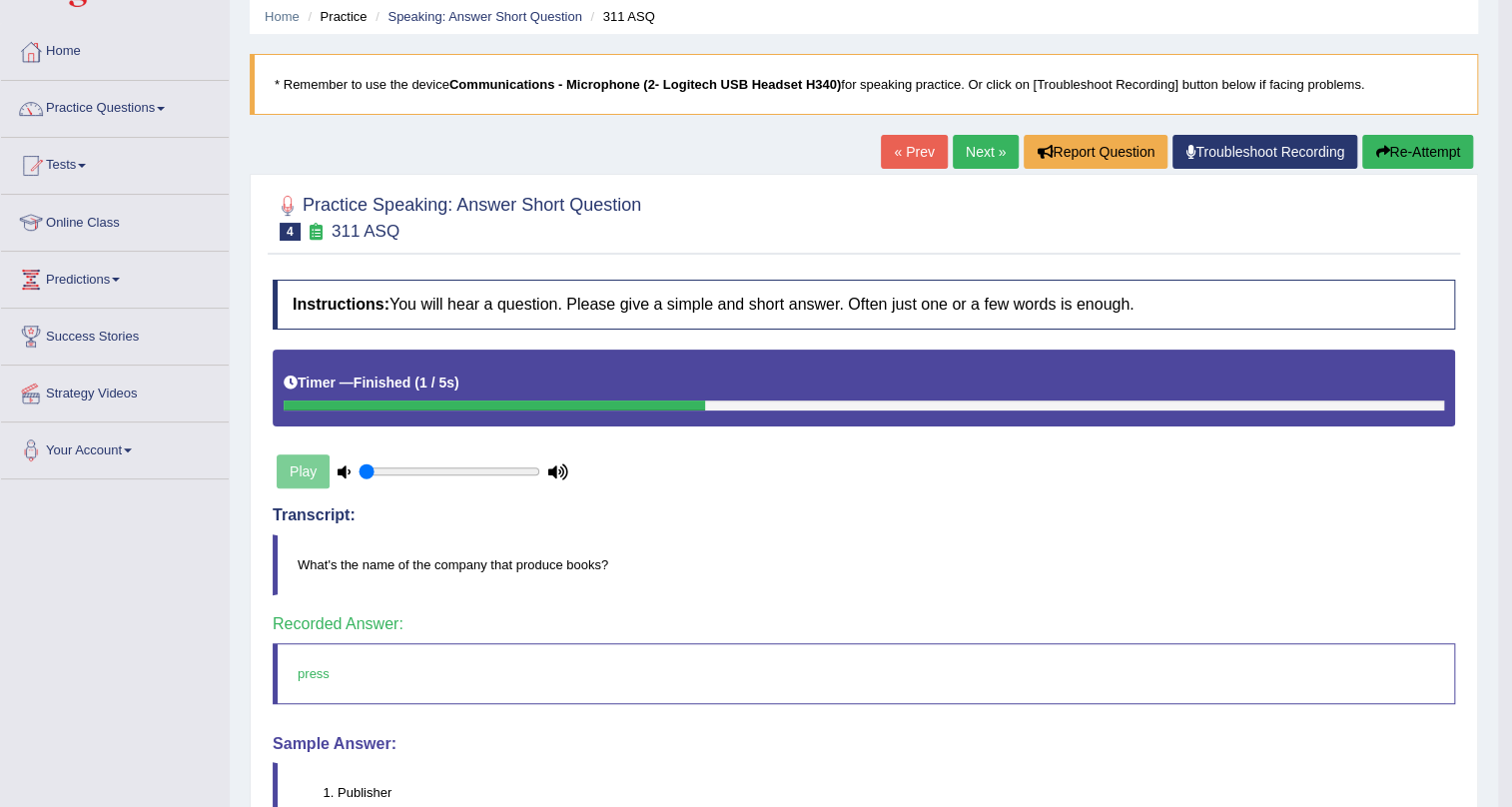 scroll, scrollTop: 29, scrollLeft: 0, axis: vertical 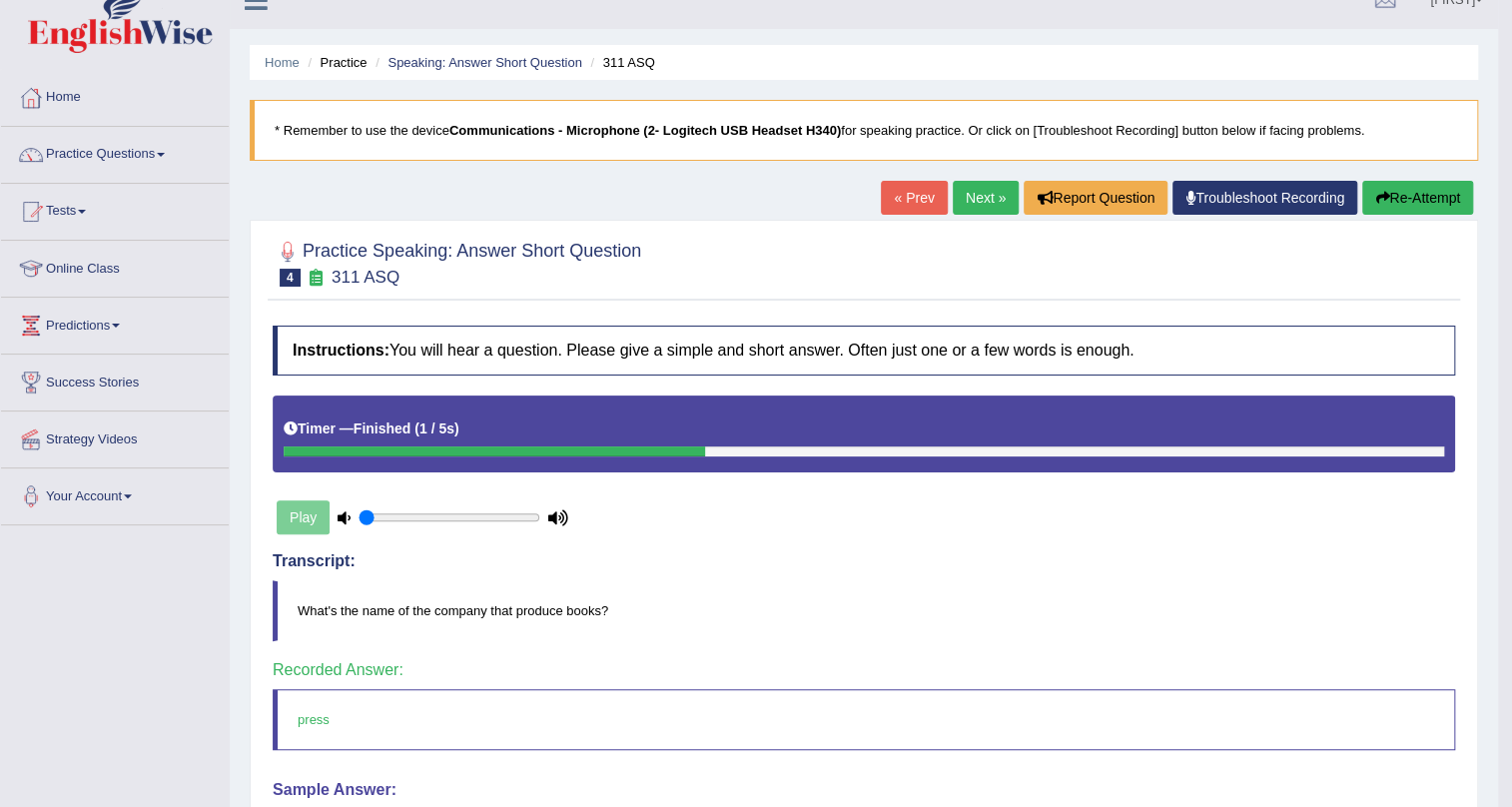 click on "Next »" at bounding box center [986, 198] 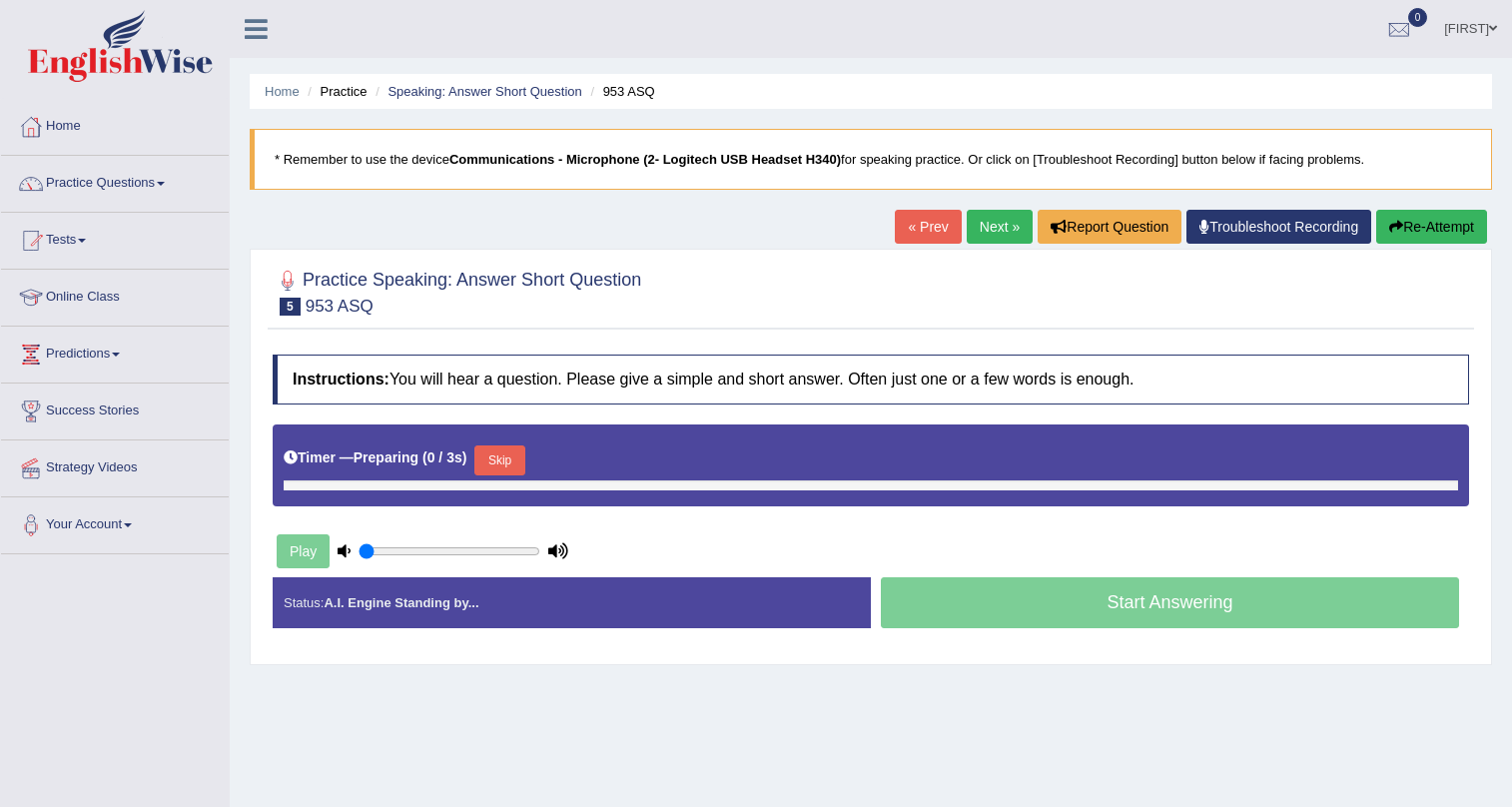 scroll, scrollTop: 0, scrollLeft: 0, axis: both 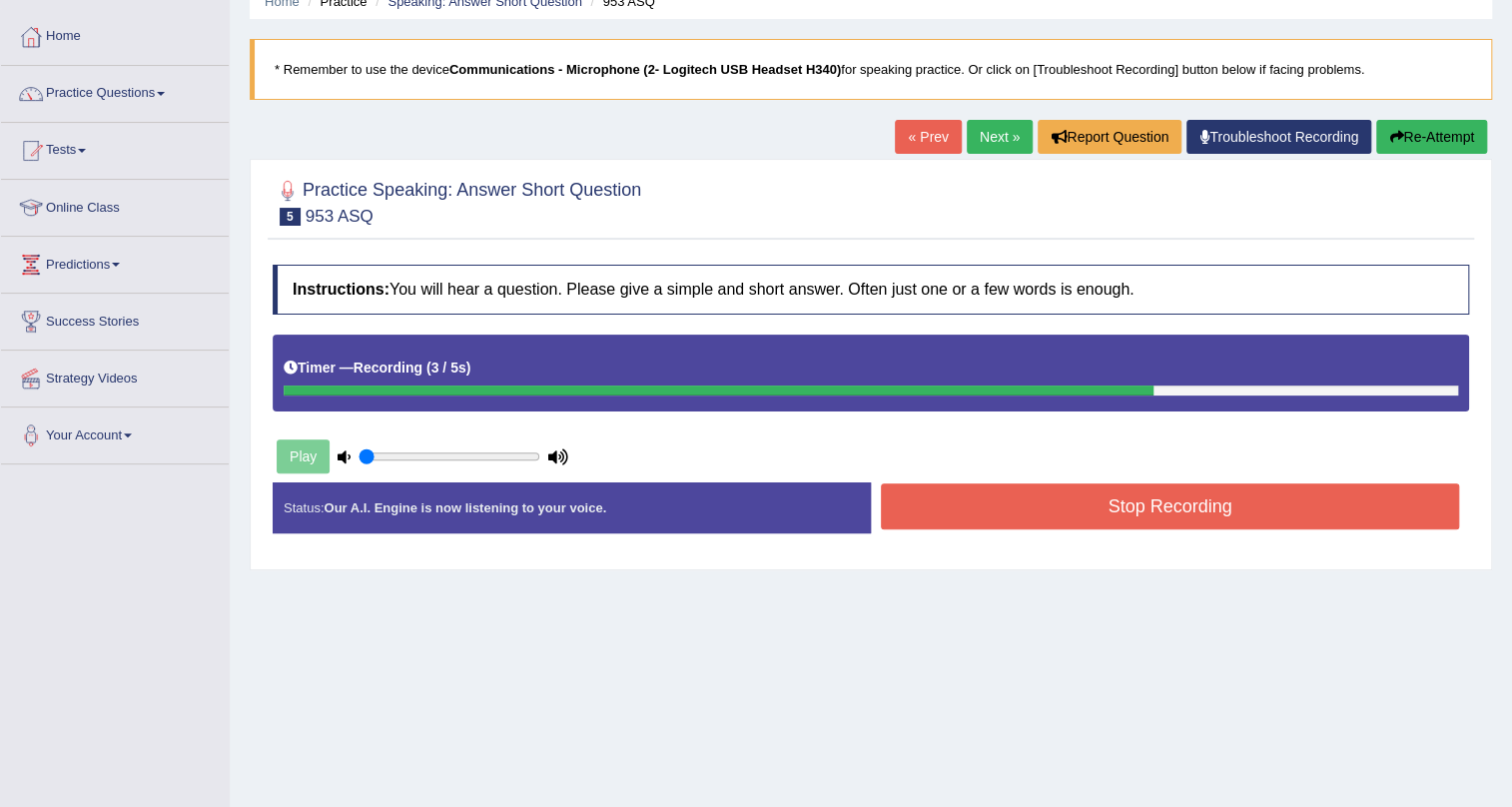 click on "Stop Recording" at bounding box center [1169, 506] 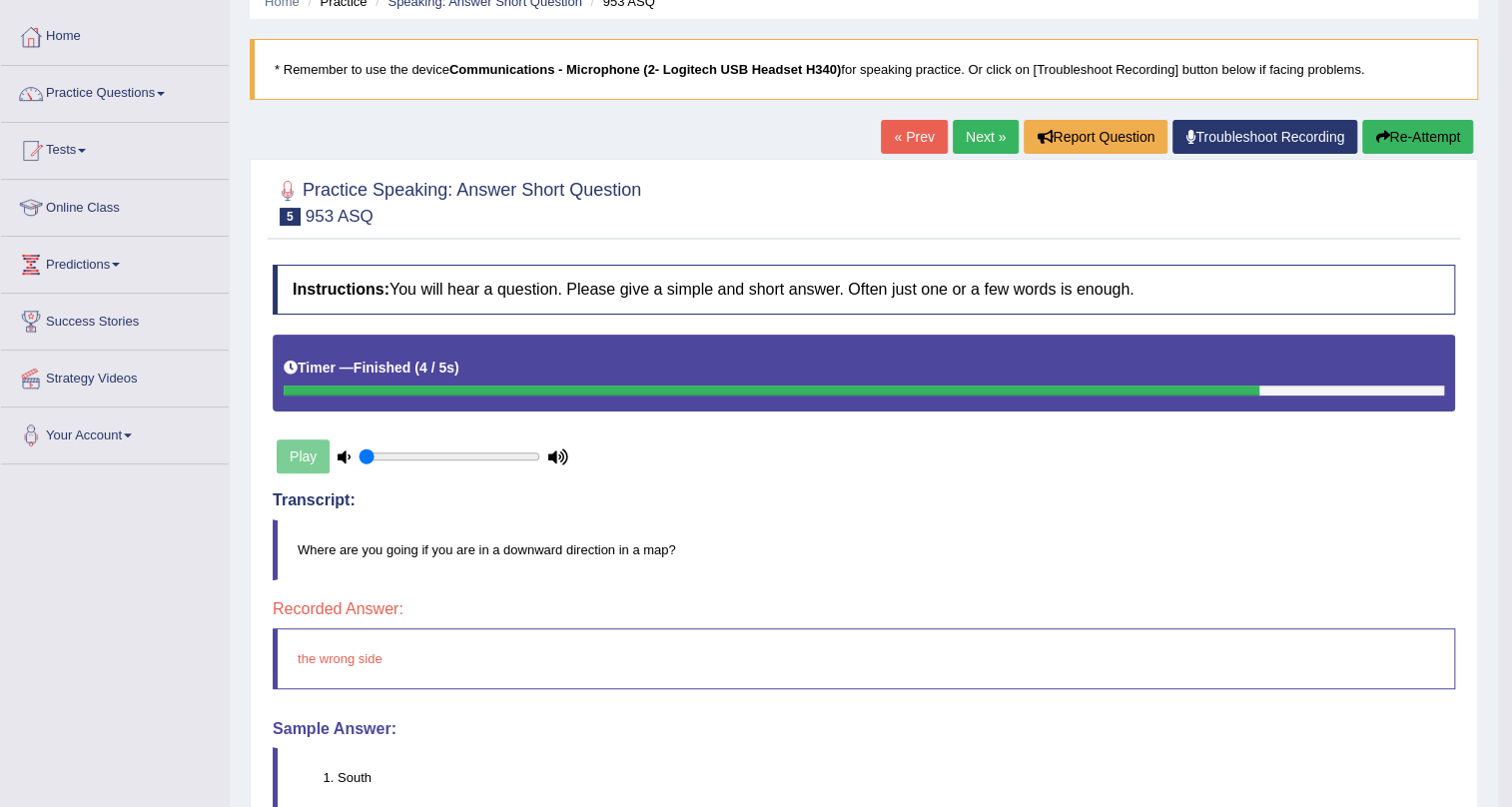 click on "Re-Attempt" at bounding box center [1417, 137] 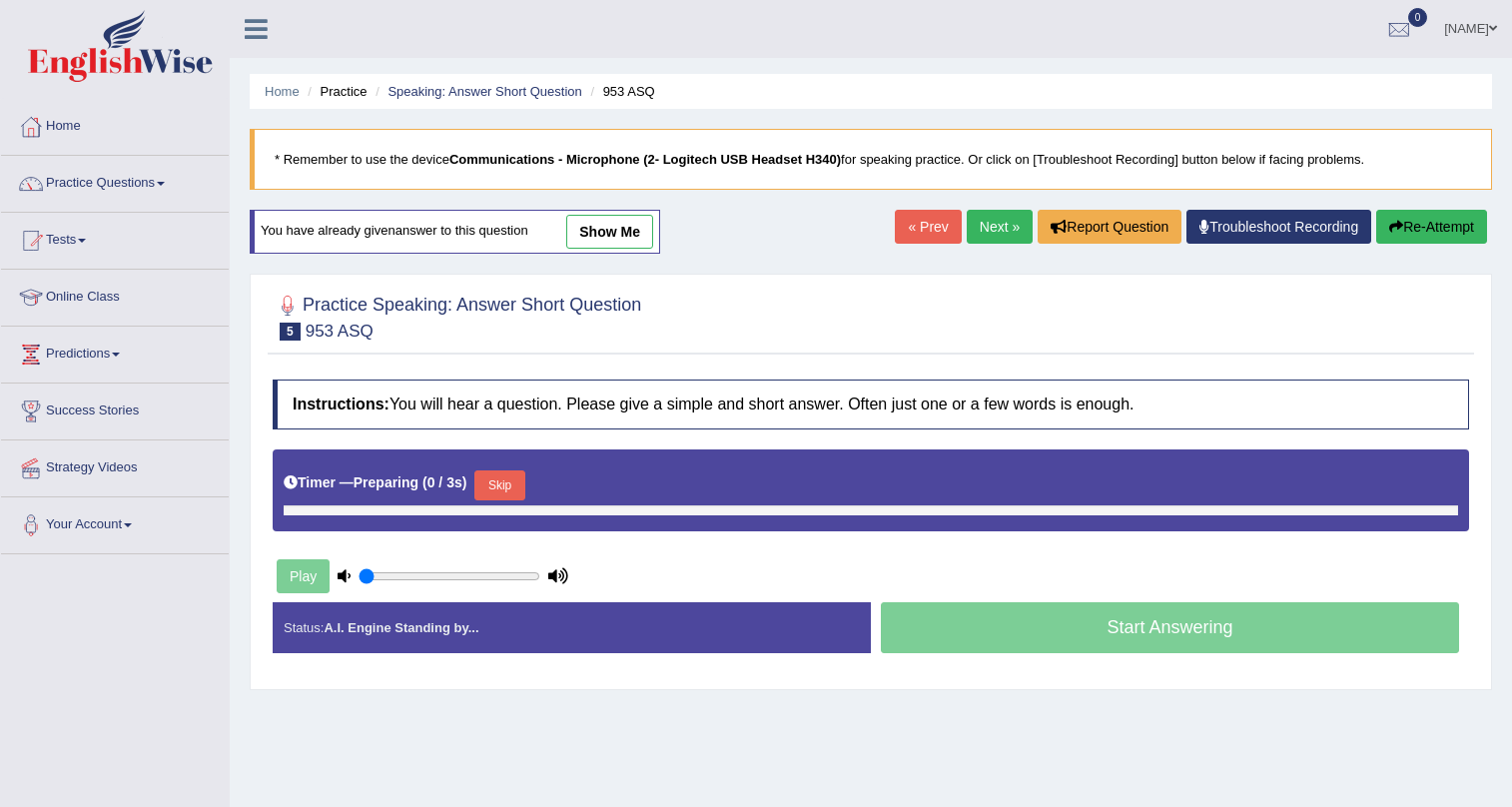scroll, scrollTop: 90, scrollLeft: 0, axis: vertical 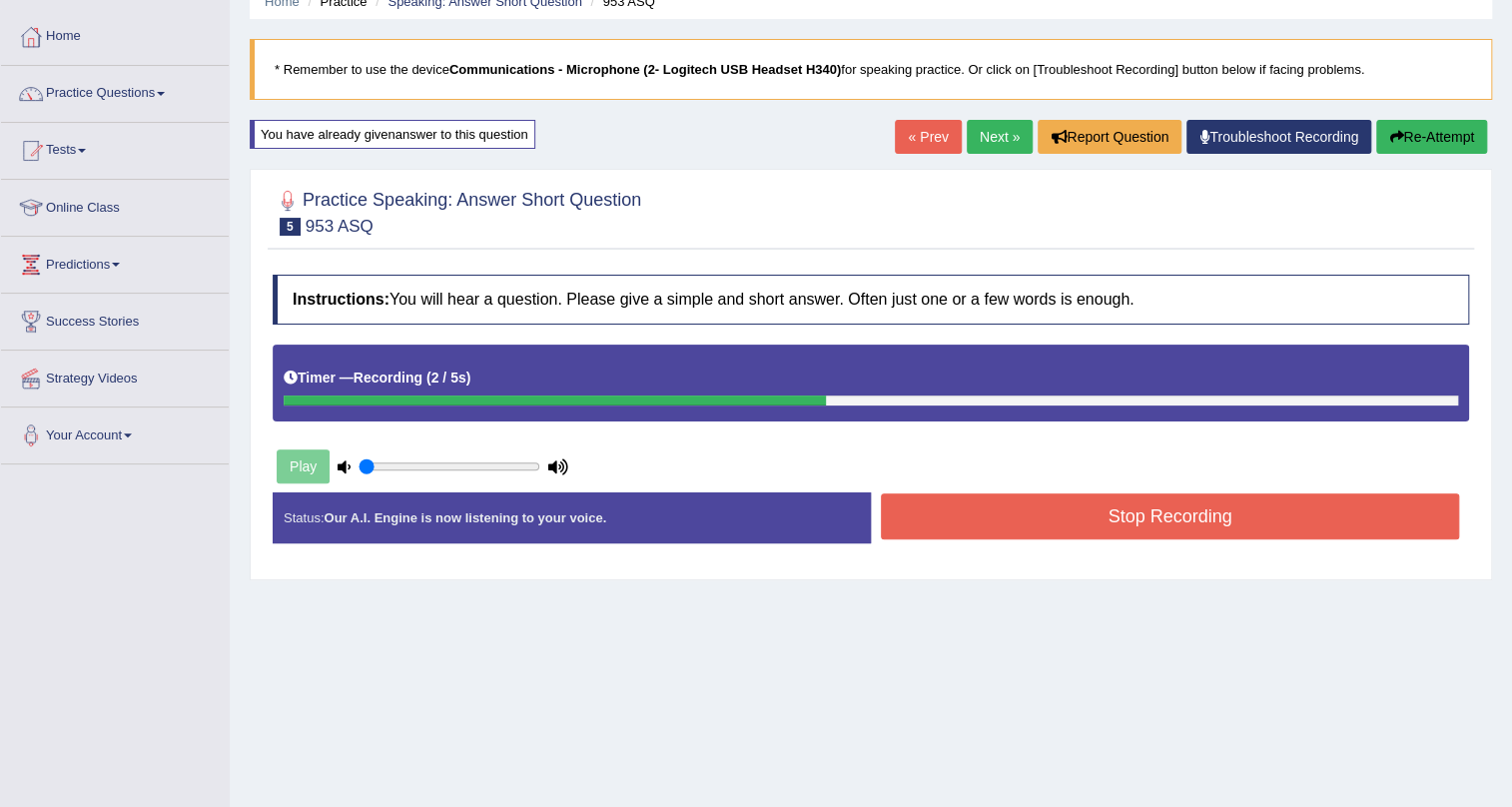 click on "Stop Recording" at bounding box center (1169, 516) 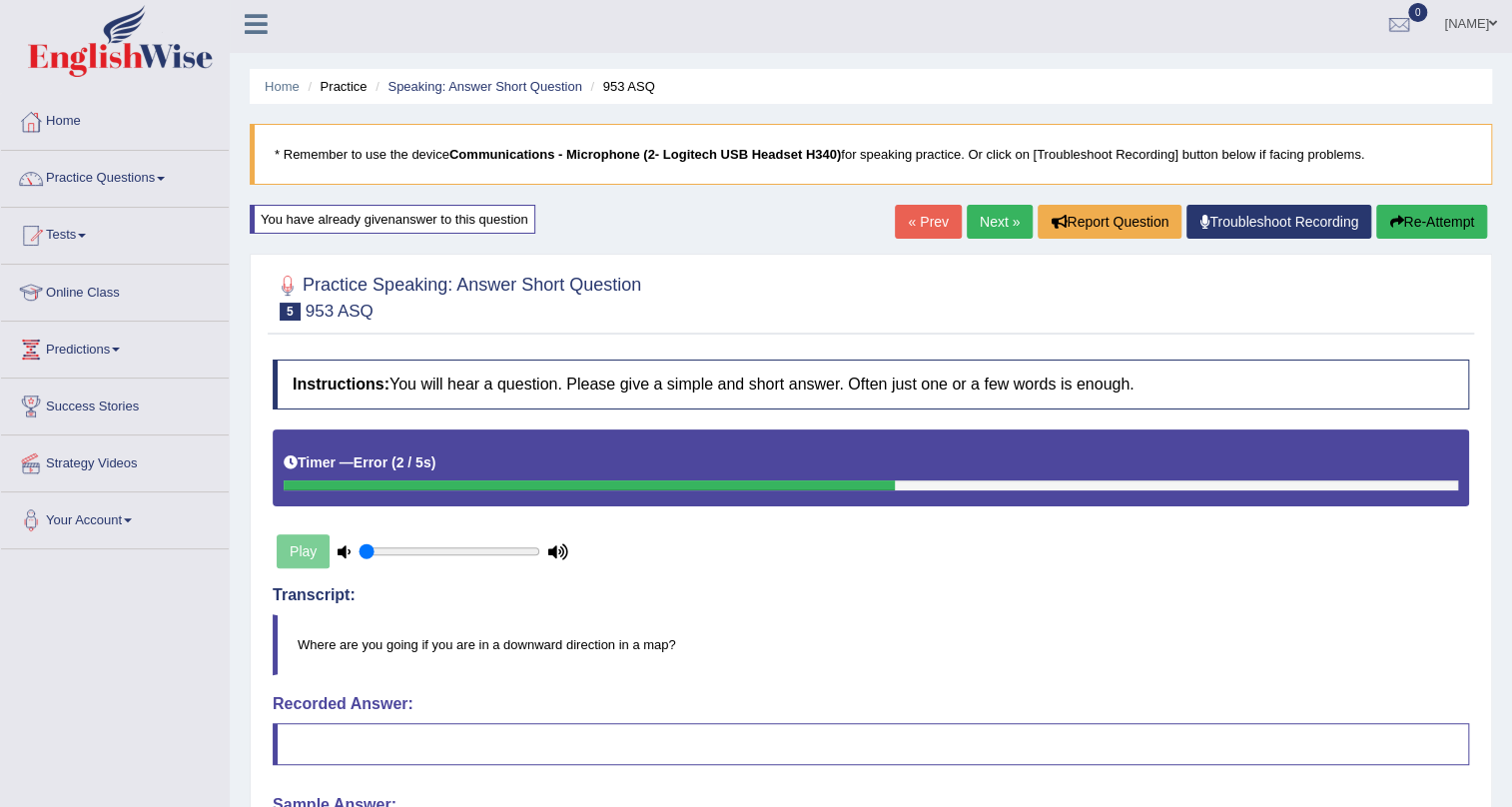 scroll, scrollTop: 0, scrollLeft: 0, axis: both 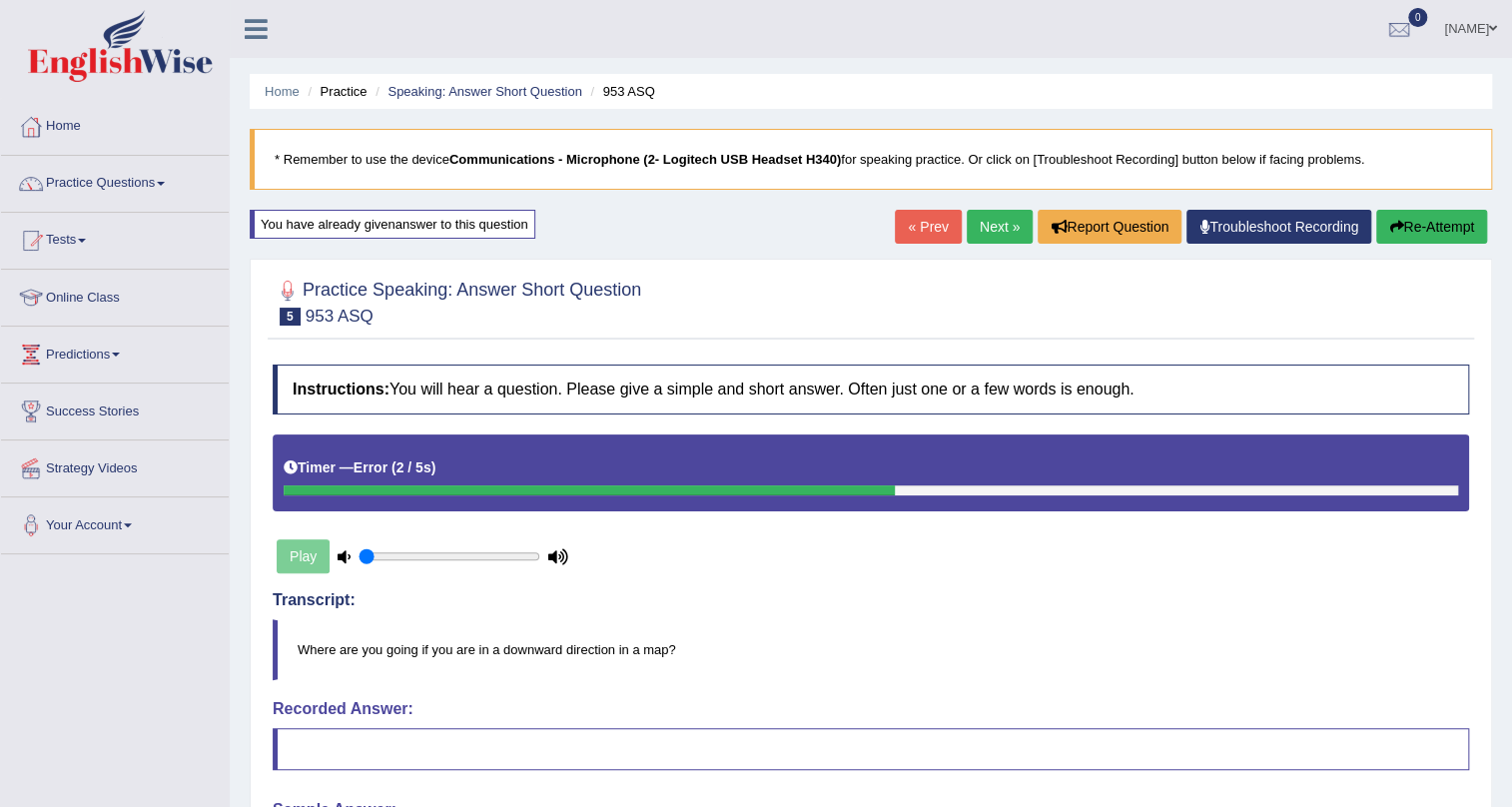 click on "Re-Attempt" at bounding box center (1431, 227) 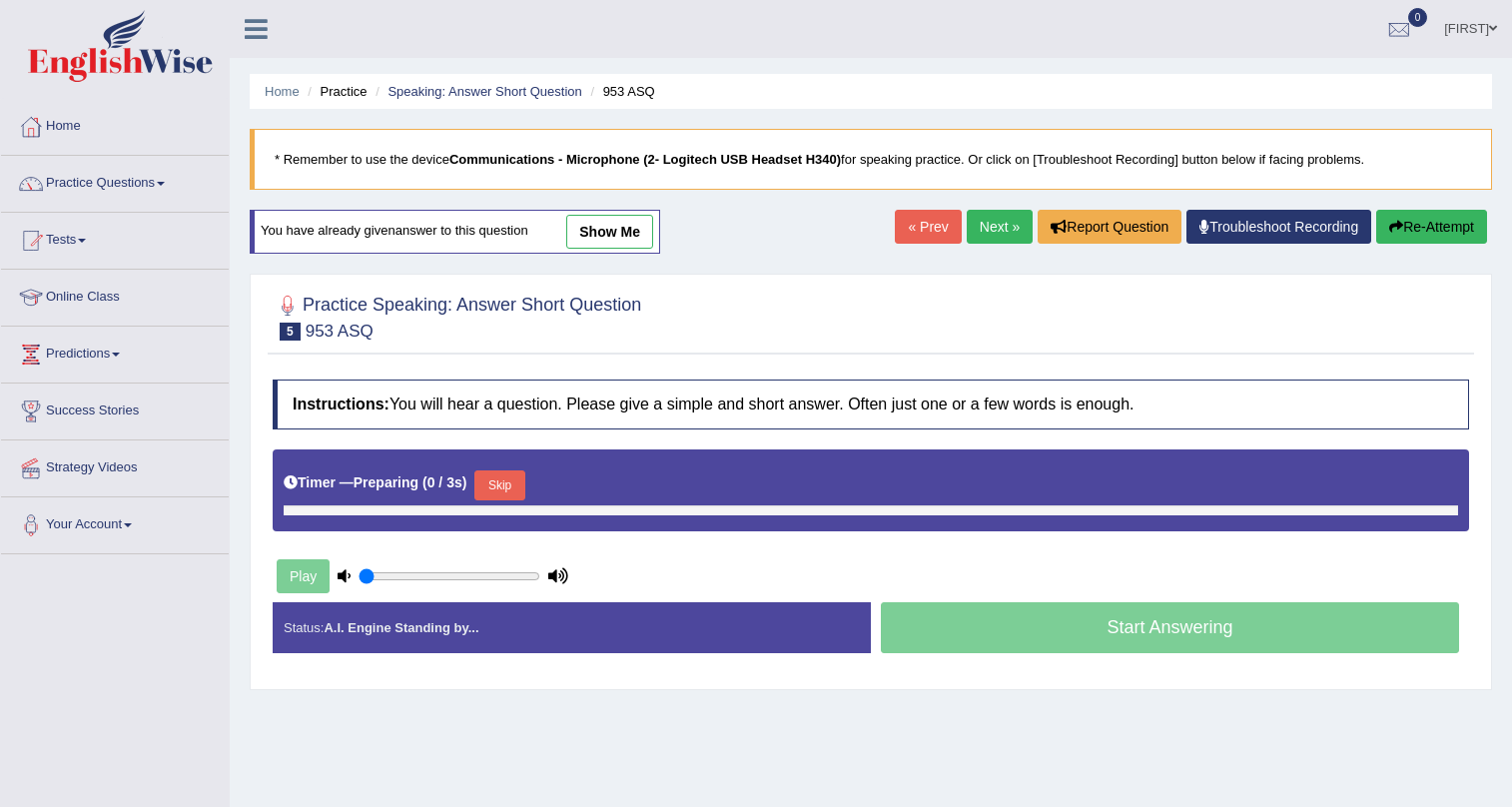 scroll, scrollTop: 0, scrollLeft: 0, axis: both 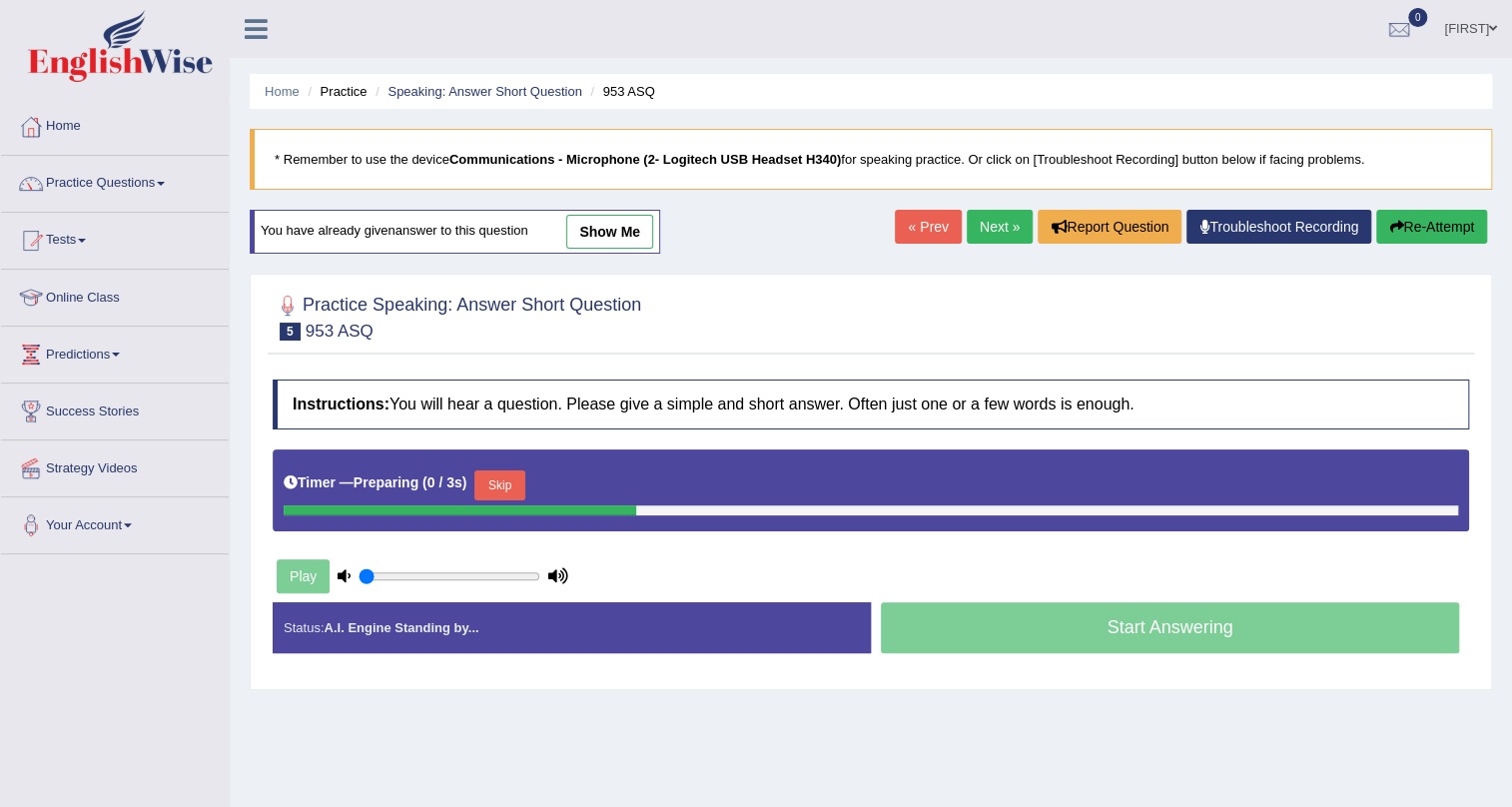 click on "Skip" at bounding box center [499, 485] 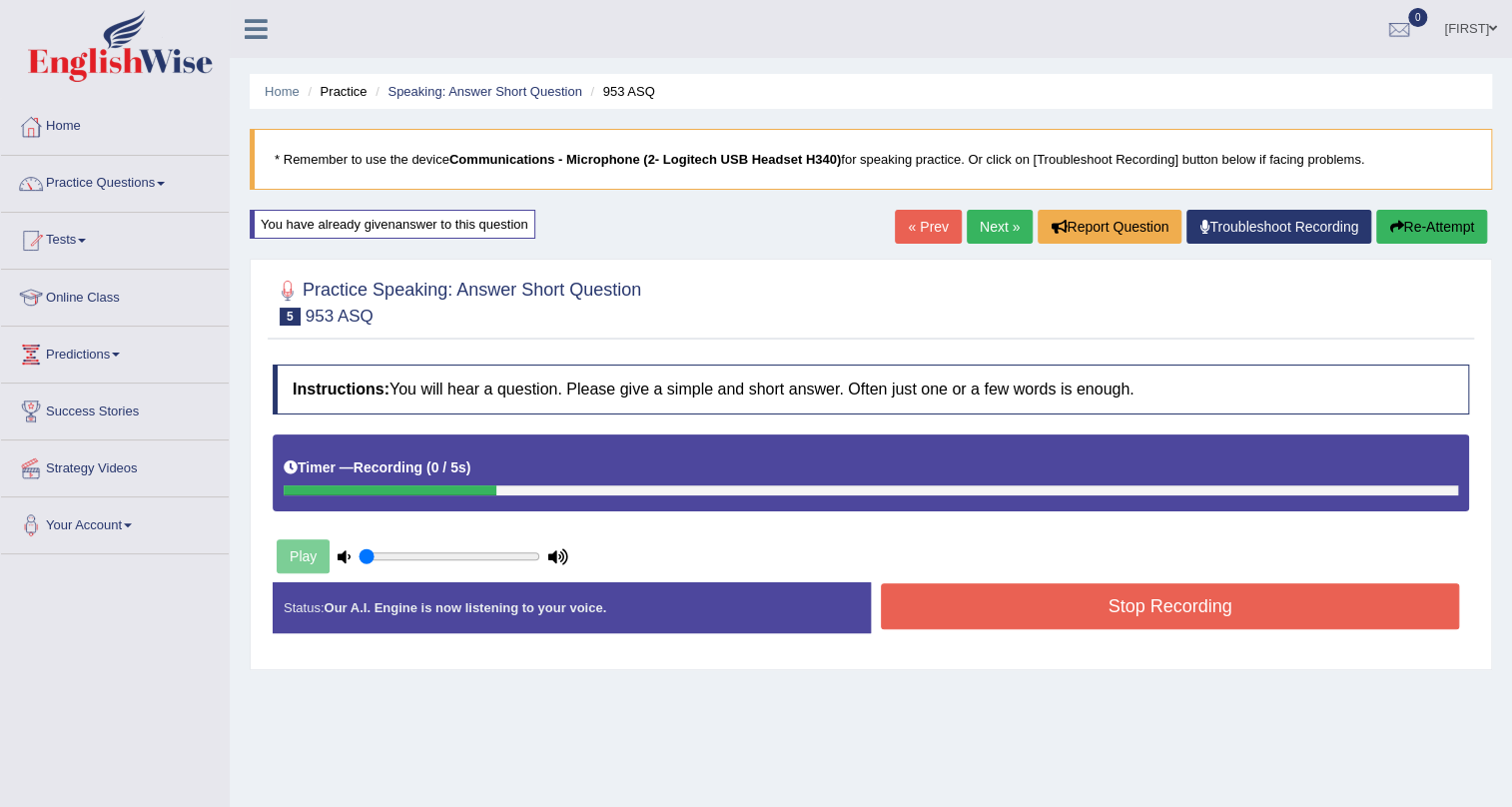 click on "Stop Recording" at bounding box center [1169, 606] 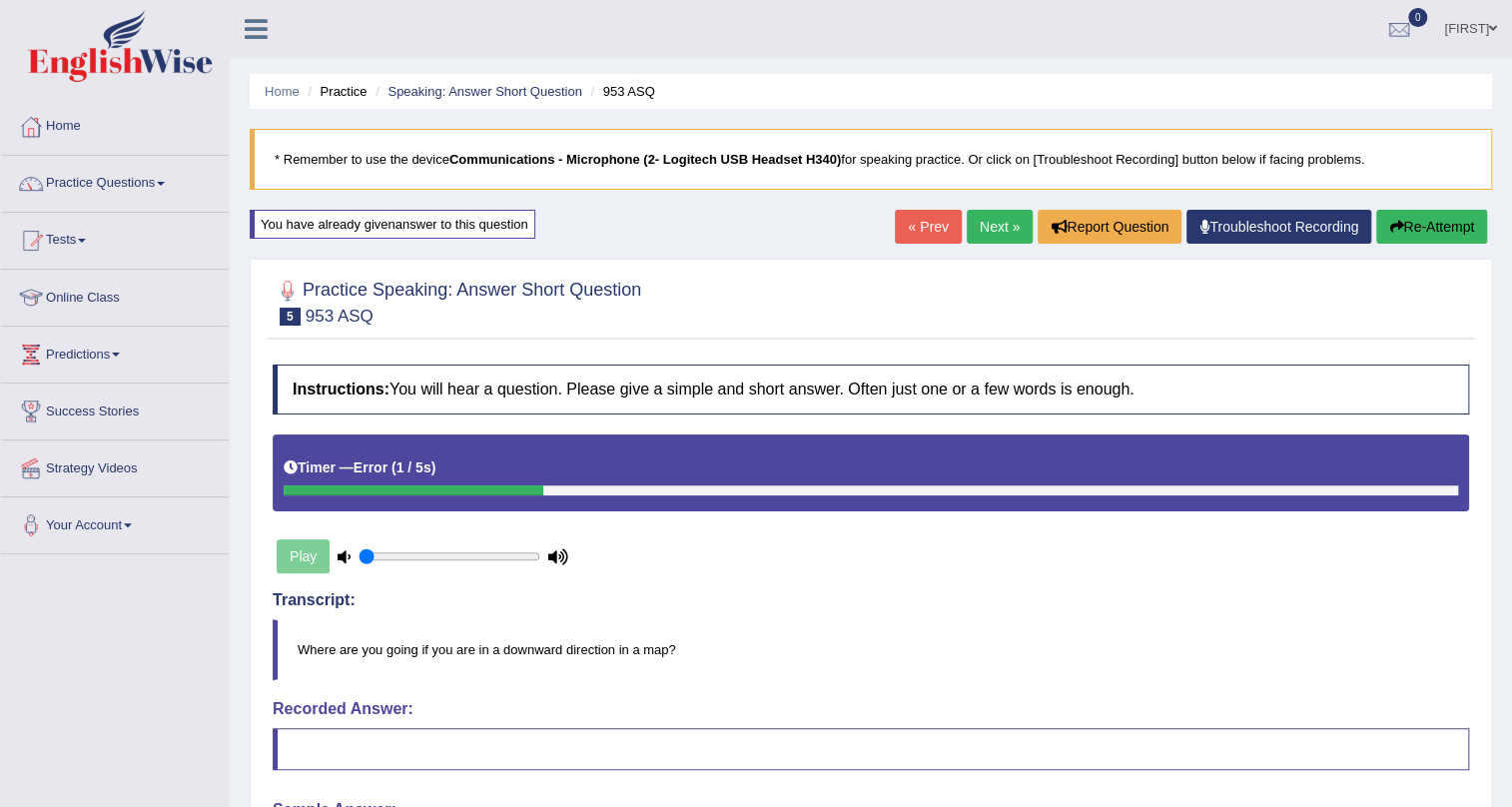 scroll, scrollTop: 0, scrollLeft: 0, axis: both 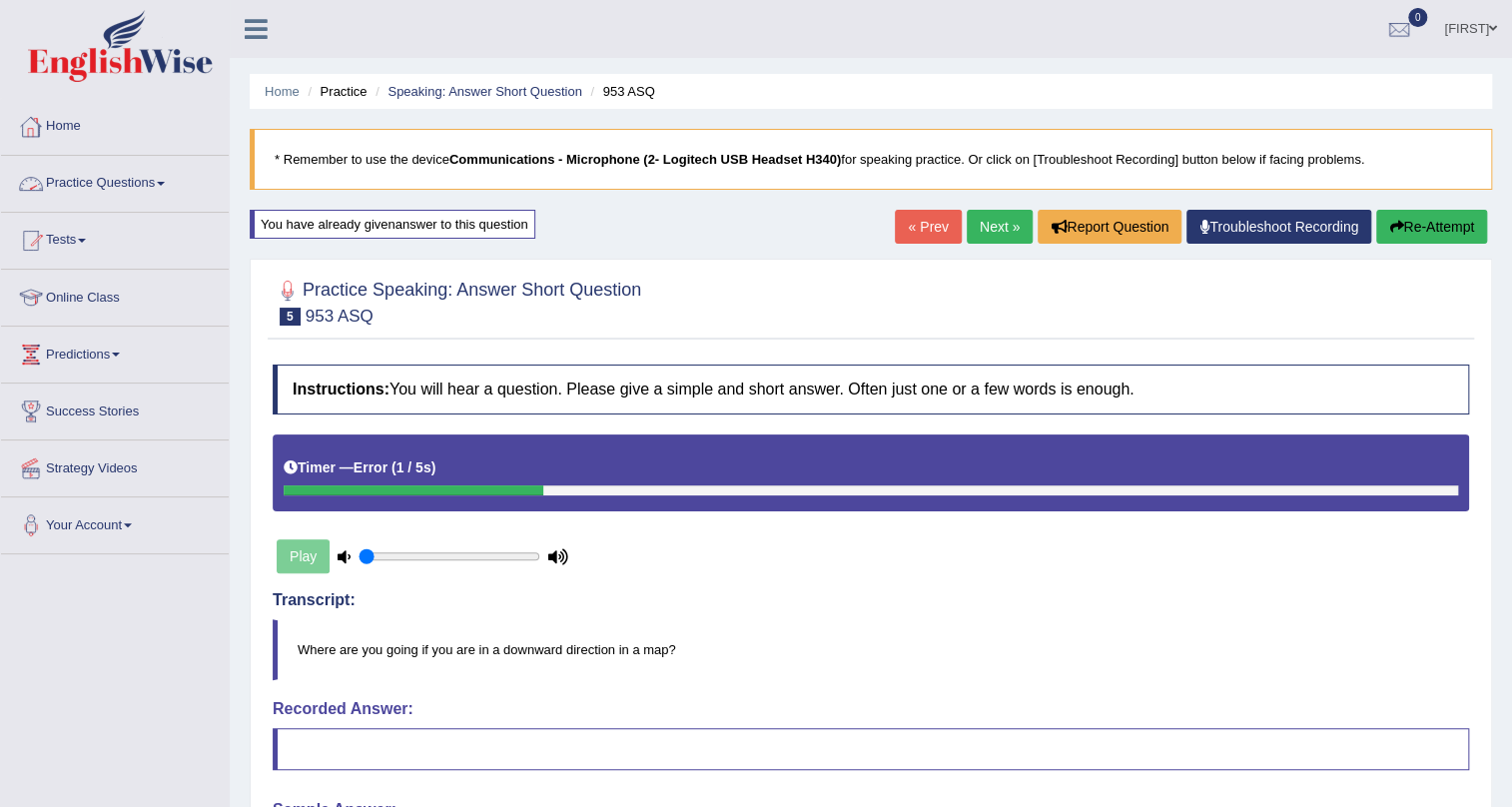click on "Practice Questions" at bounding box center [115, 181] 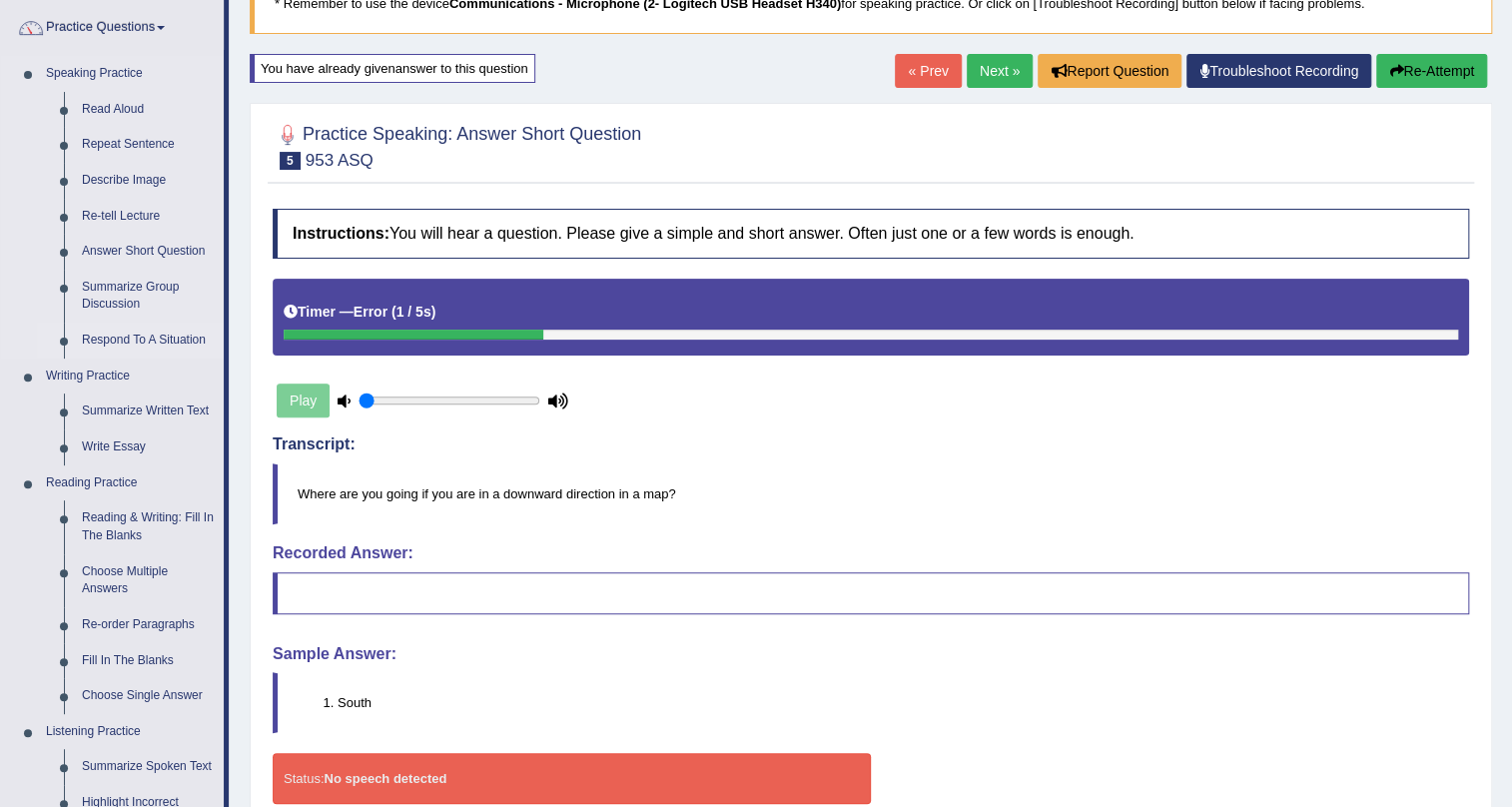 scroll, scrollTop: 181, scrollLeft: 0, axis: vertical 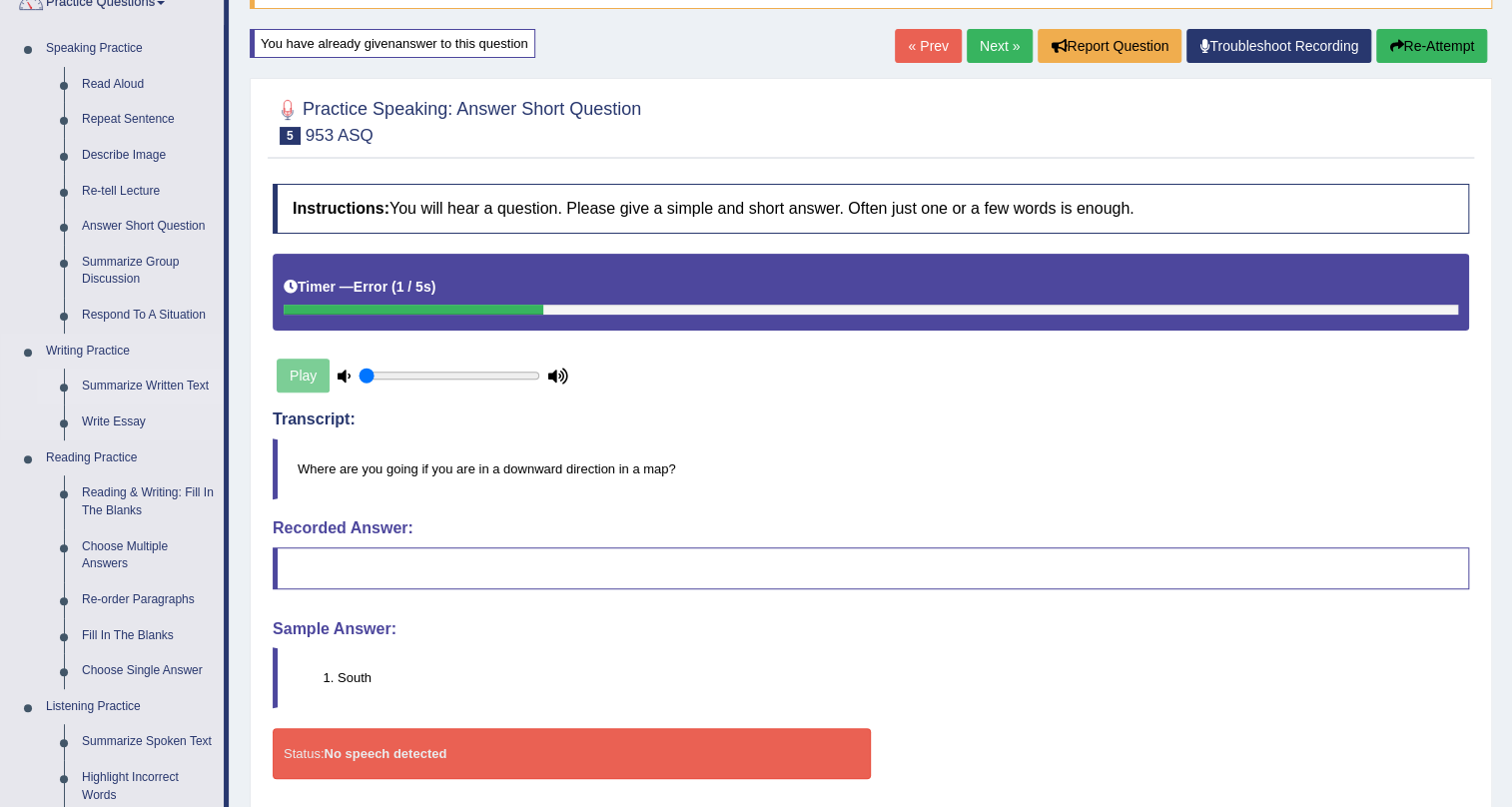 click on "Summarize Written Text" at bounding box center [148, 387] 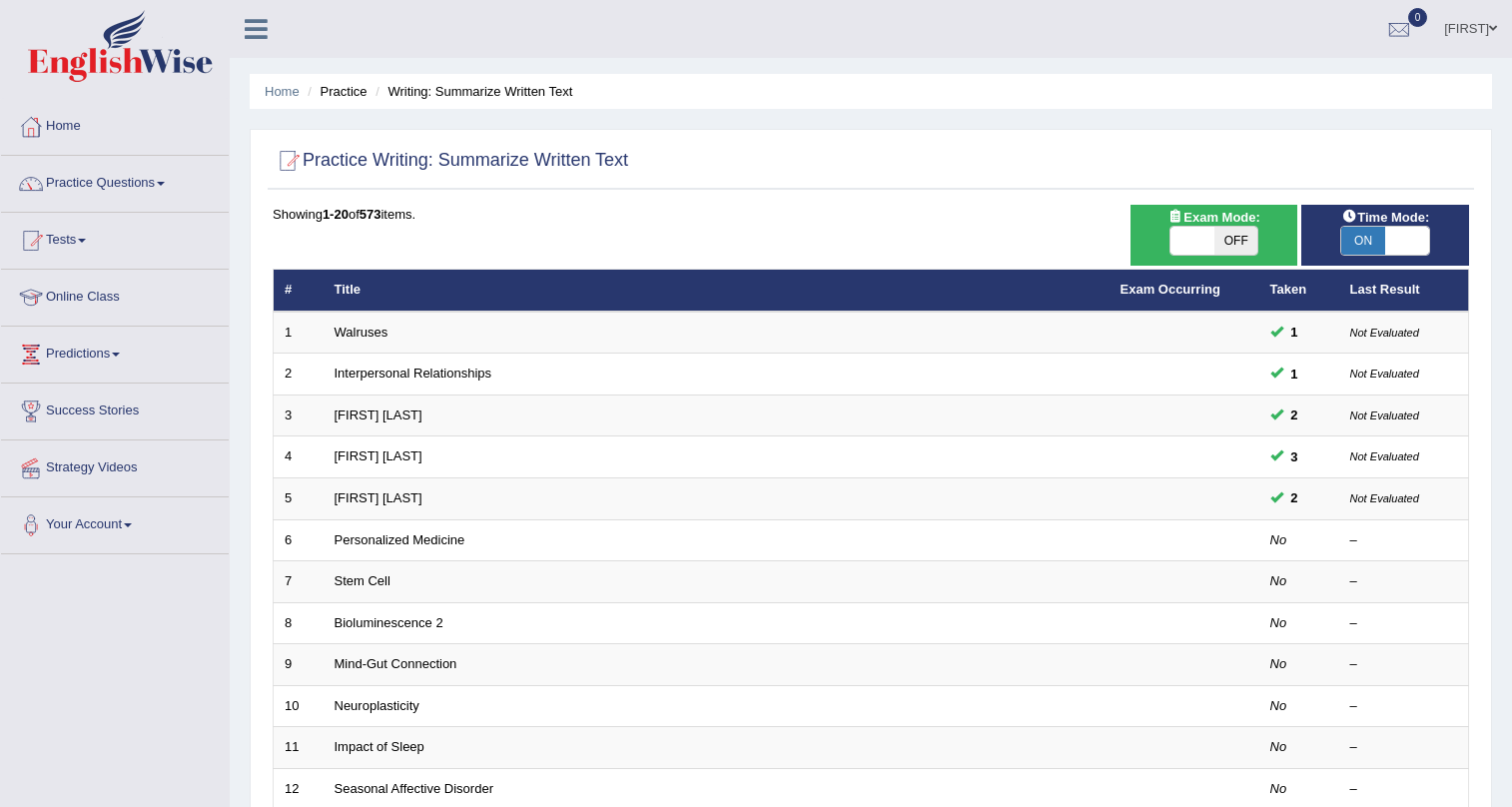 scroll, scrollTop: 0, scrollLeft: 0, axis: both 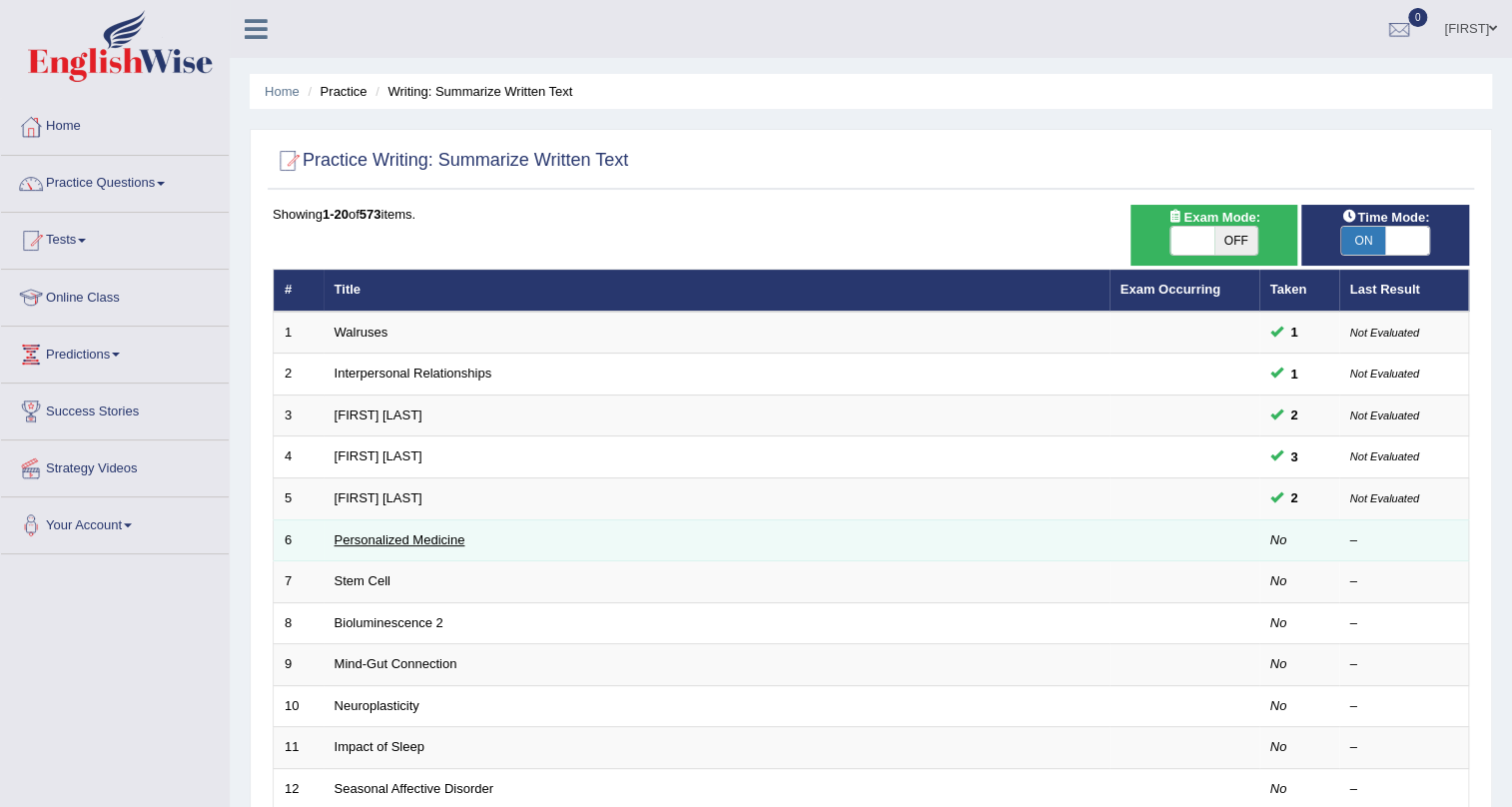 click on "Personalized Medicine" at bounding box center (399, 539) 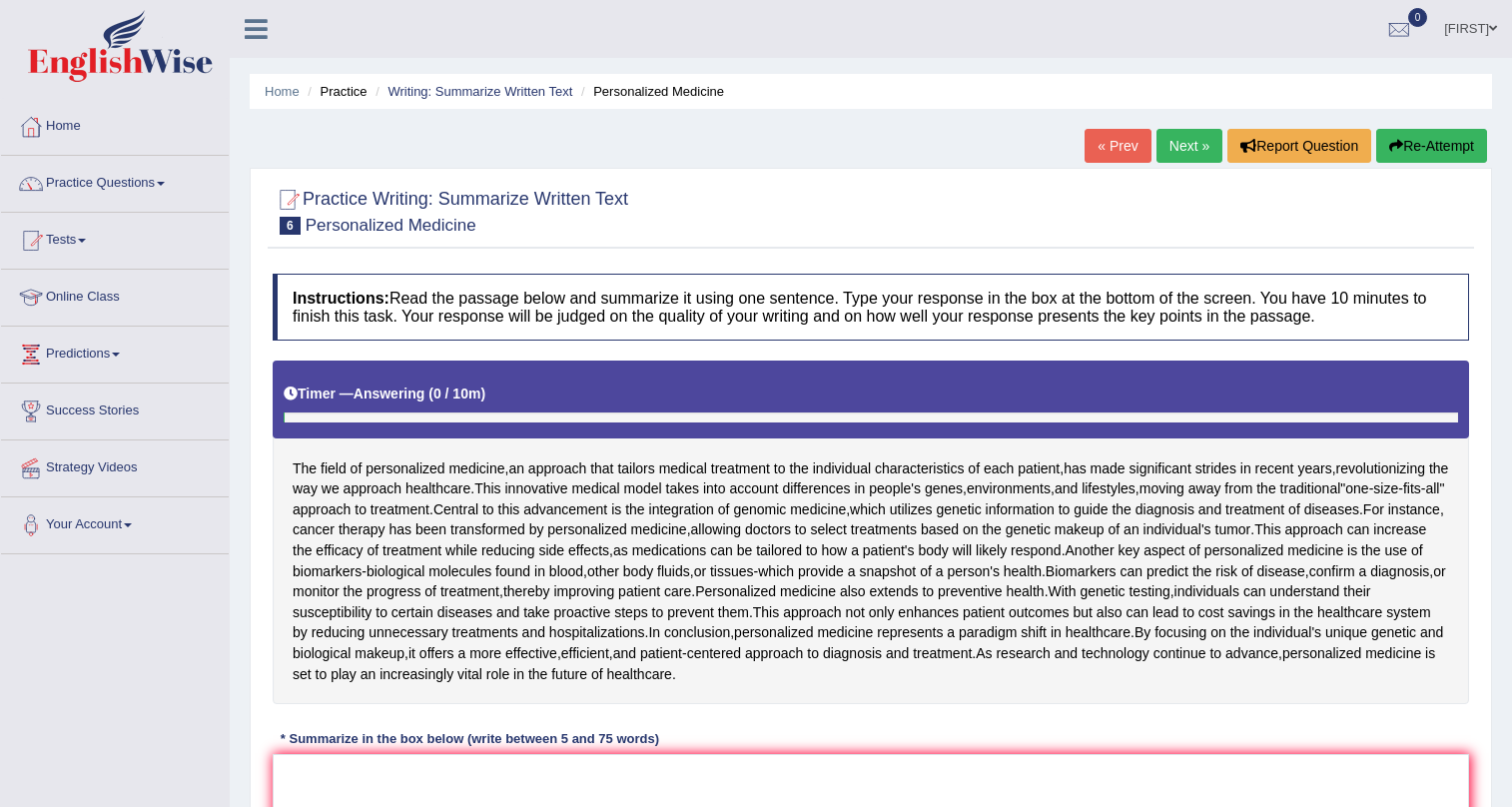 scroll, scrollTop: 0, scrollLeft: 0, axis: both 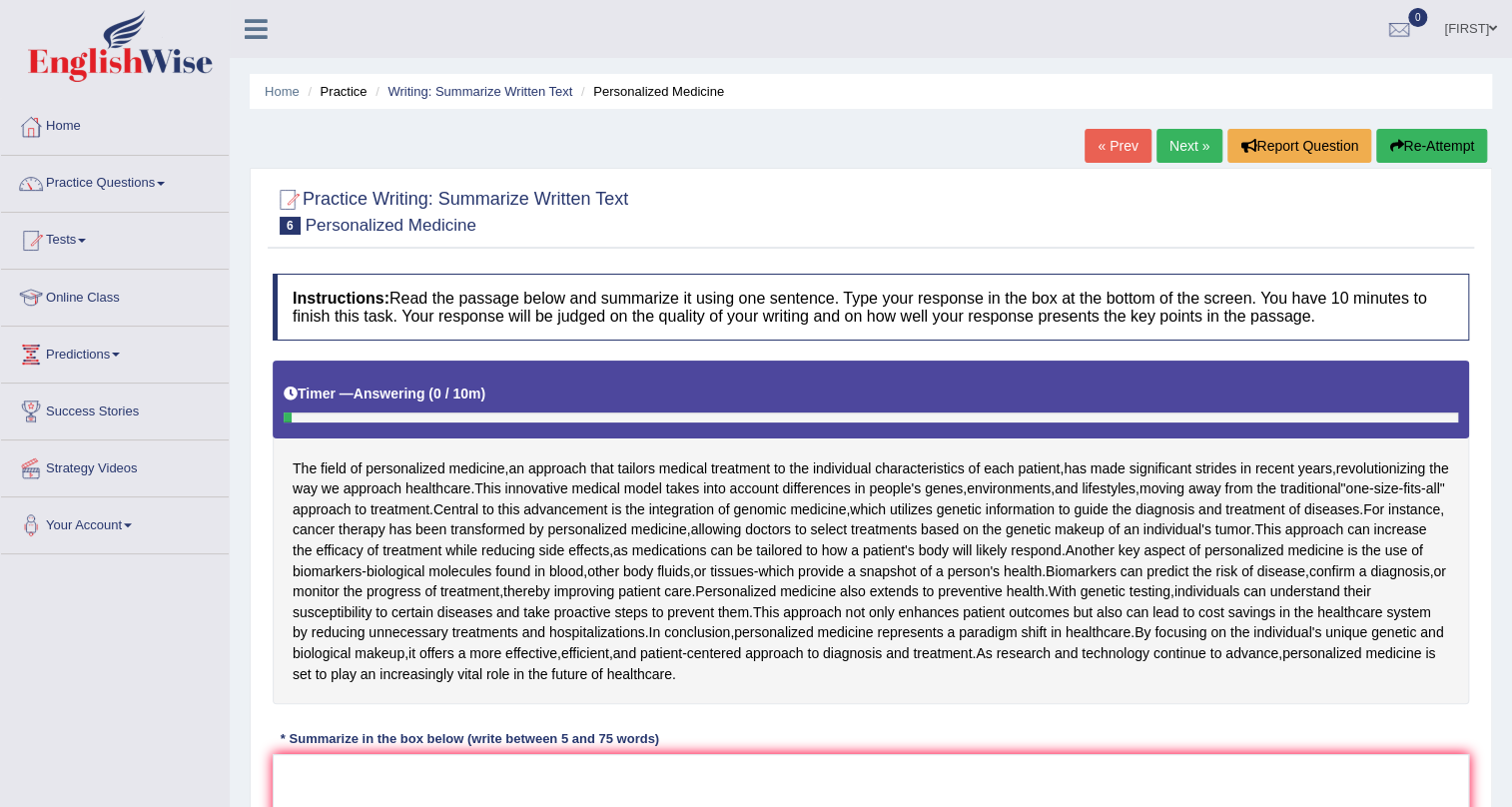 click on "« Prev" at bounding box center (1118, 146) 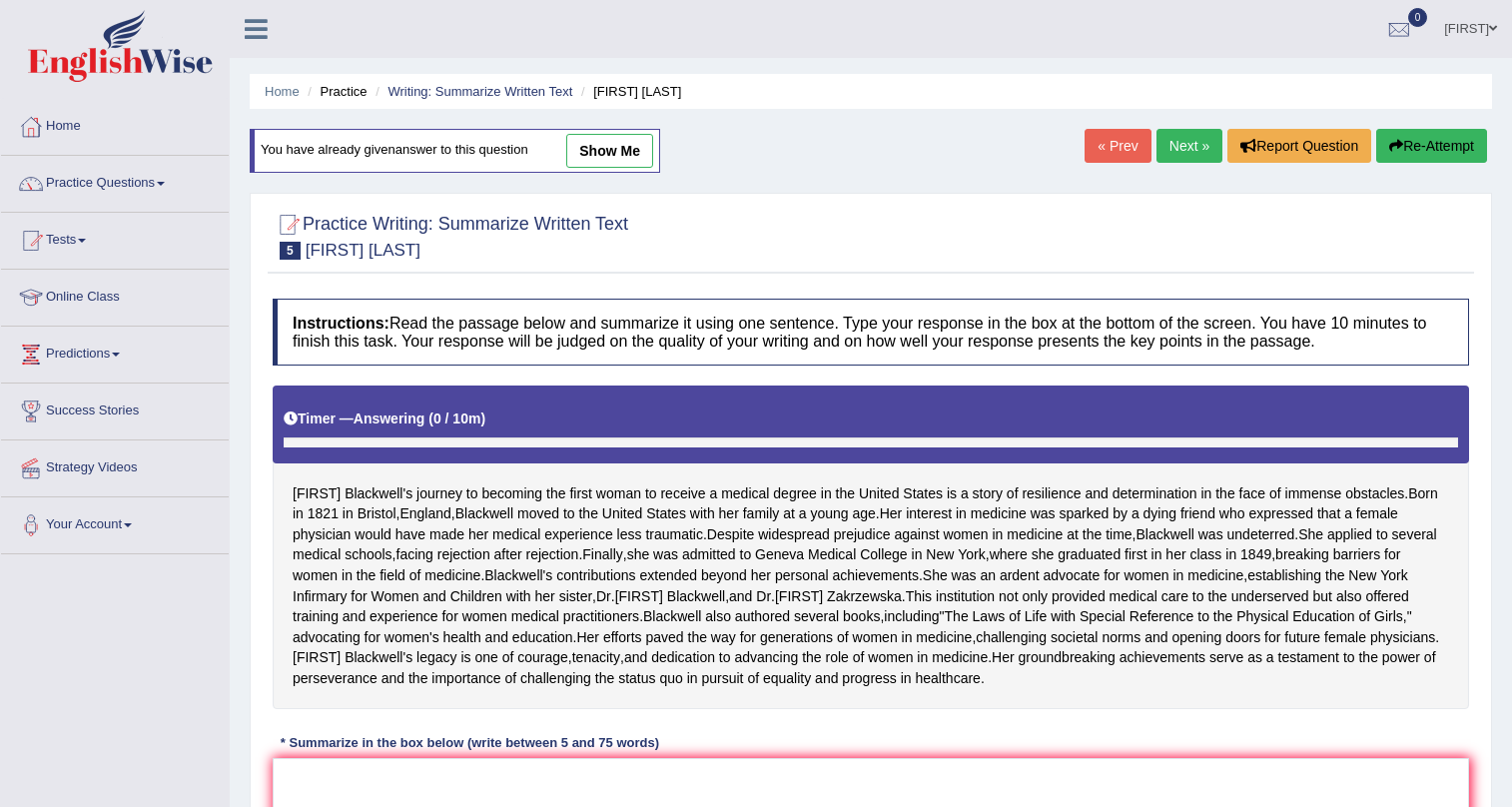 scroll, scrollTop: 0, scrollLeft: 0, axis: both 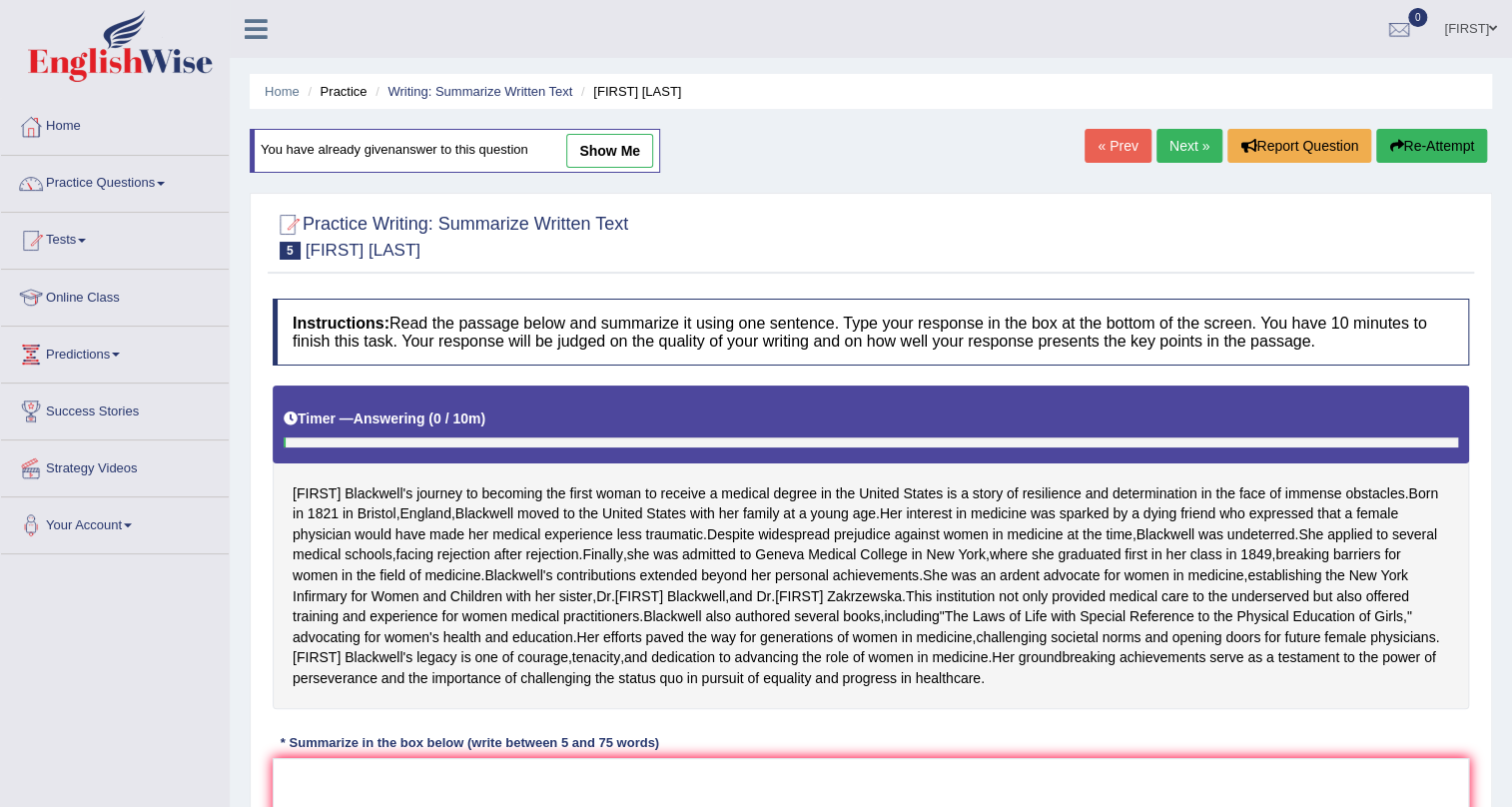 click on "show me" at bounding box center [609, 151] 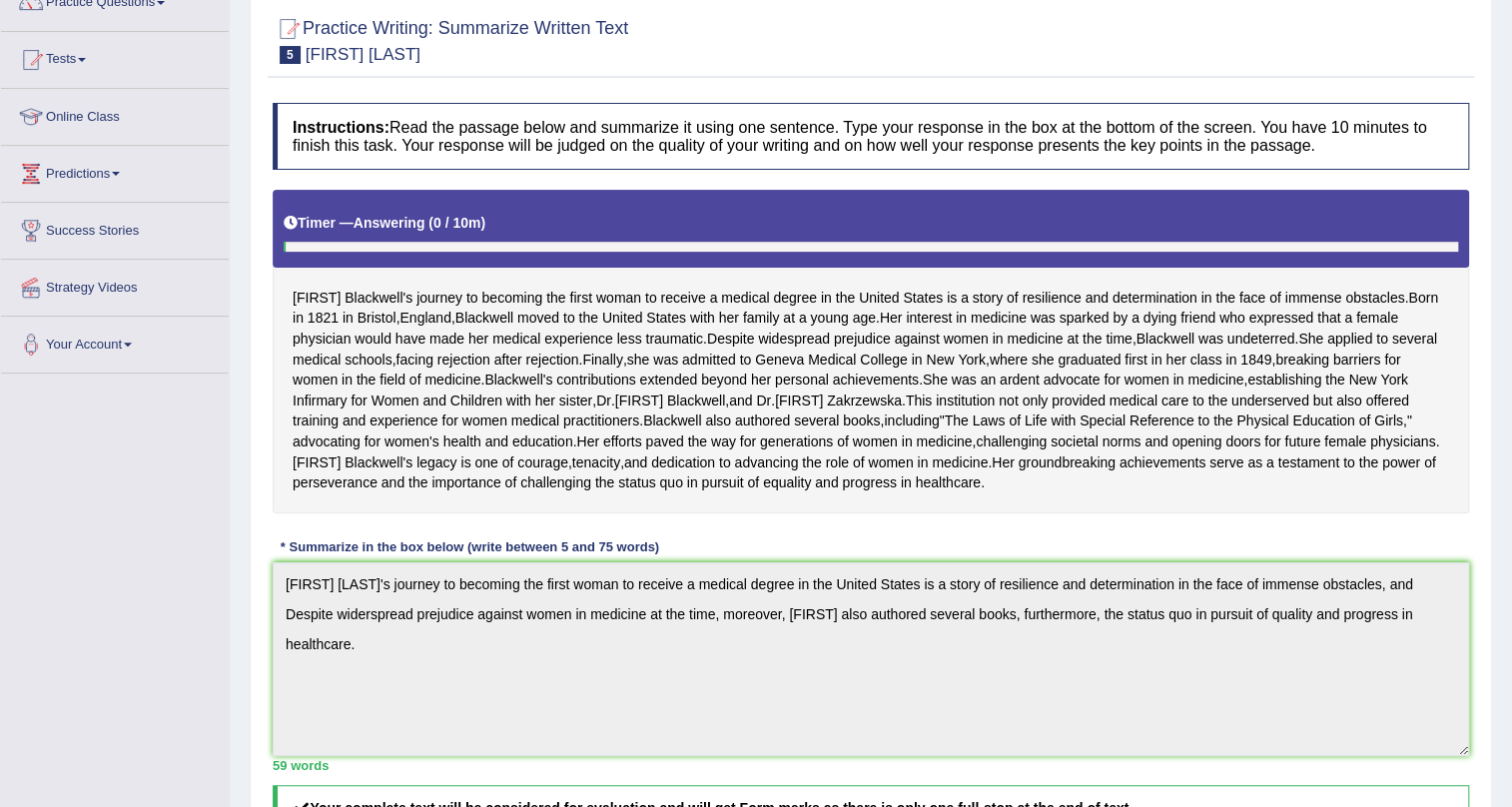 scroll, scrollTop: 0, scrollLeft: 0, axis: both 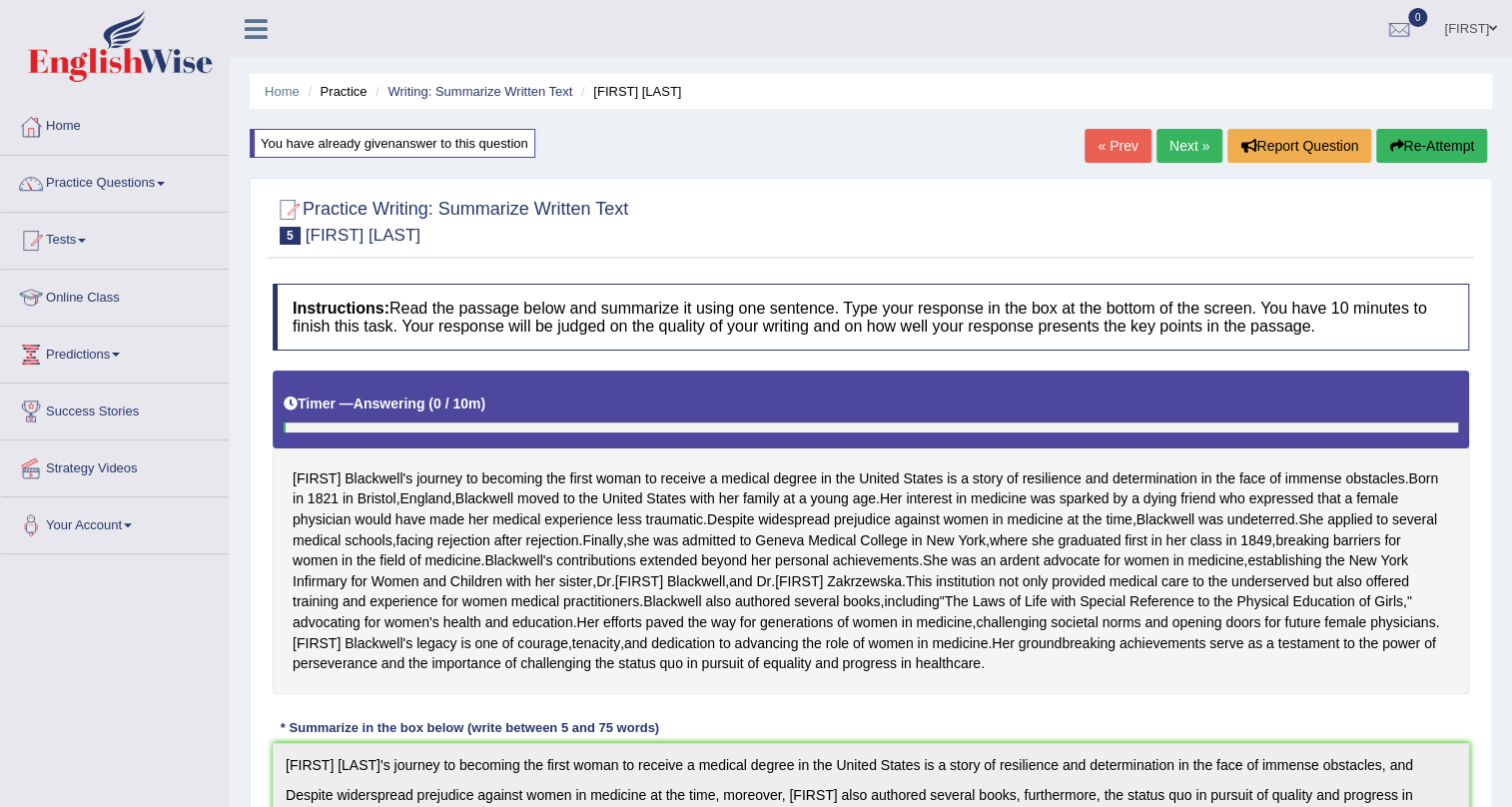 click on "Next »" at bounding box center (1189, 146) 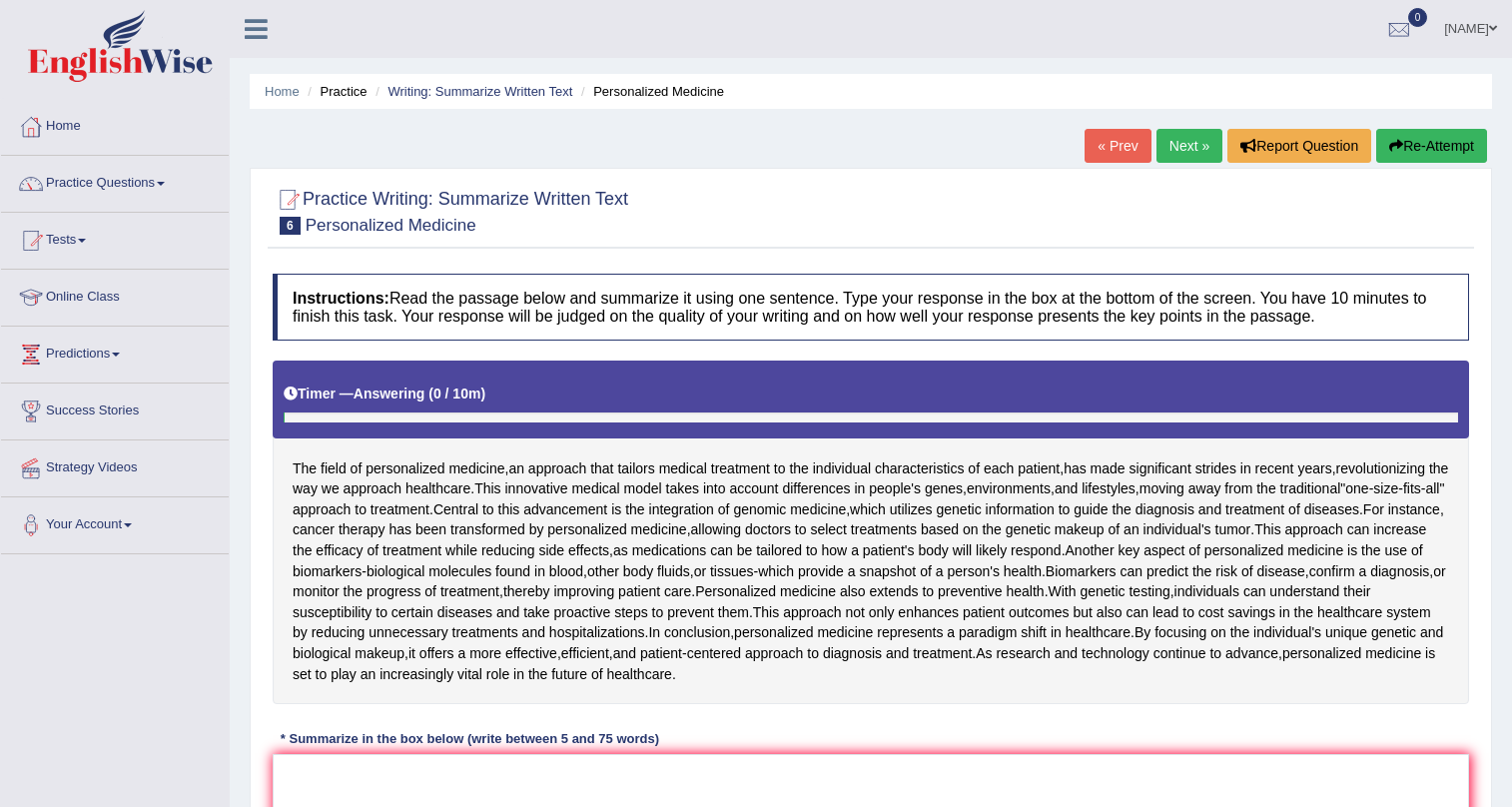 scroll, scrollTop: 0, scrollLeft: 0, axis: both 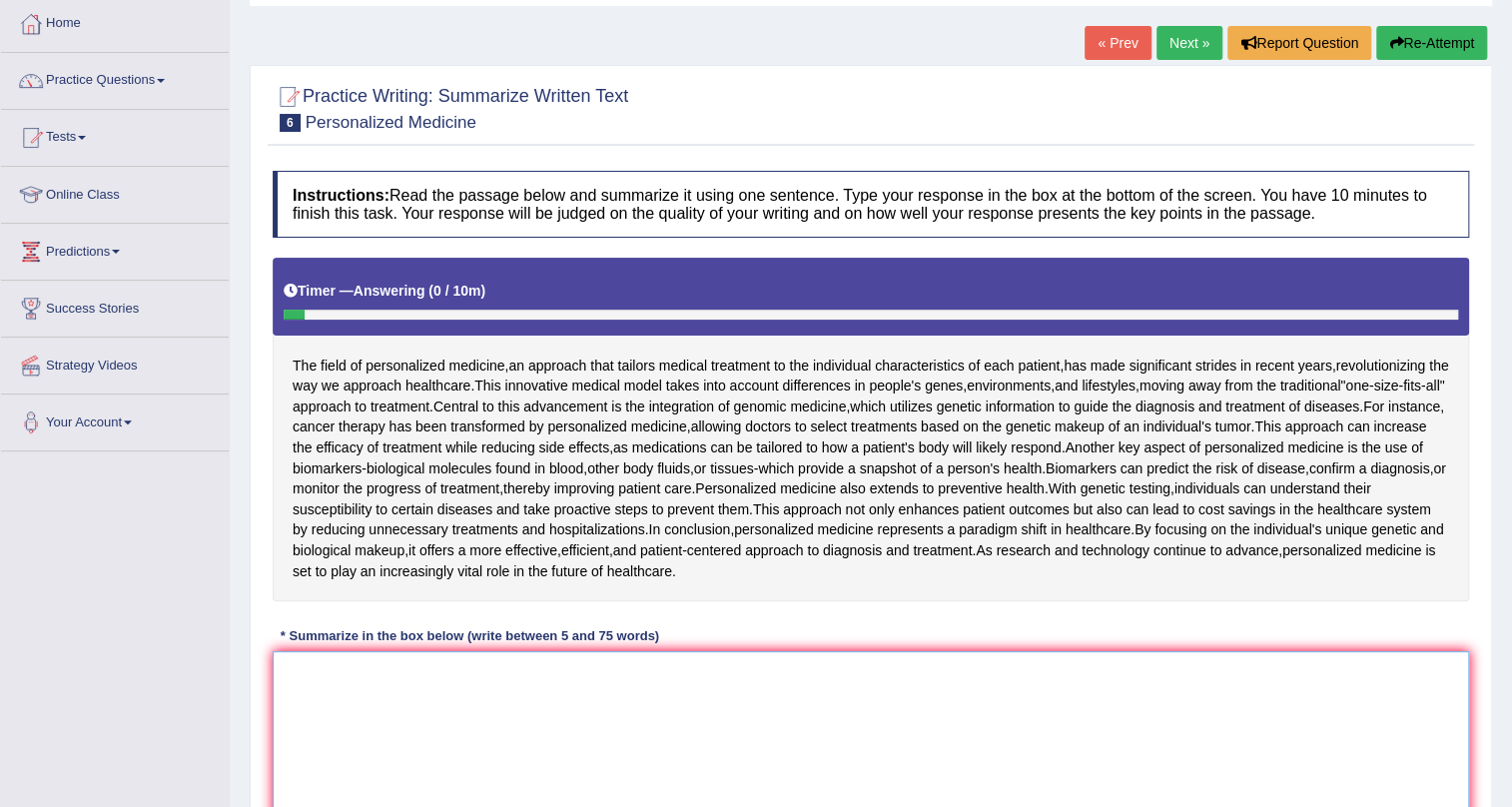 click at bounding box center [871, 748] 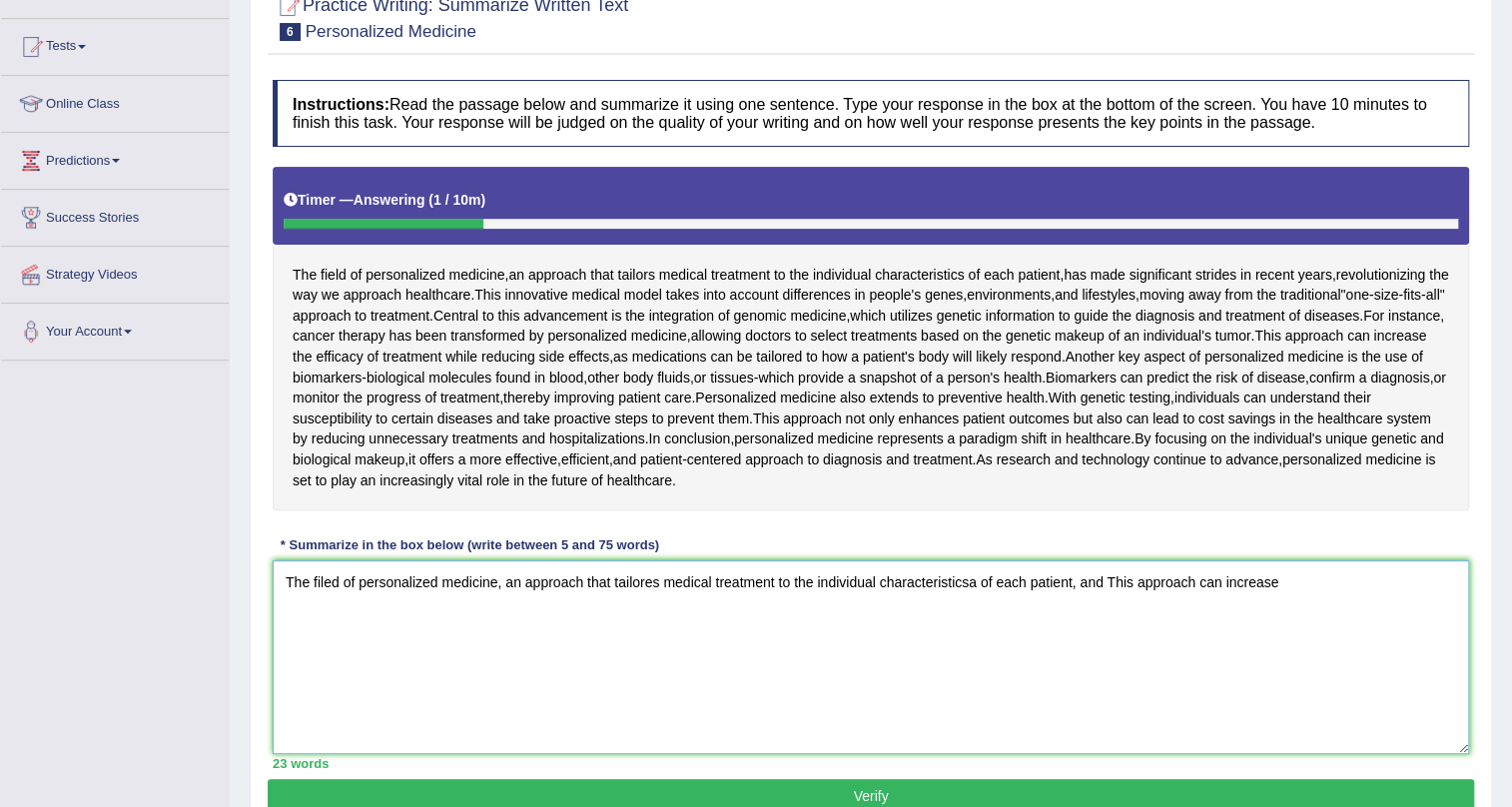 scroll, scrollTop: 285, scrollLeft: 0, axis: vertical 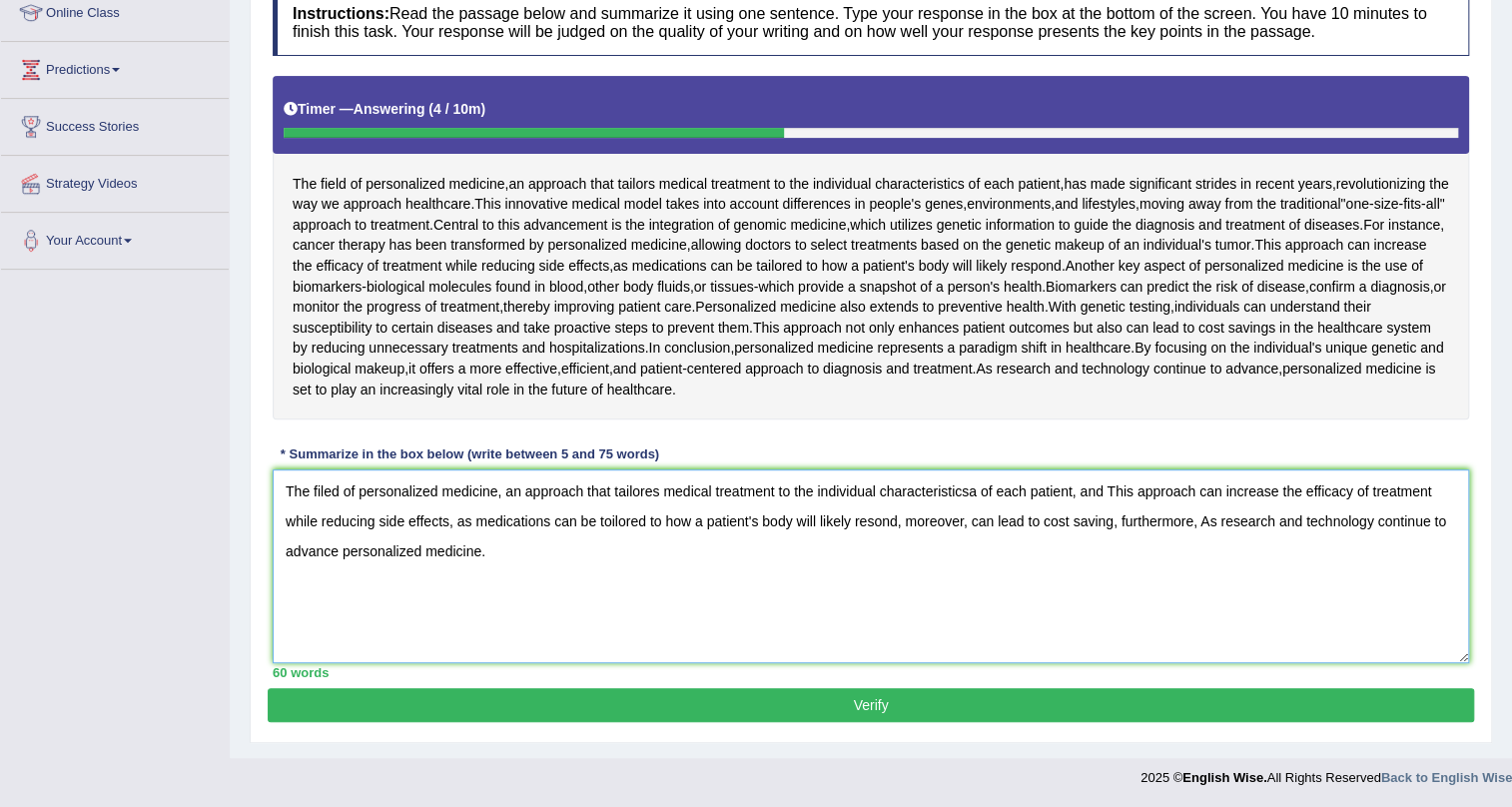type on "The filed of personalized medicine, an approach that tailores medical treatment to the individual characteristicsa of each patient, and This approach can increase the efficacy of treatment while reducing side effects, as medications can be toilored to how a patient's body will likely resond, moreover, can lead to cost saving, furthermore, As research and technology continue to advance personalized medicine." 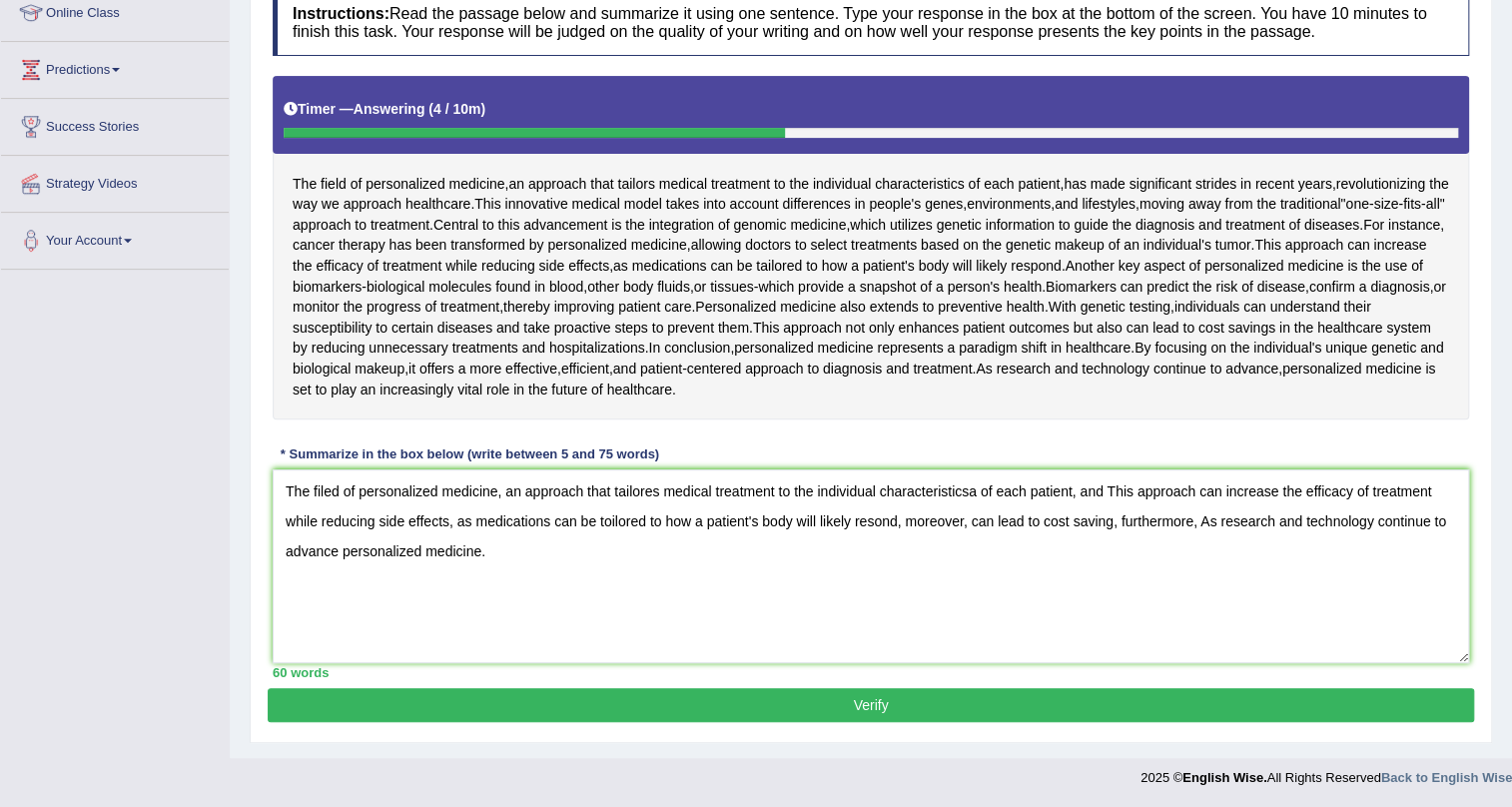 click on "Verify" at bounding box center (871, 705) 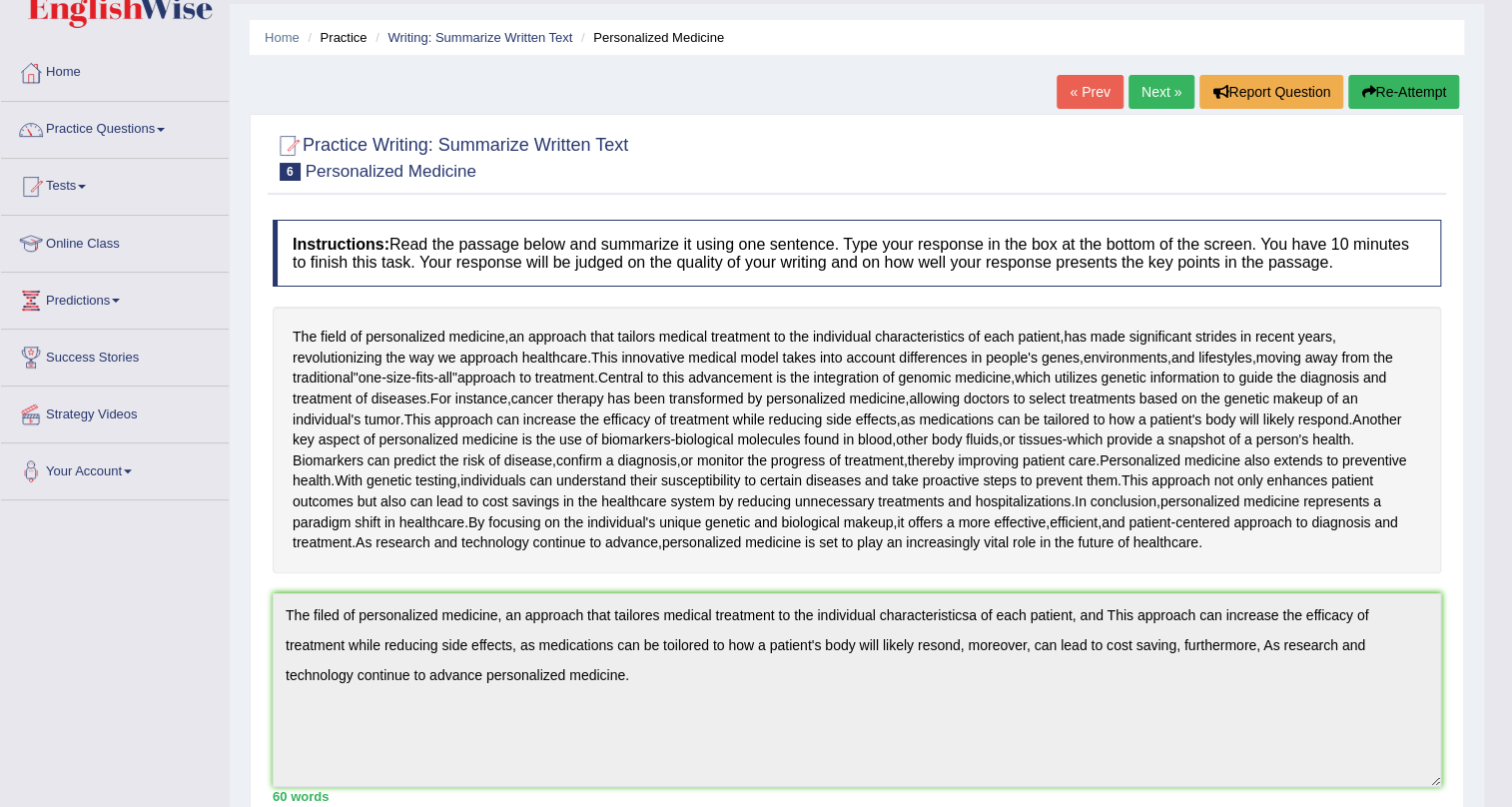 scroll, scrollTop: 0, scrollLeft: 0, axis: both 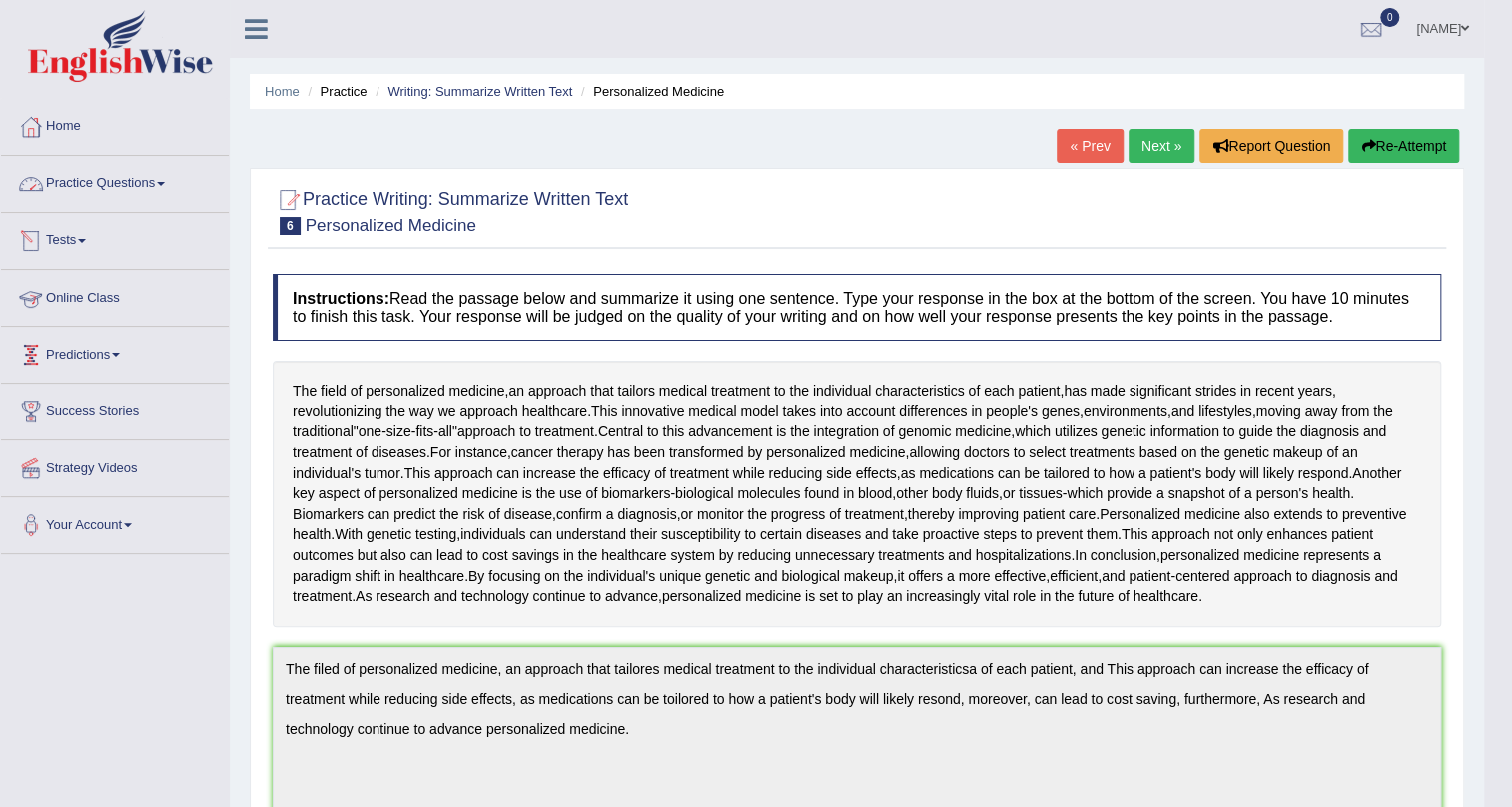 click on "Practice Questions" at bounding box center [115, 181] 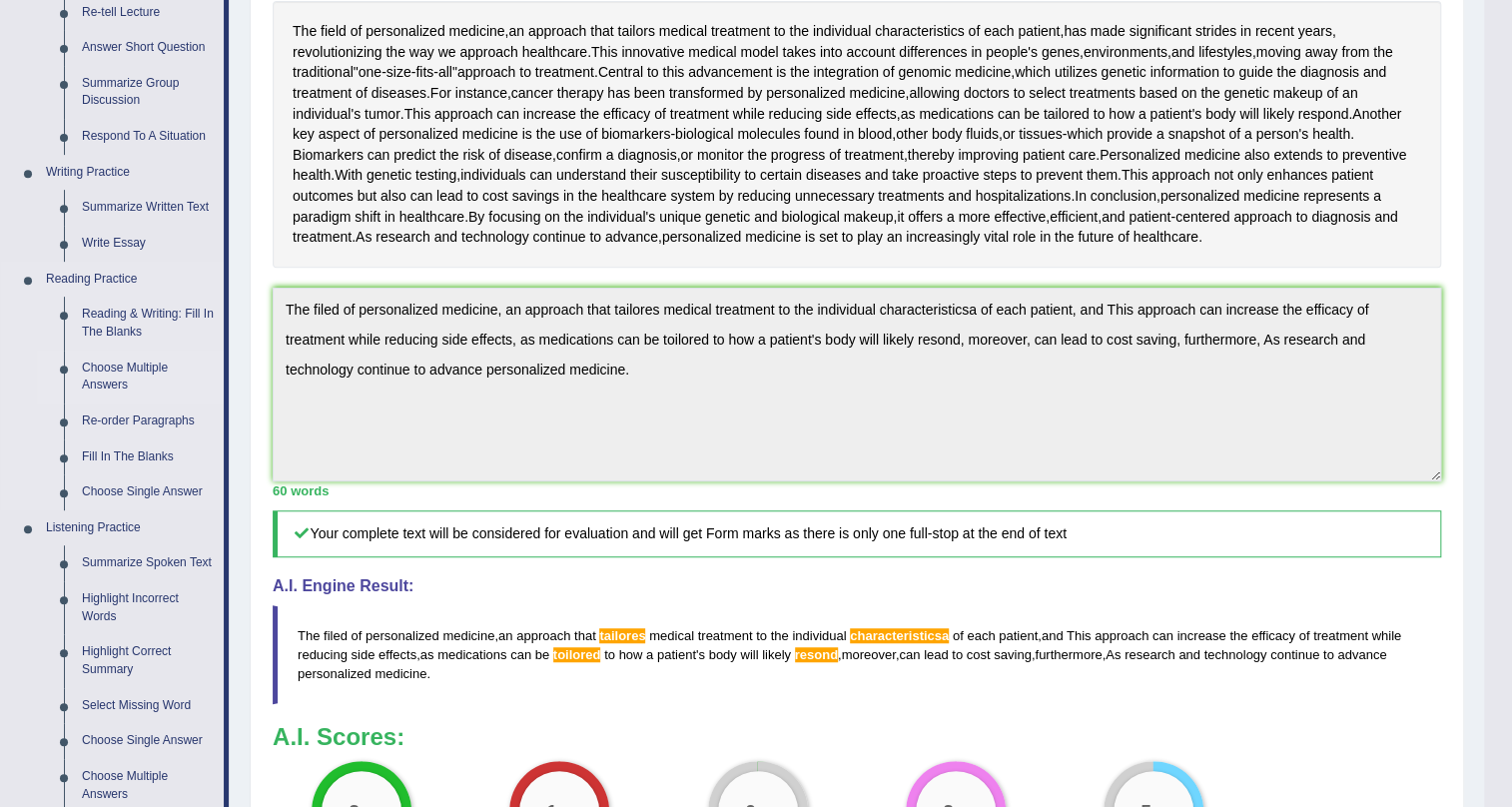 scroll, scrollTop: 363, scrollLeft: 0, axis: vertical 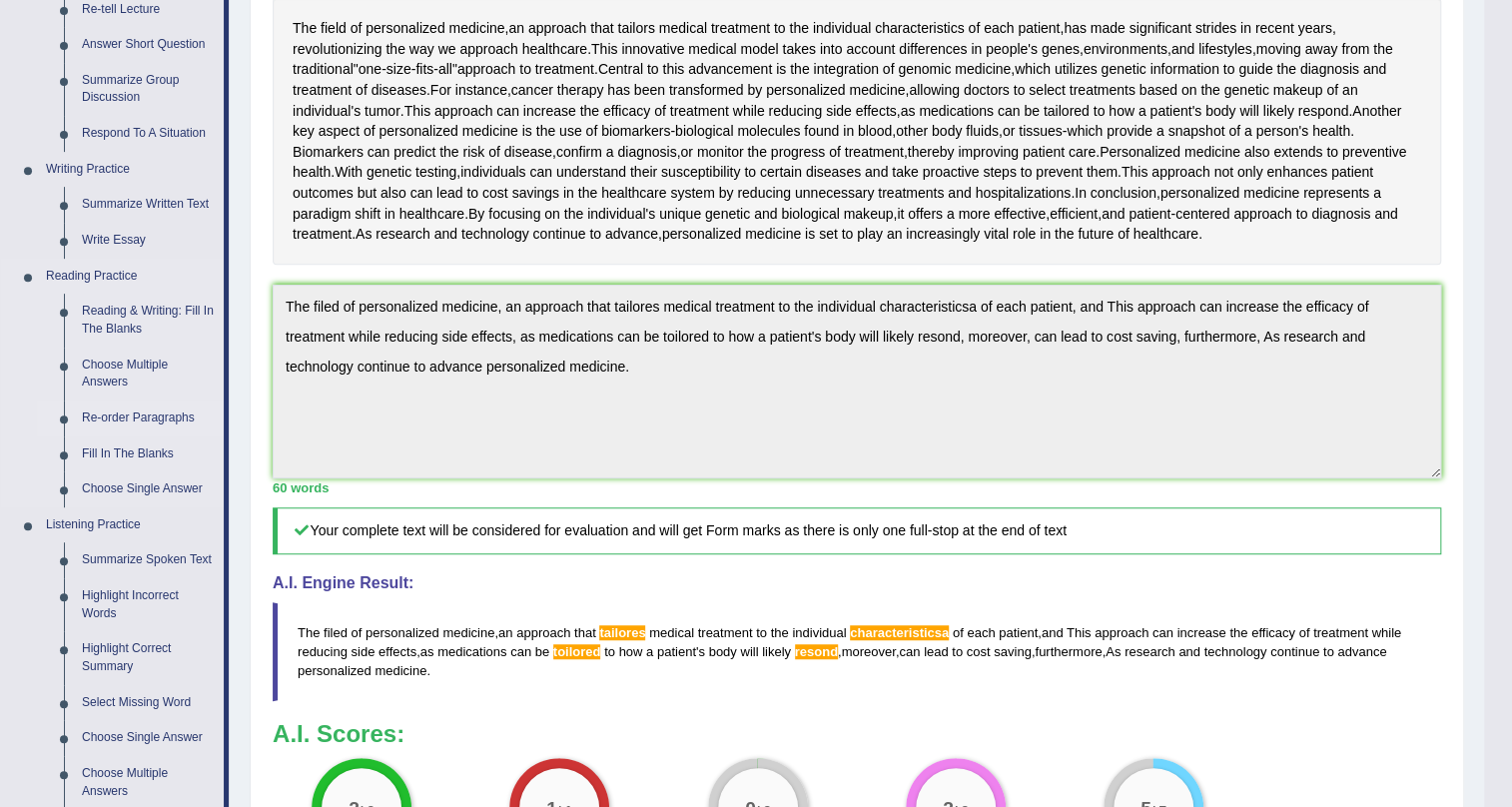 click on "Re-order Paragraphs" at bounding box center [148, 418] 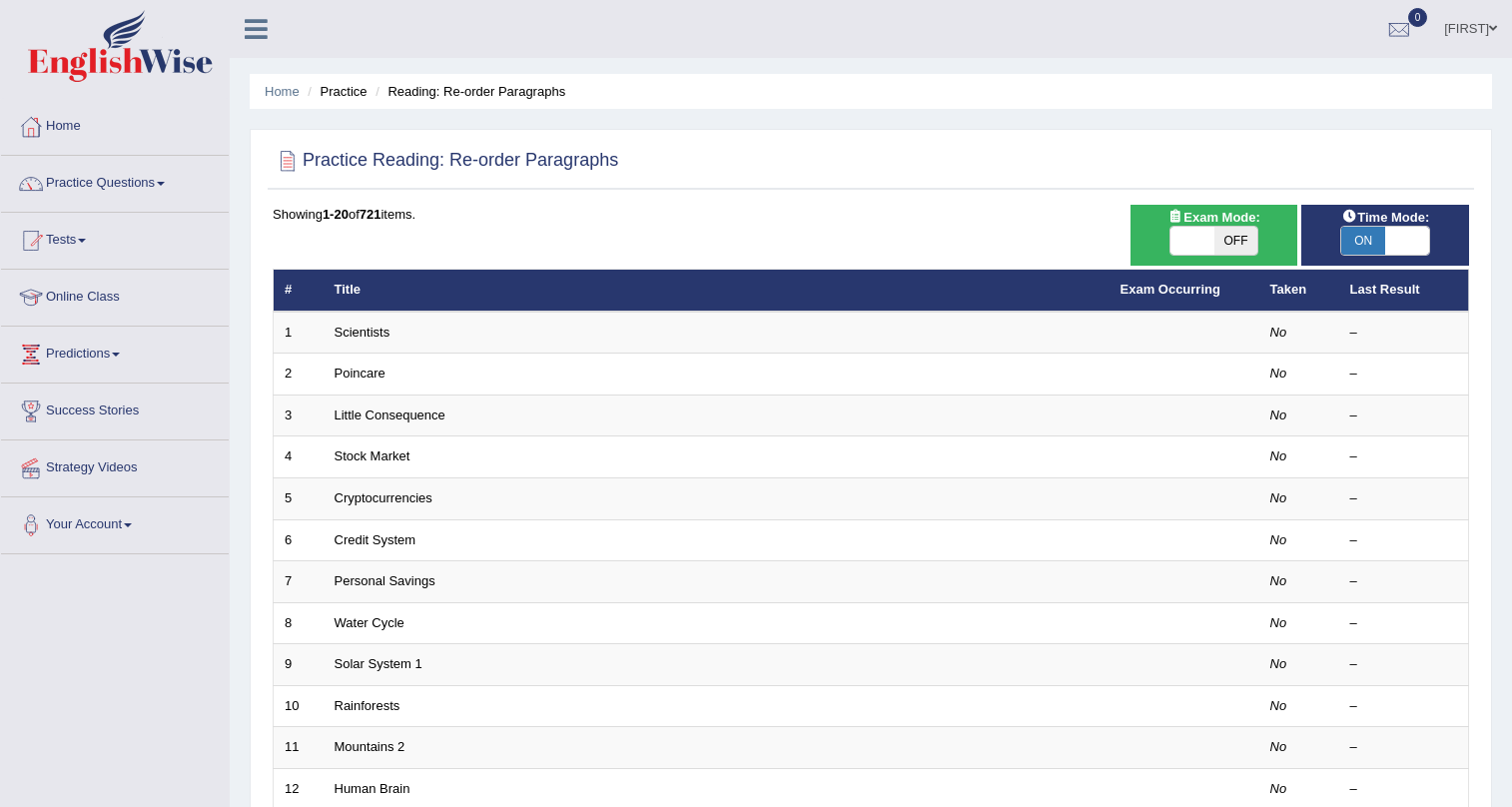 scroll, scrollTop: 0, scrollLeft: 0, axis: both 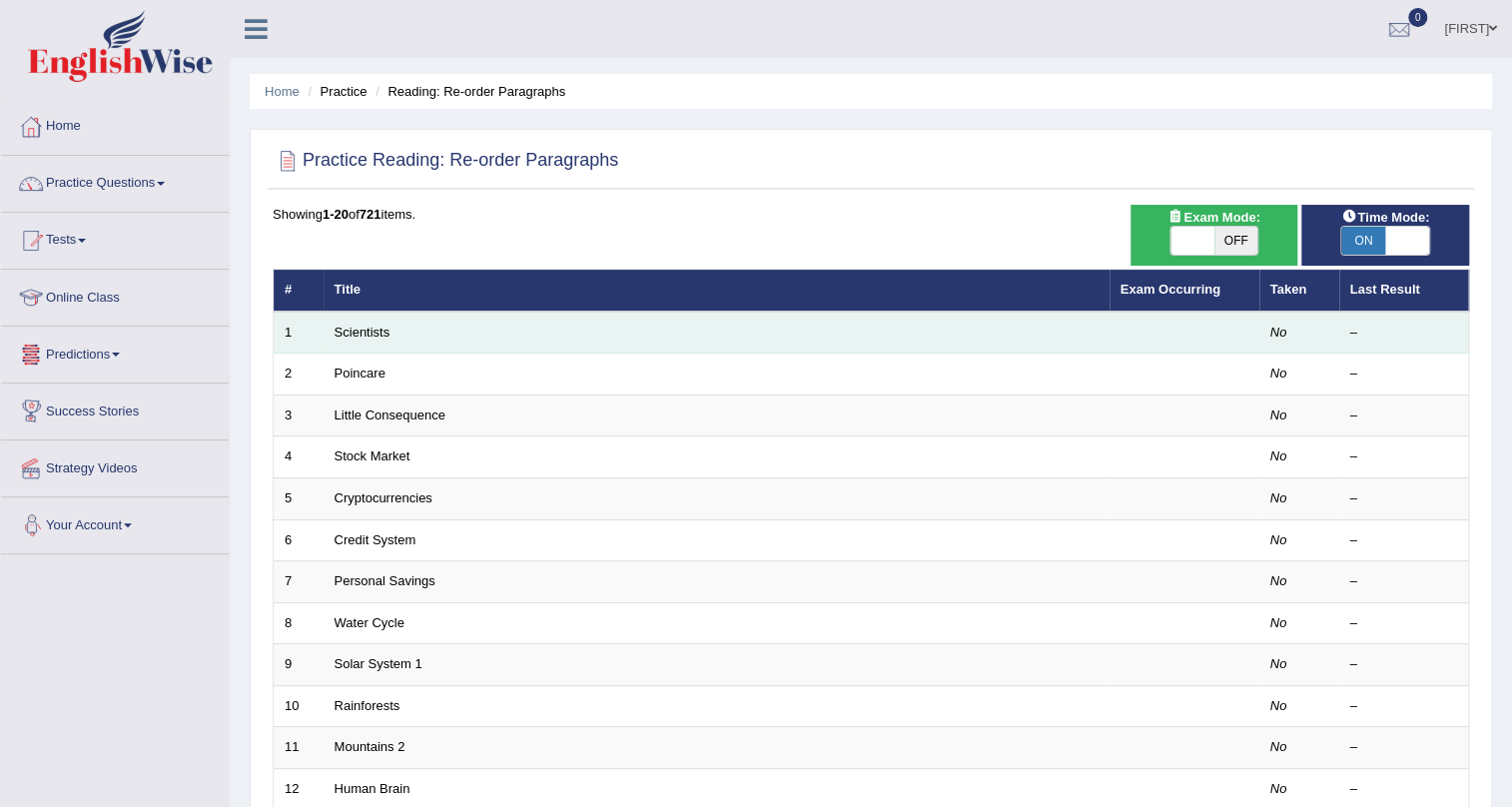 click on "Scientists" at bounding box center (716, 333) 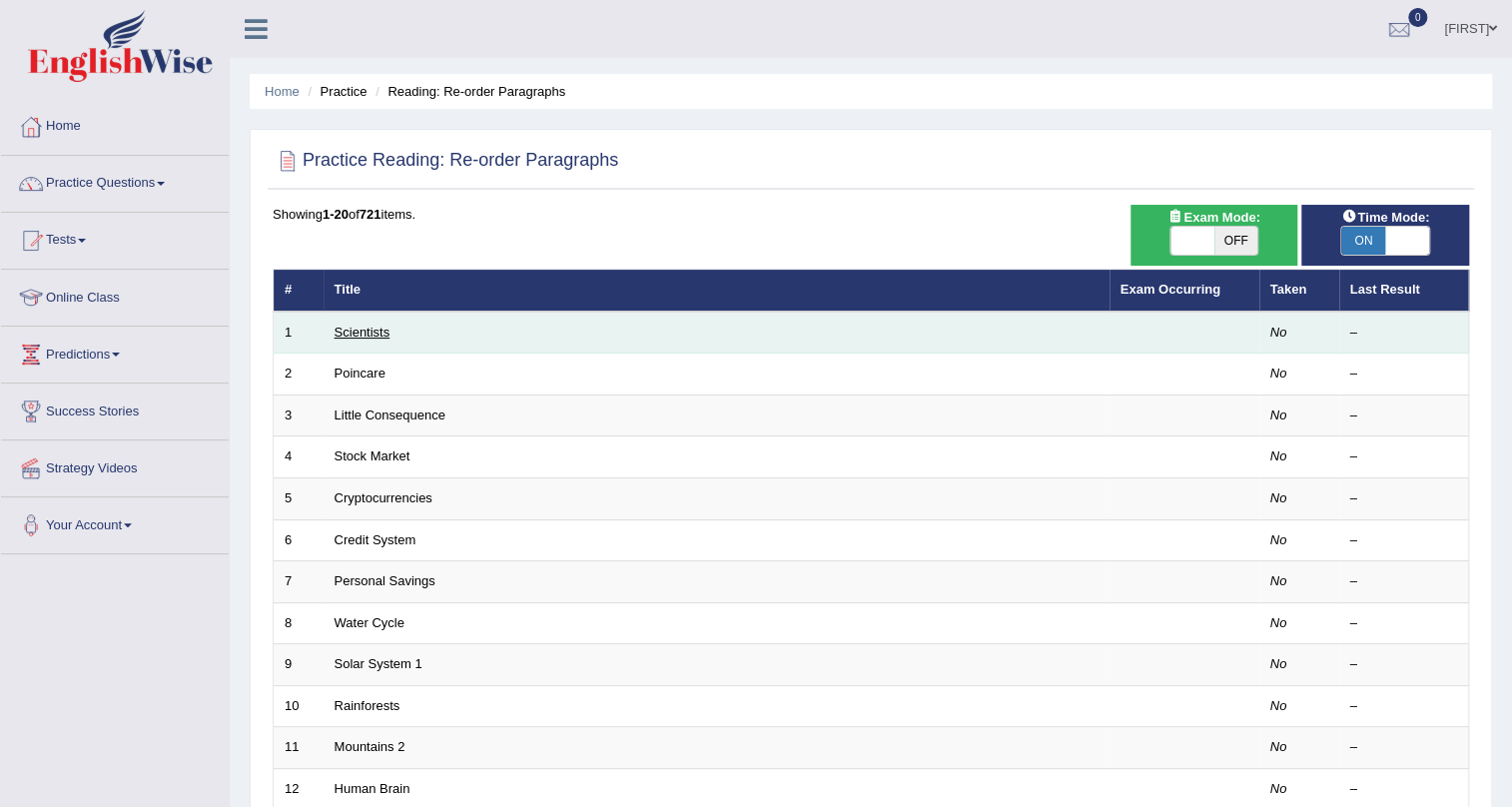click on "Scientists" at bounding box center (363, 332) 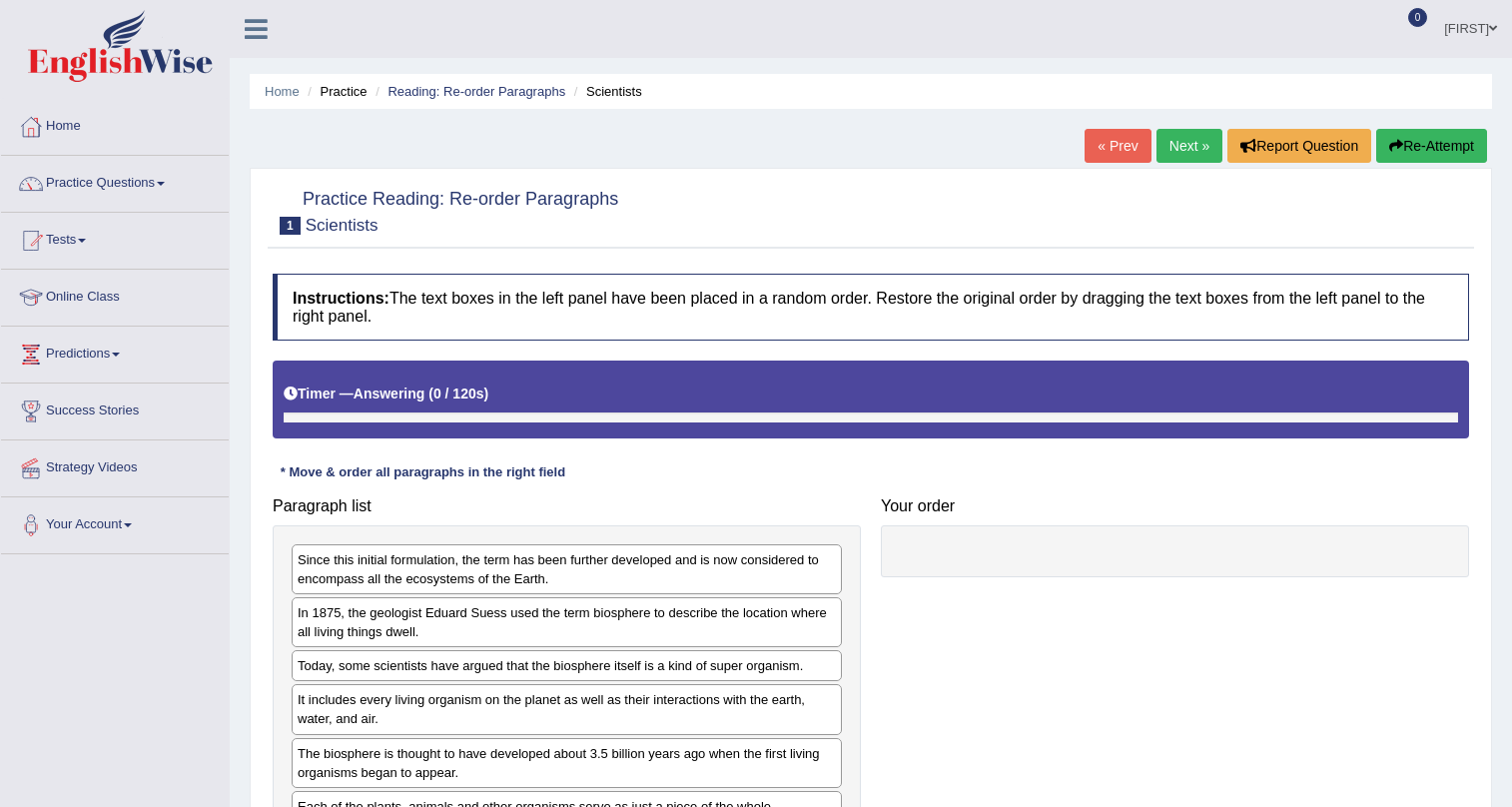 scroll, scrollTop: 0, scrollLeft: 0, axis: both 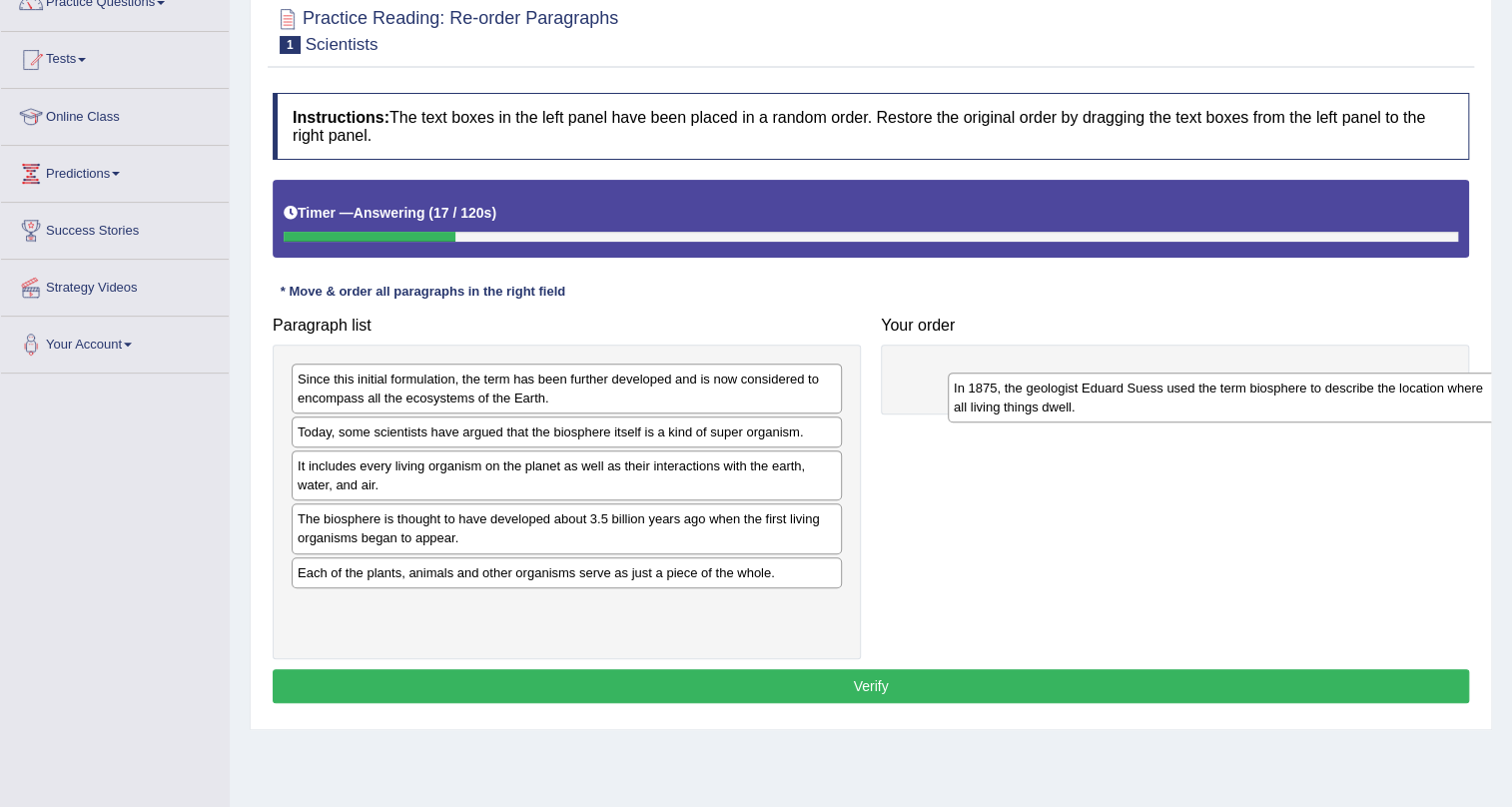 drag, startPoint x: 410, startPoint y: 431, endPoint x: 1024, endPoint y: 385, distance: 615.7207 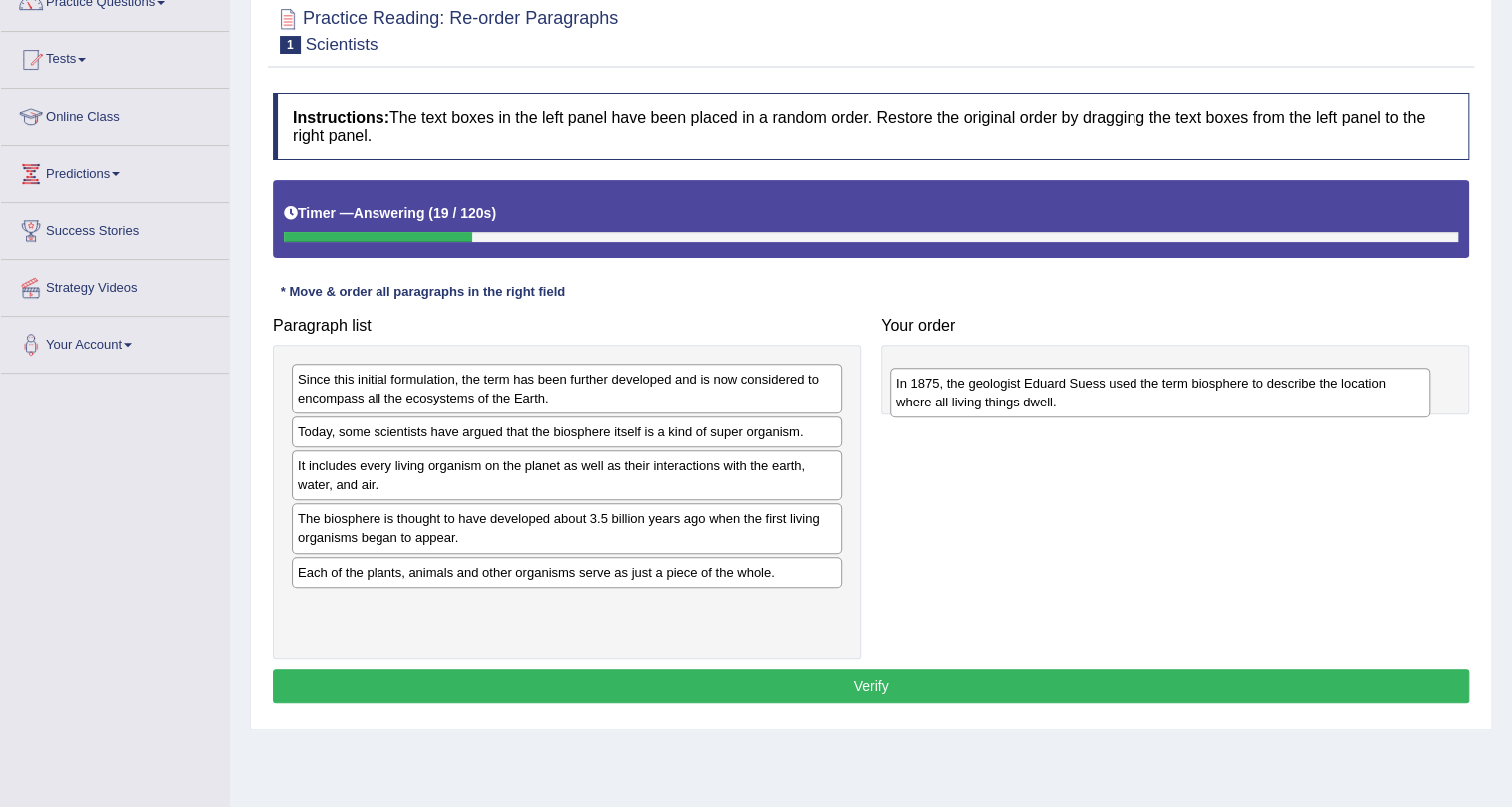 drag, startPoint x: 998, startPoint y: 397, endPoint x: 979, endPoint y: 401, distance: 19.416488 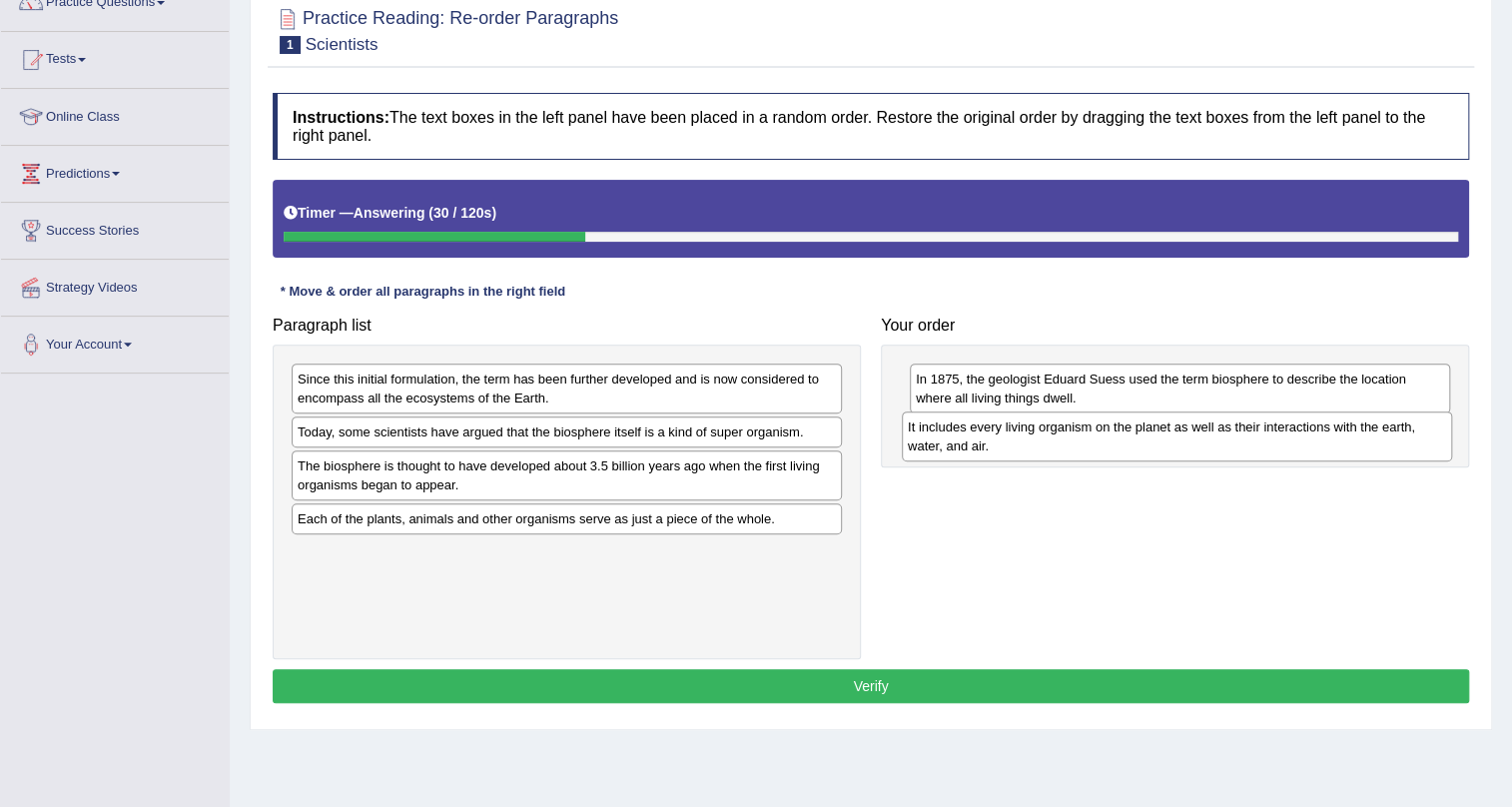 drag, startPoint x: 481, startPoint y: 475, endPoint x: 1092, endPoint y: 436, distance: 612.2434 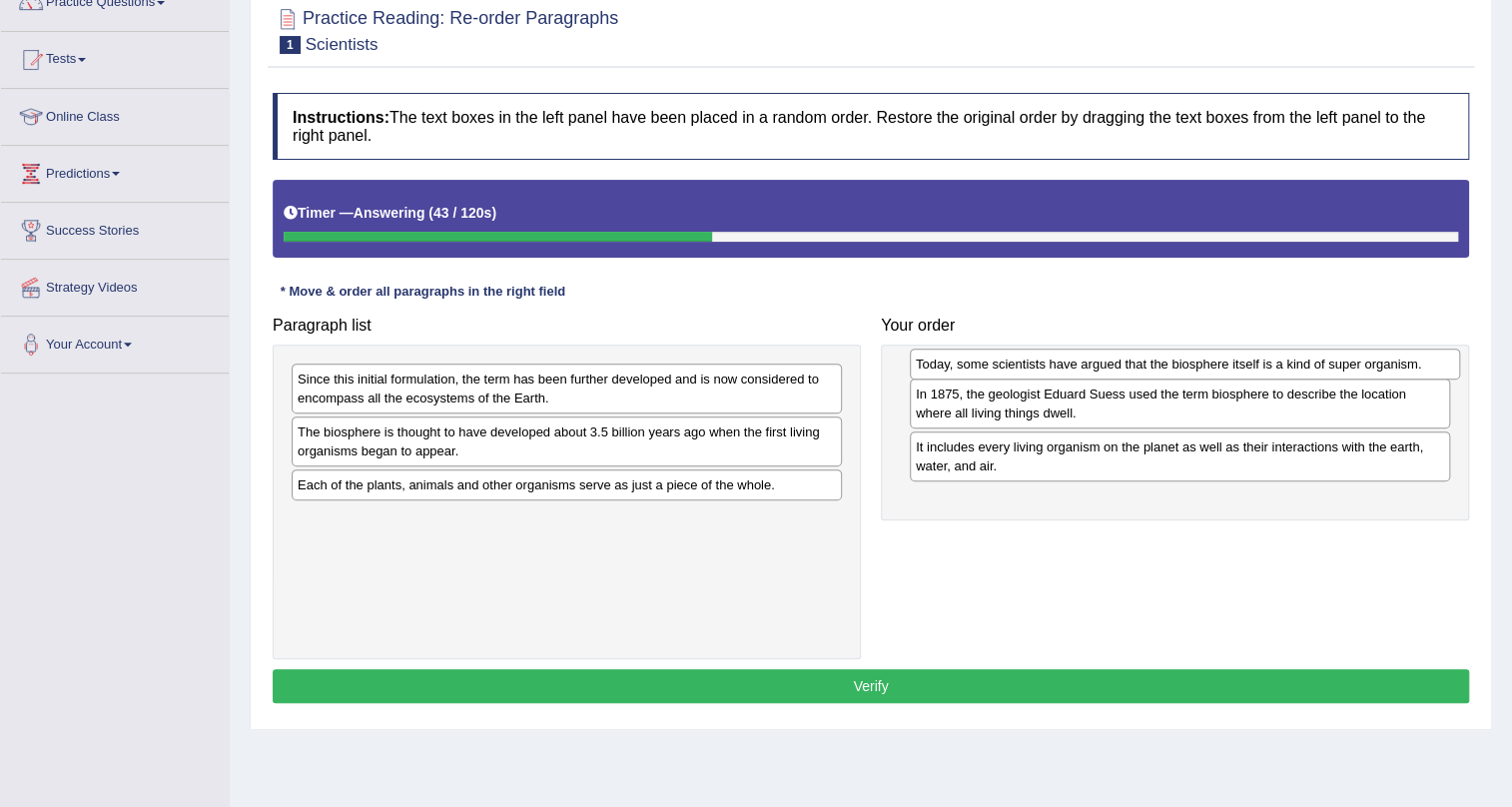 drag, startPoint x: 654, startPoint y: 425, endPoint x: 1272, endPoint y: 359, distance: 621.5143 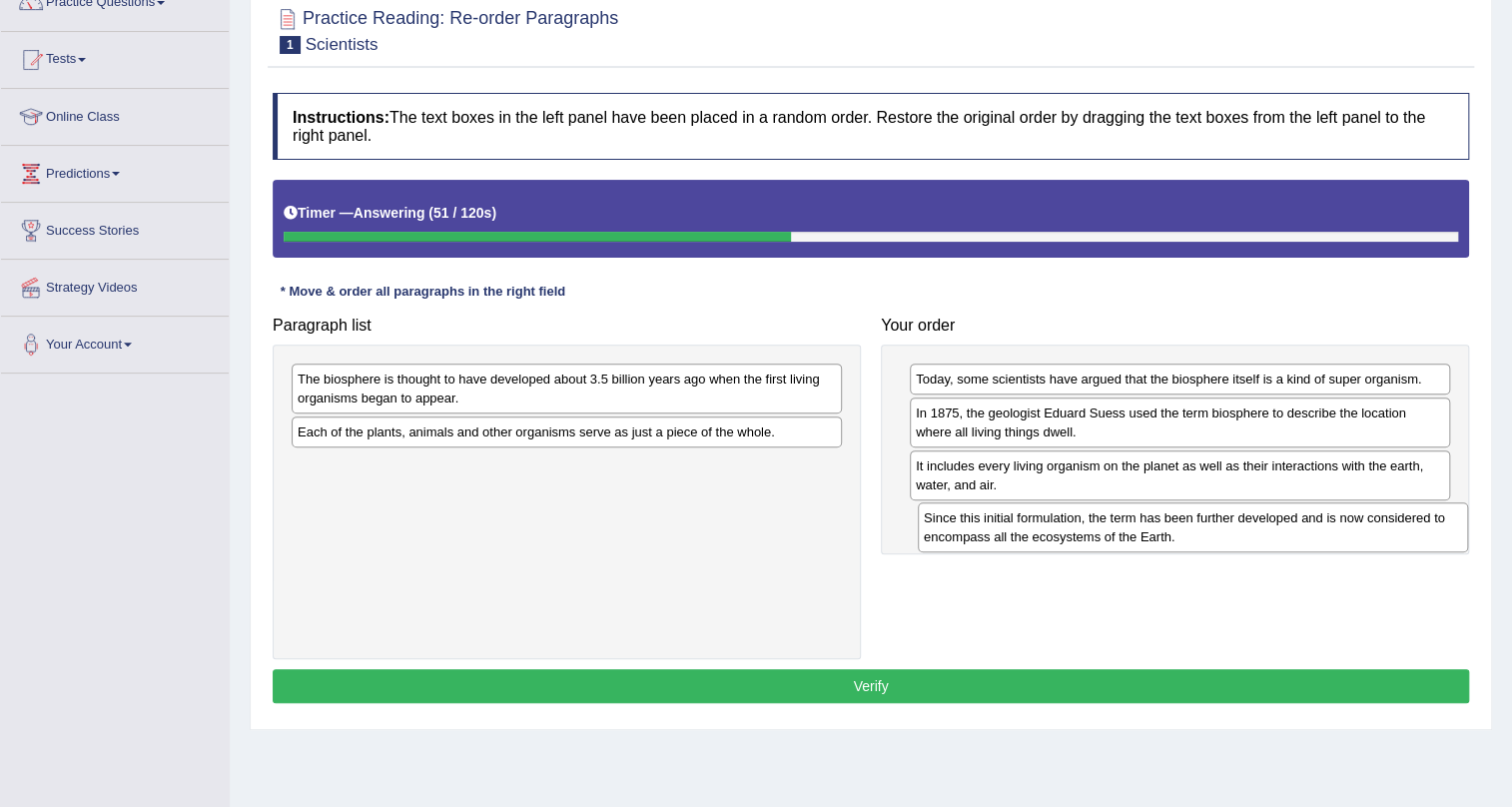 drag, startPoint x: 468, startPoint y: 381, endPoint x: 1095, endPoint y: 519, distance: 642.007 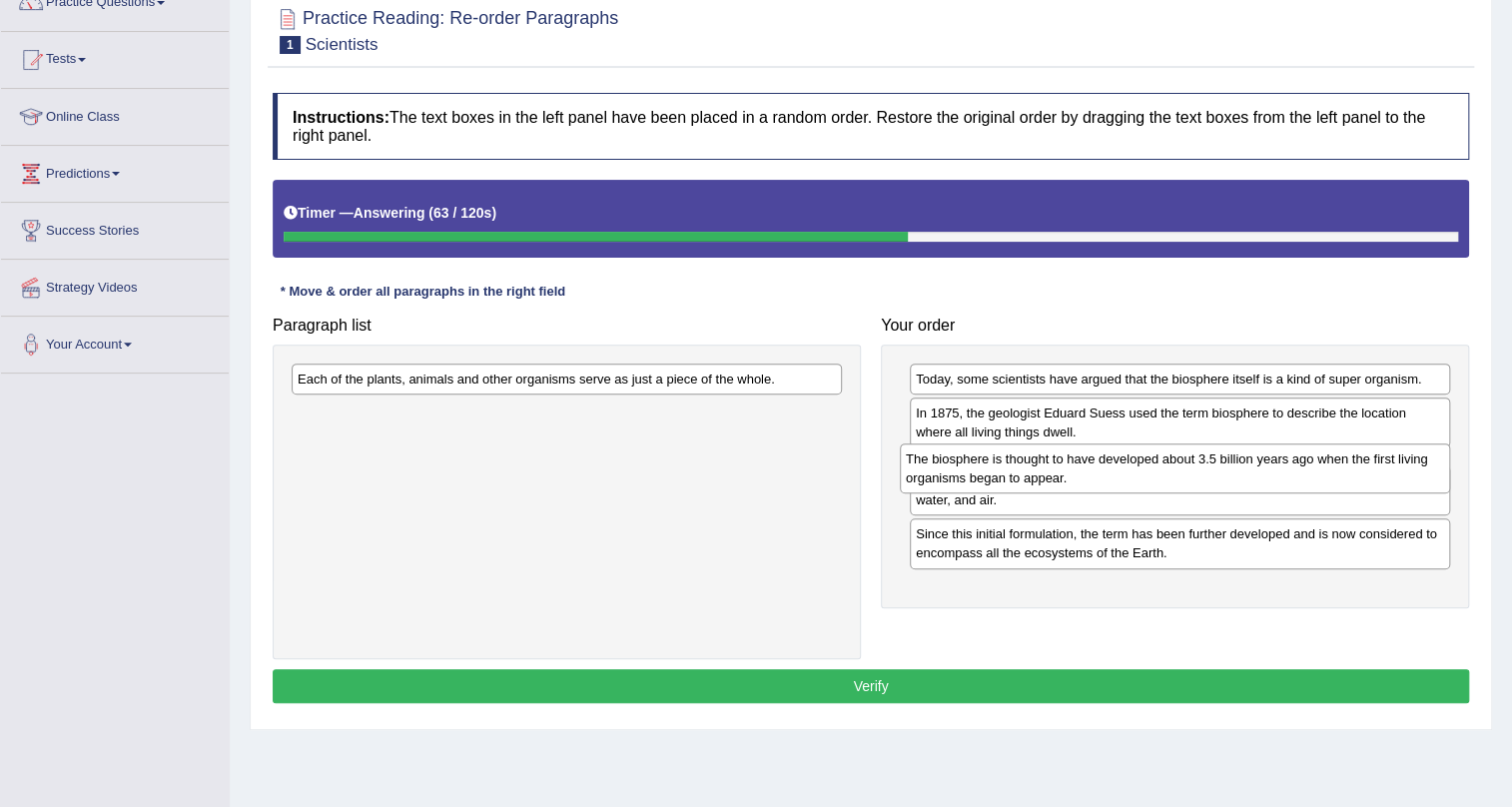 drag, startPoint x: 611, startPoint y: 397, endPoint x: 1219, endPoint y: 477, distance: 613.2406 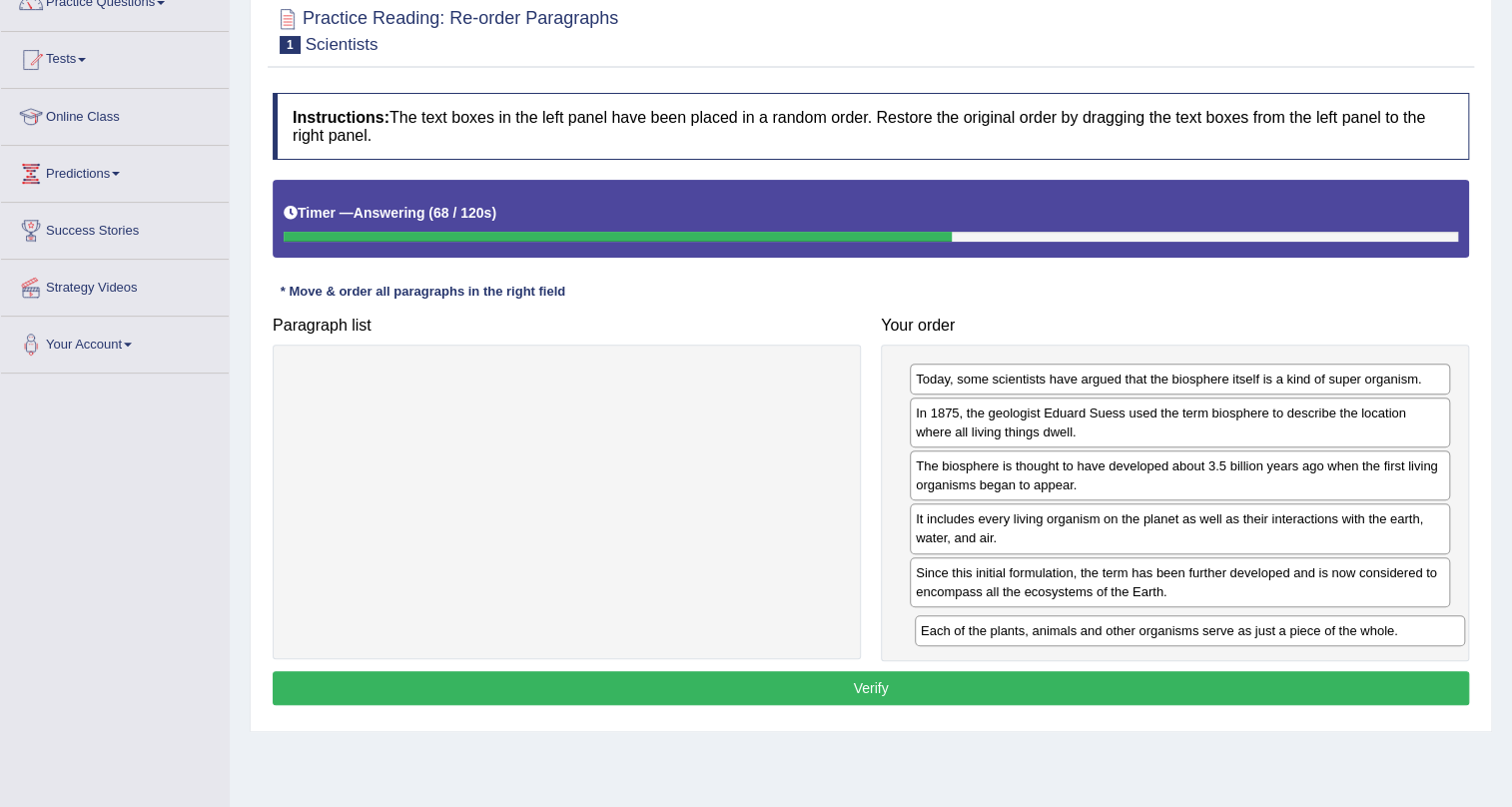 drag, startPoint x: 364, startPoint y: 380, endPoint x: 987, endPoint y: 630, distance: 671.2891 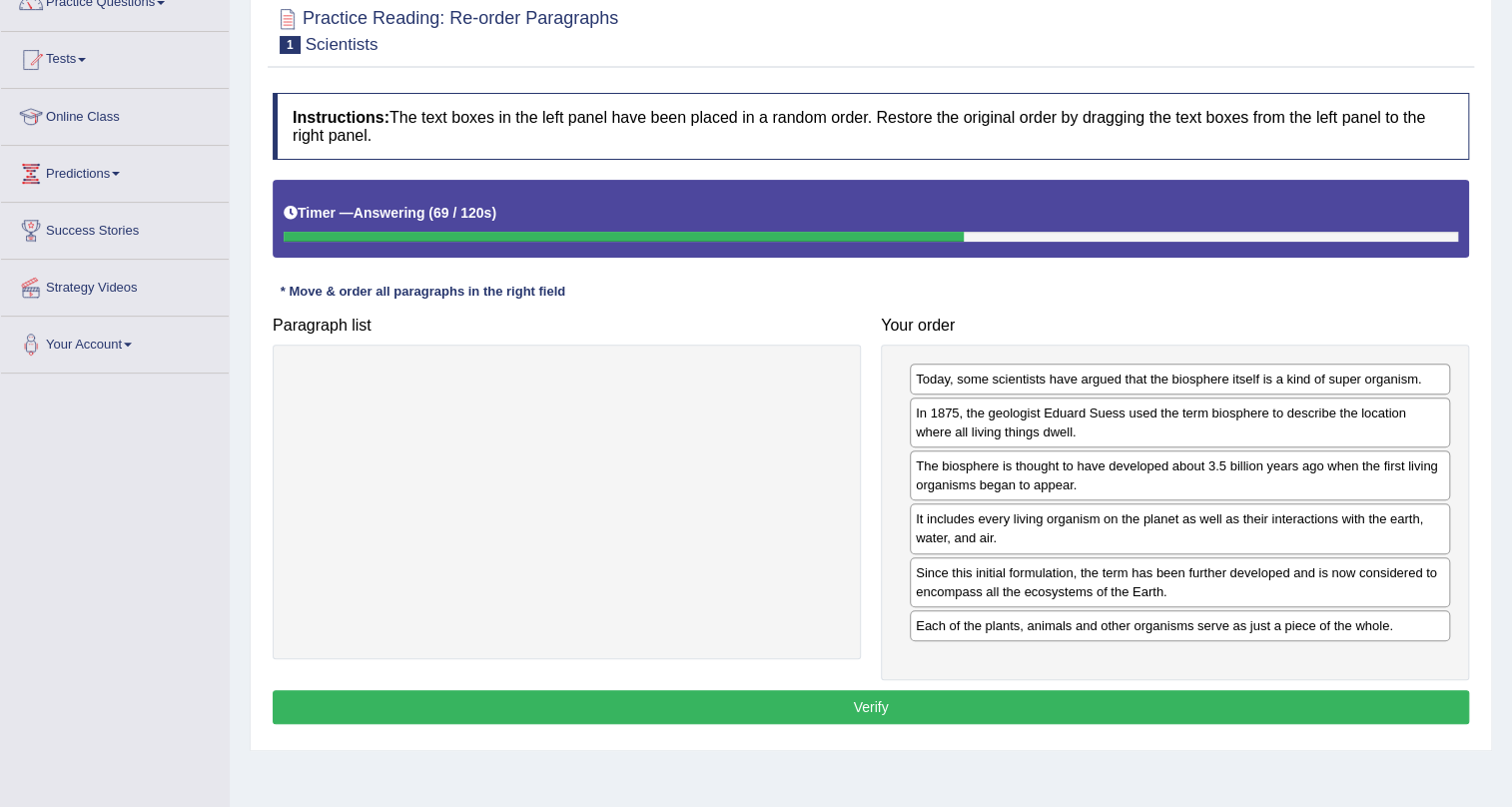click on "Verify" at bounding box center (871, 707) 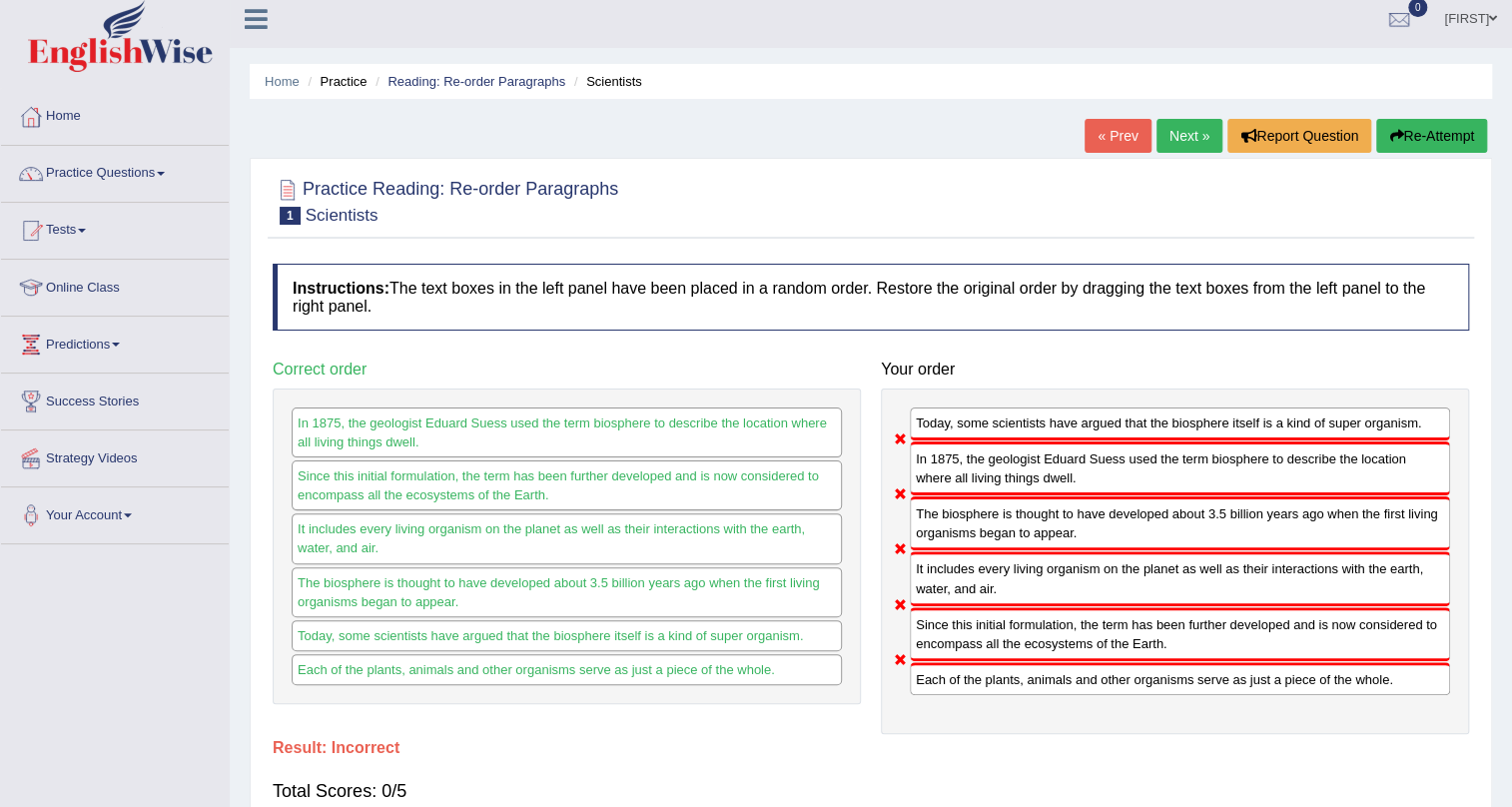 scroll, scrollTop: 0, scrollLeft: 0, axis: both 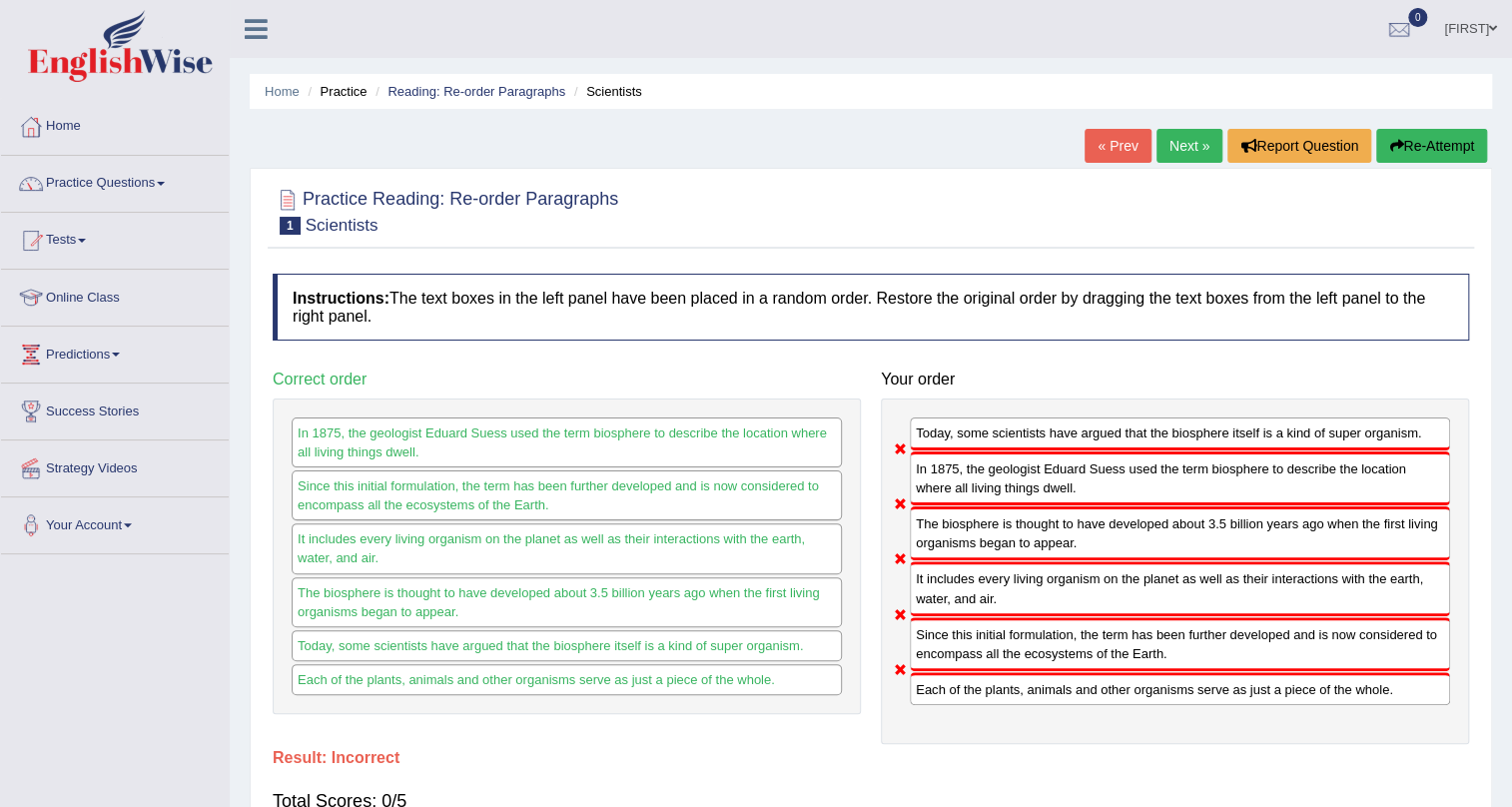 click on "Re-Attempt" at bounding box center (1431, 146) 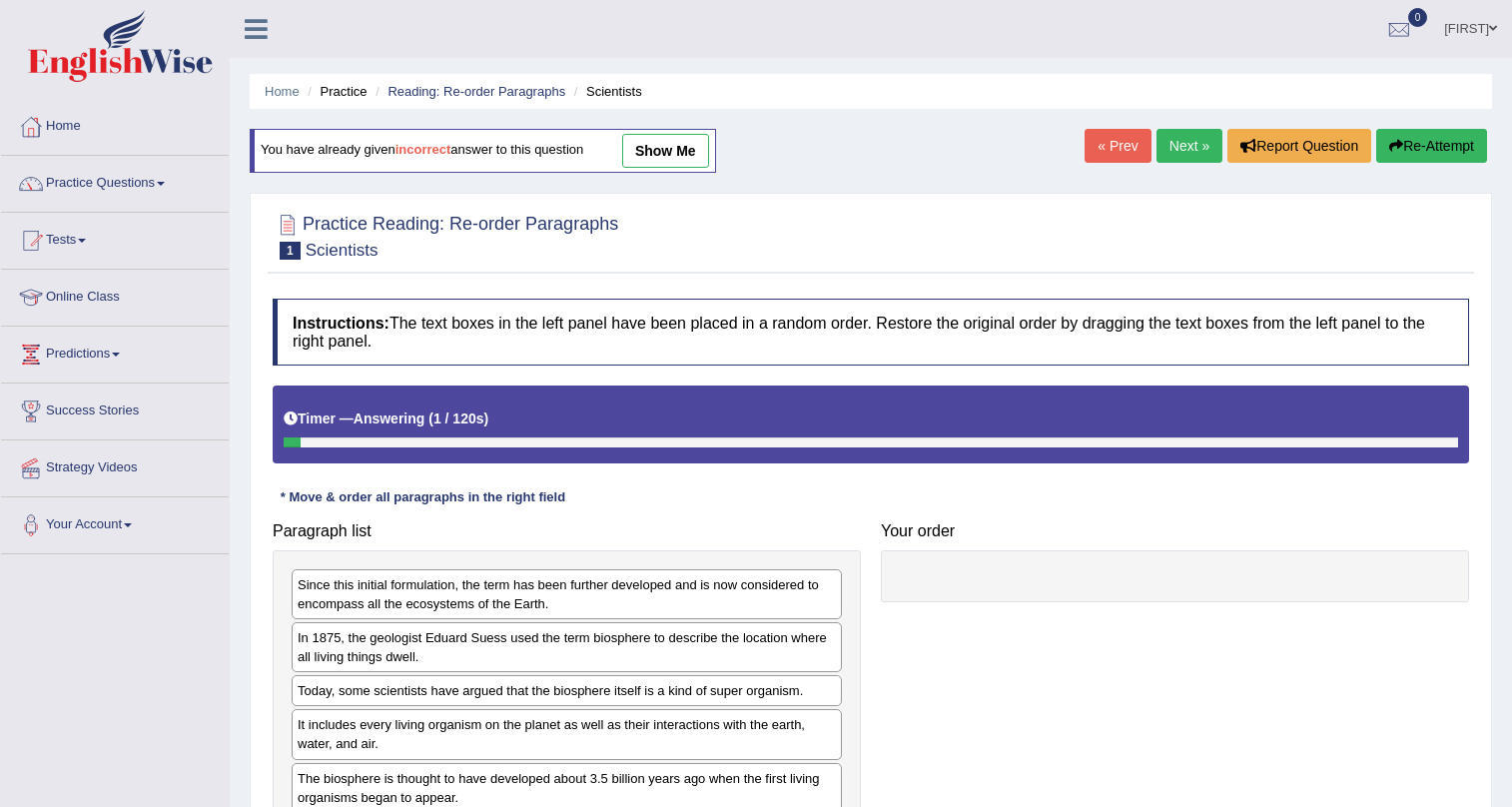 scroll, scrollTop: 181, scrollLeft: 0, axis: vertical 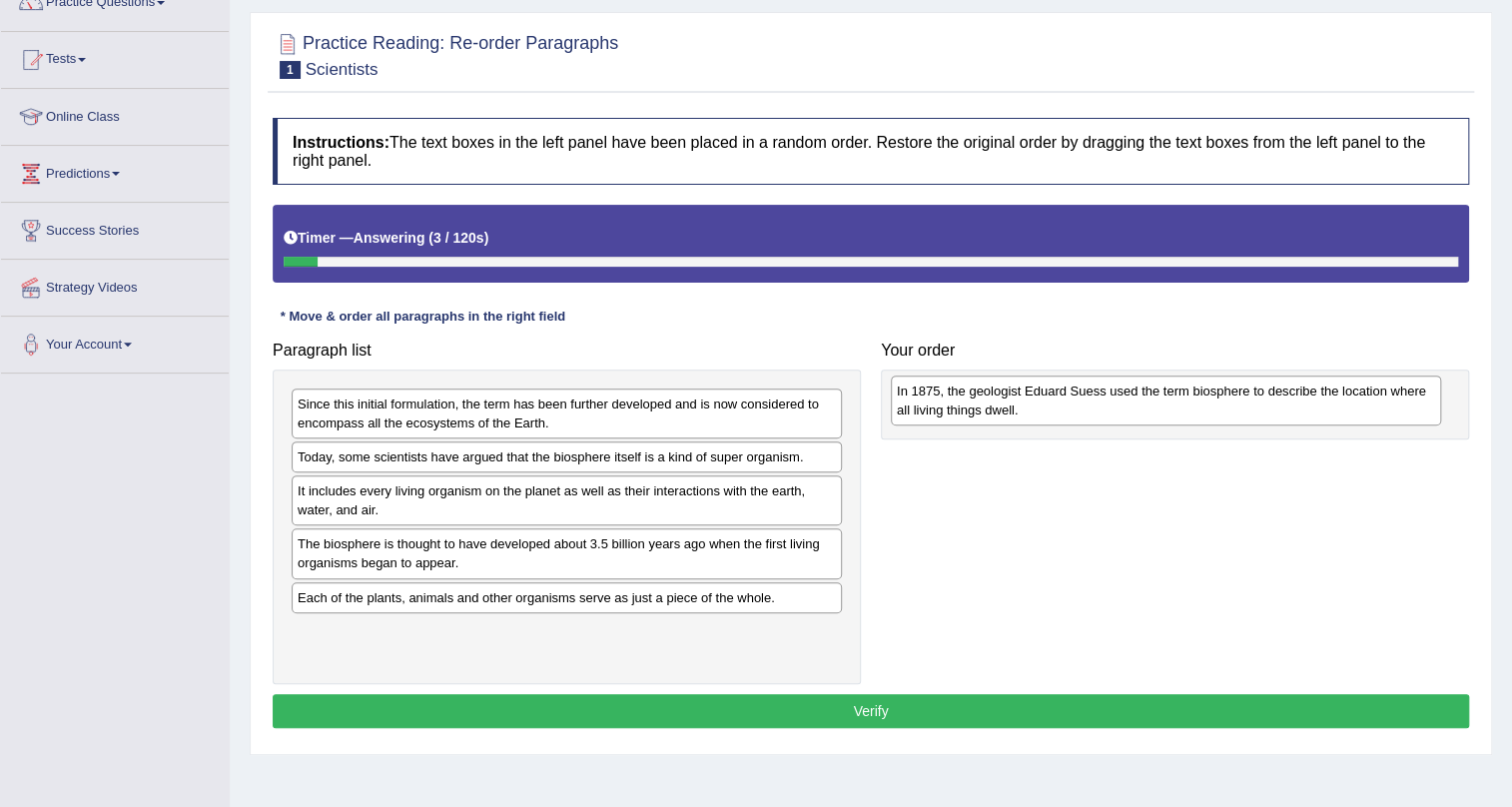 drag, startPoint x: 0, startPoint y: 0, endPoint x: 1025, endPoint y: 404, distance: 1101.7445 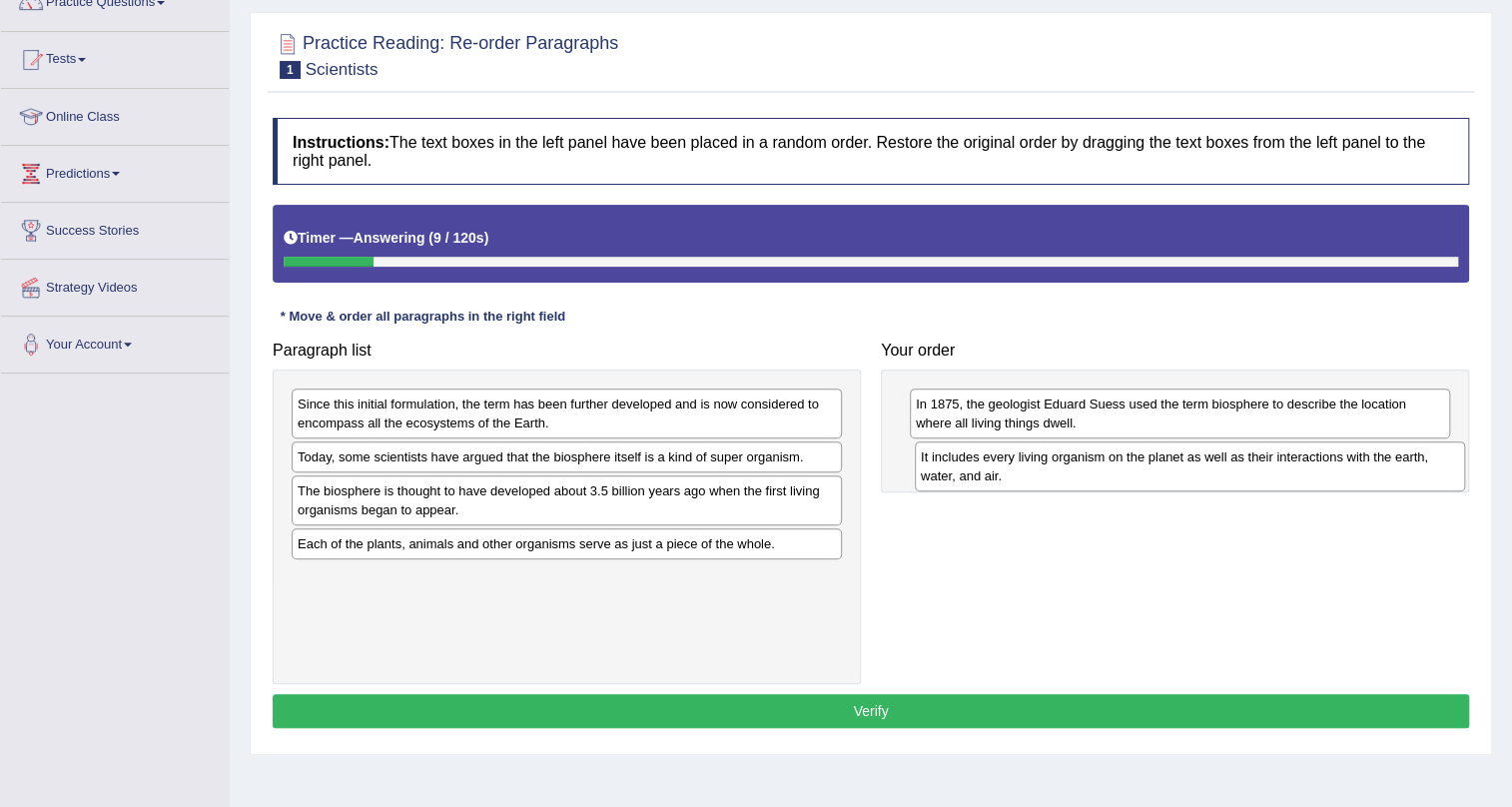 drag, startPoint x: 326, startPoint y: 510, endPoint x: 949, endPoint y: 476, distance: 623.9271 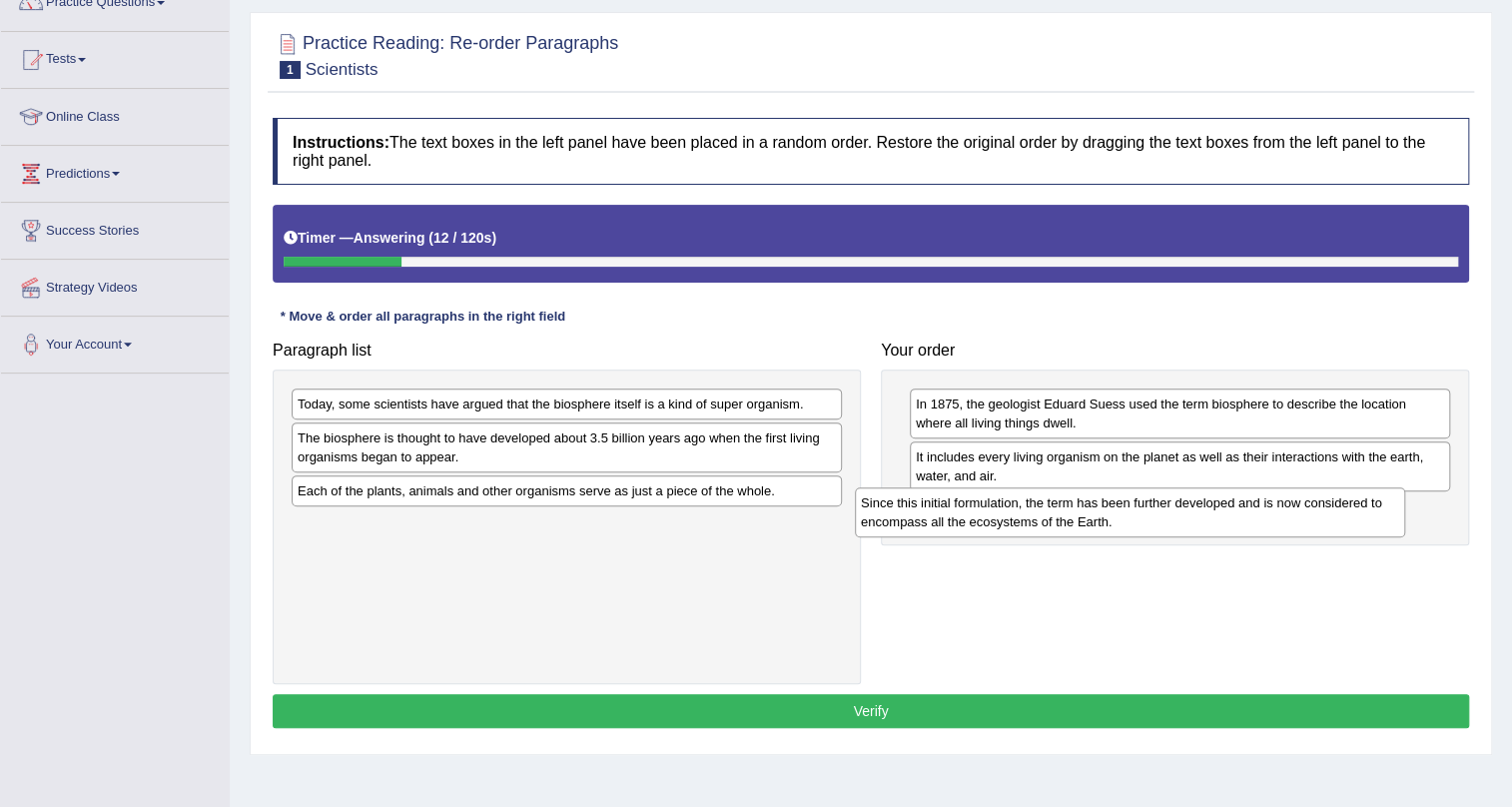 drag, startPoint x: 407, startPoint y: 419, endPoint x: 971, endPoint y: 517, distance: 572.45087 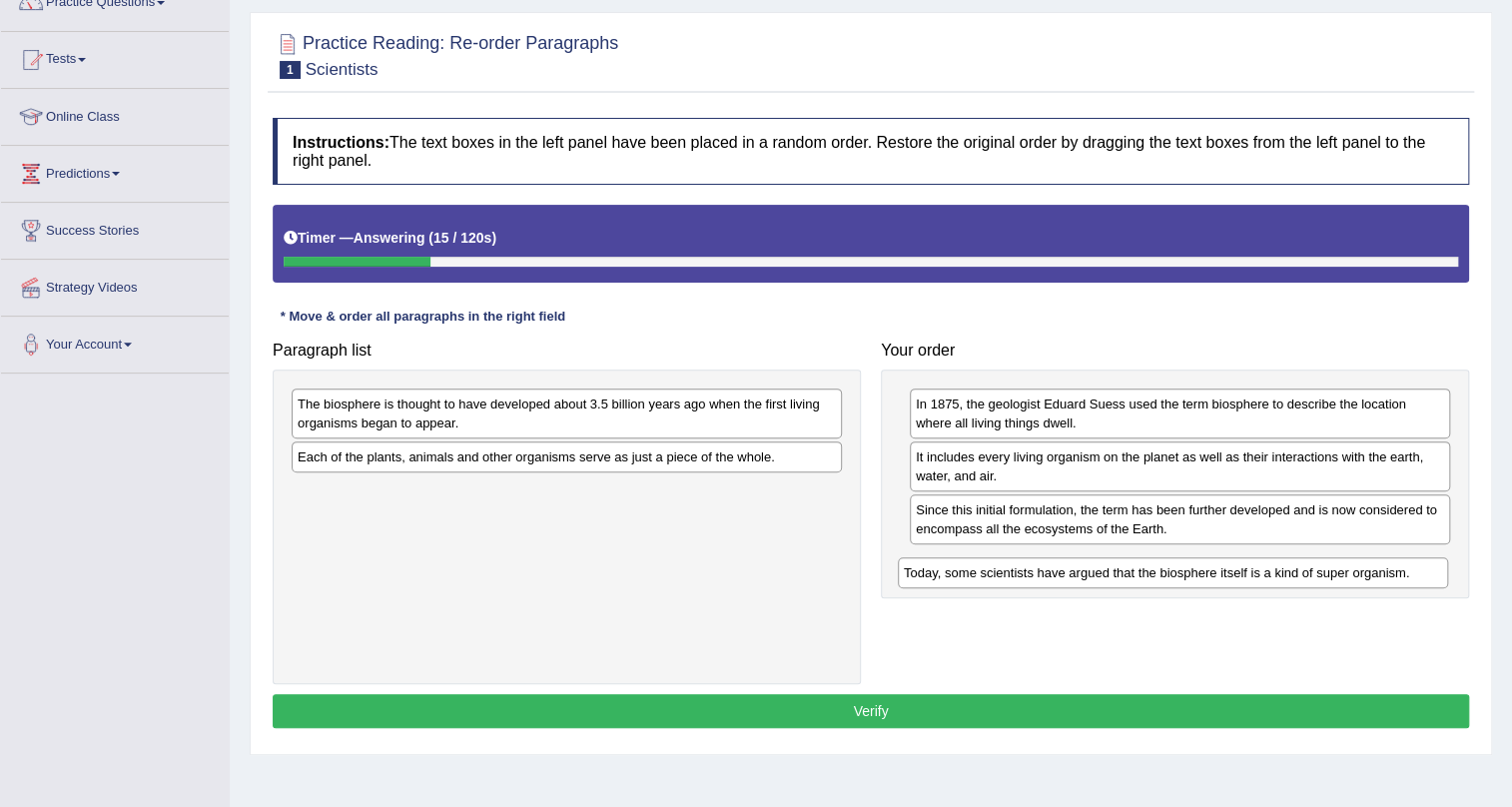 drag, startPoint x: 383, startPoint y: 409, endPoint x: 990, endPoint y: 579, distance: 630.35625 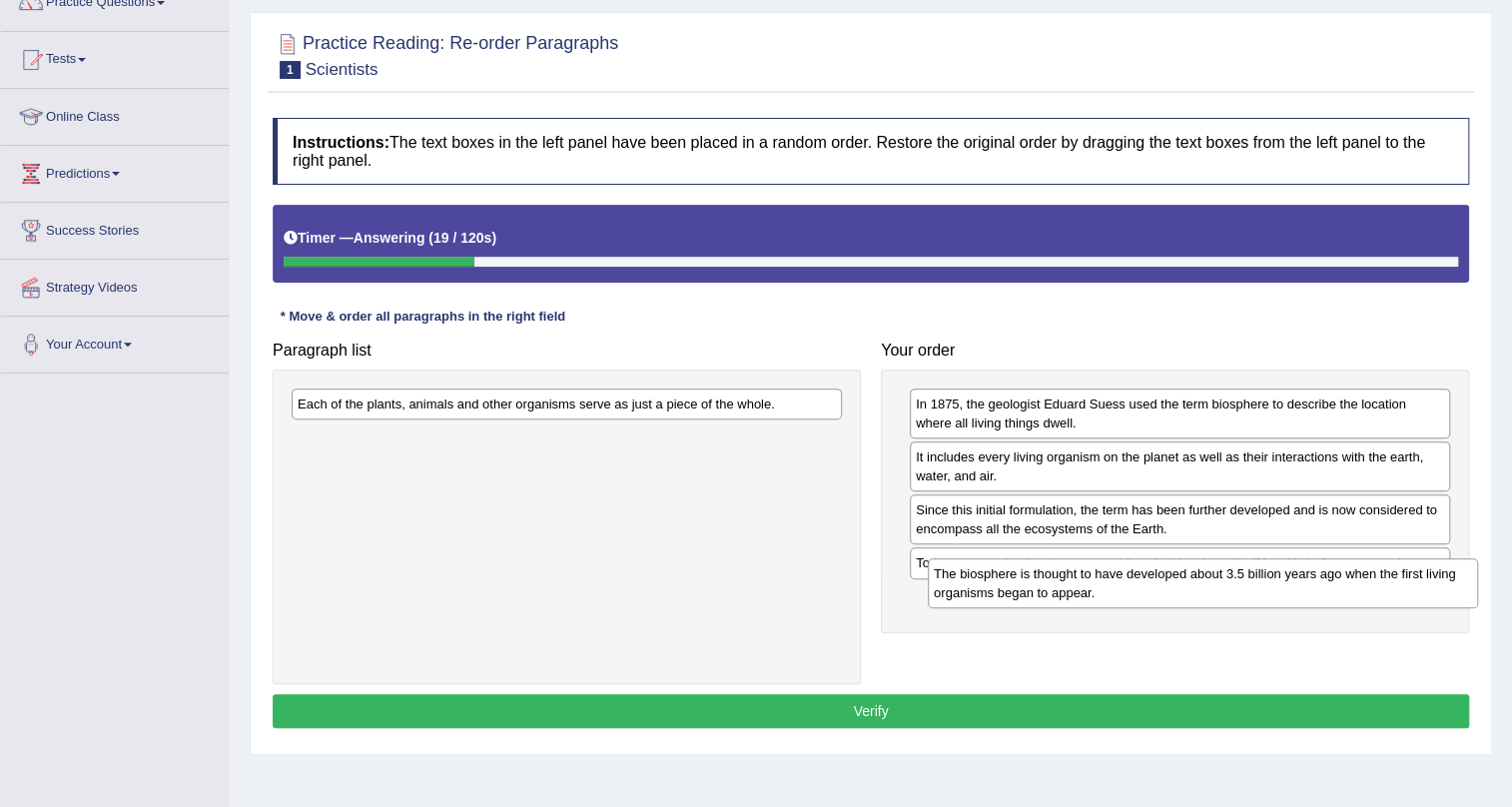 drag, startPoint x: 433, startPoint y: 423, endPoint x: 1070, endPoint y: 593, distance: 659.2943 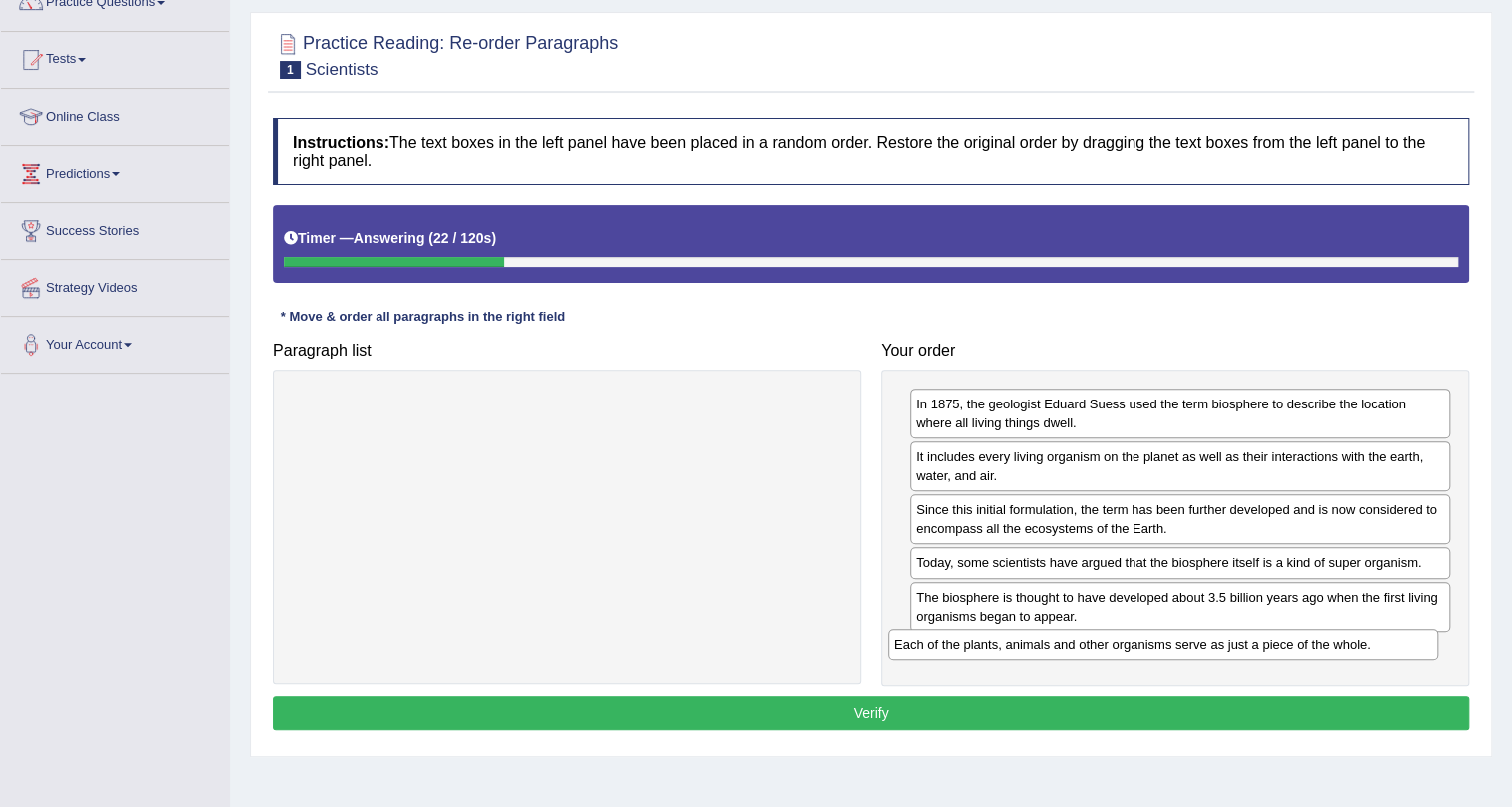 drag, startPoint x: 571, startPoint y: 398, endPoint x: 1167, endPoint y: 638, distance: 642.50759 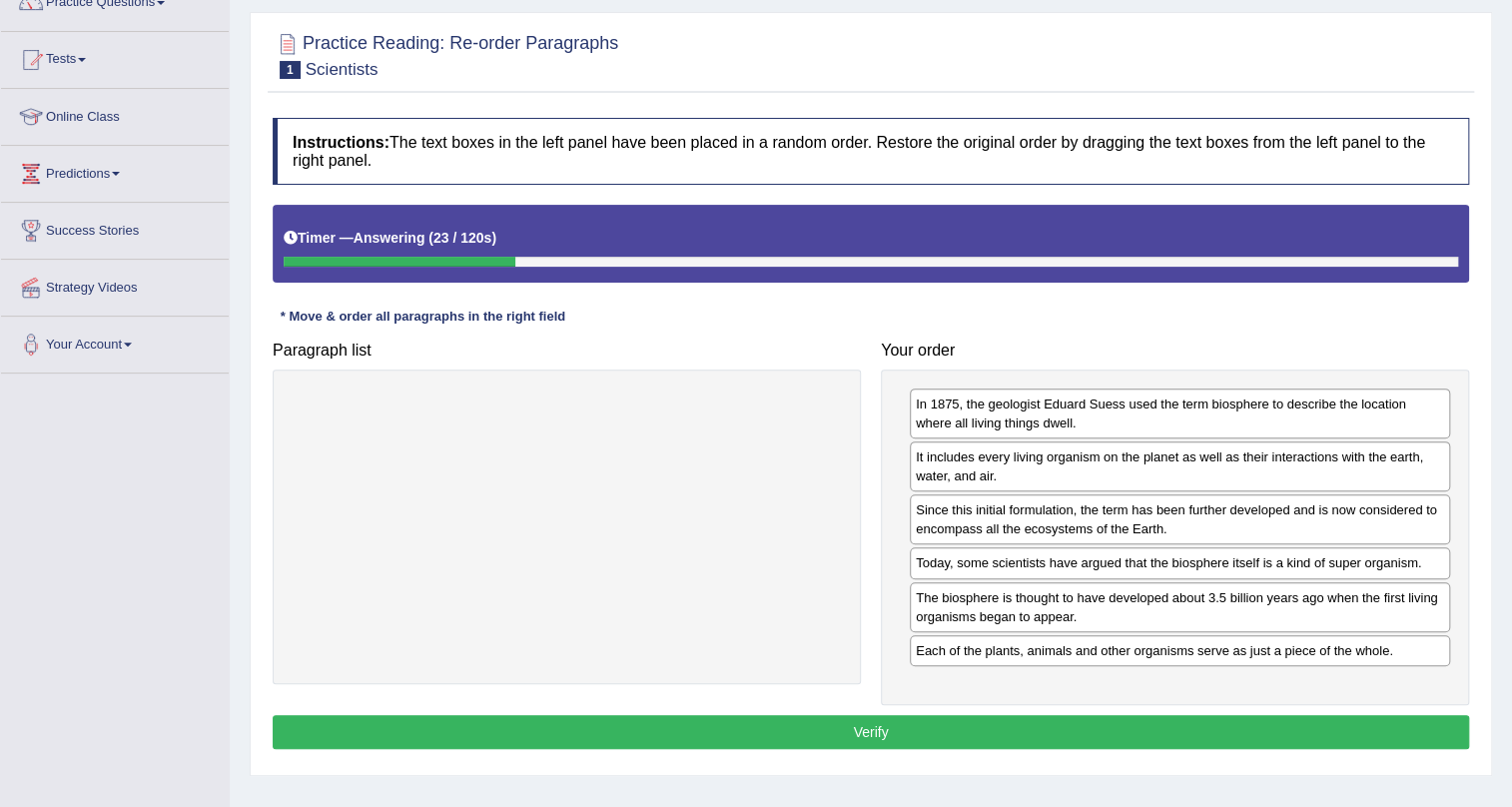 click on "Verify" at bounding box center (871, 732) 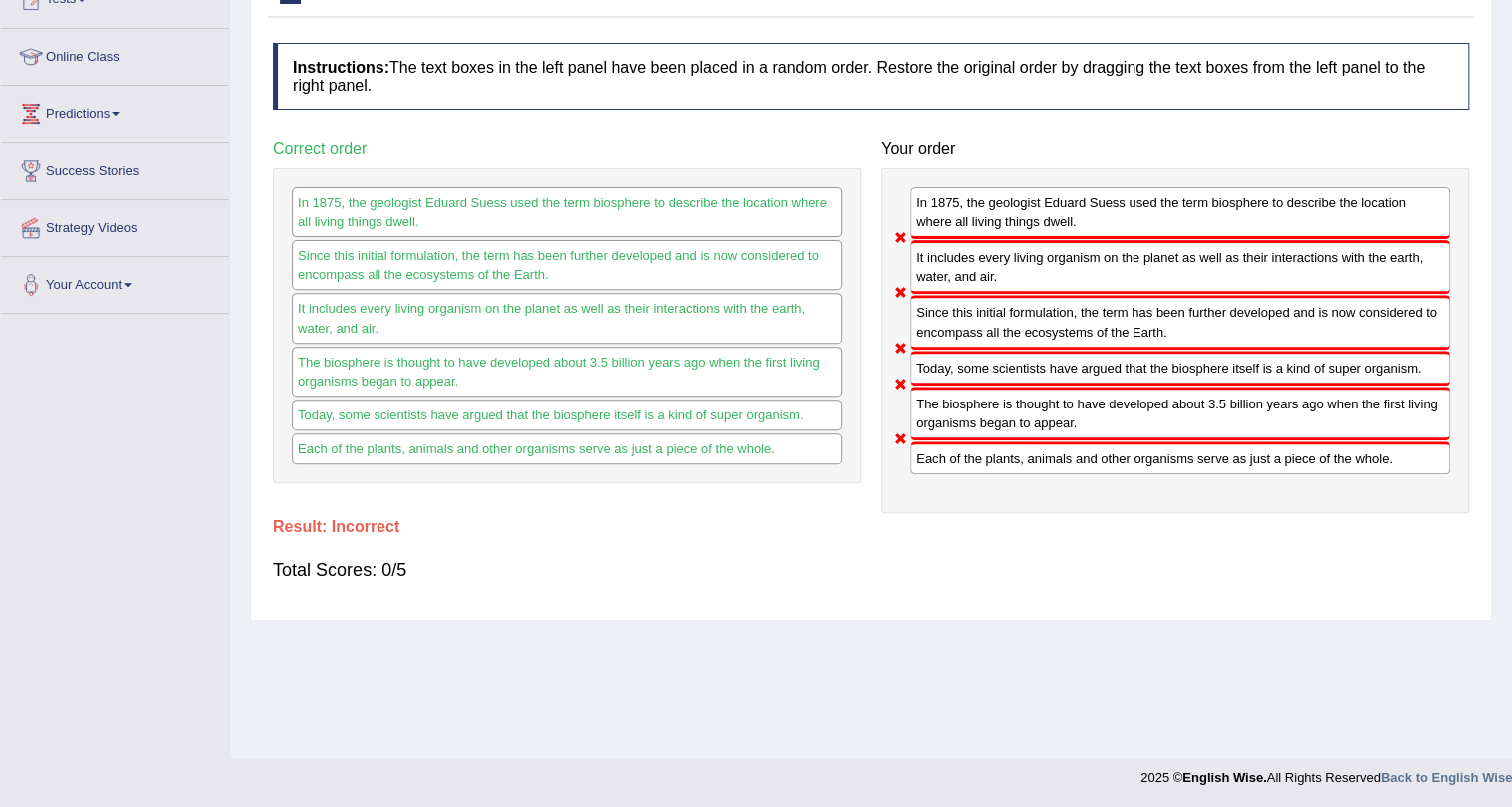 scroll, scrollTop: 150, scrollLeft: 0, axis: vertical 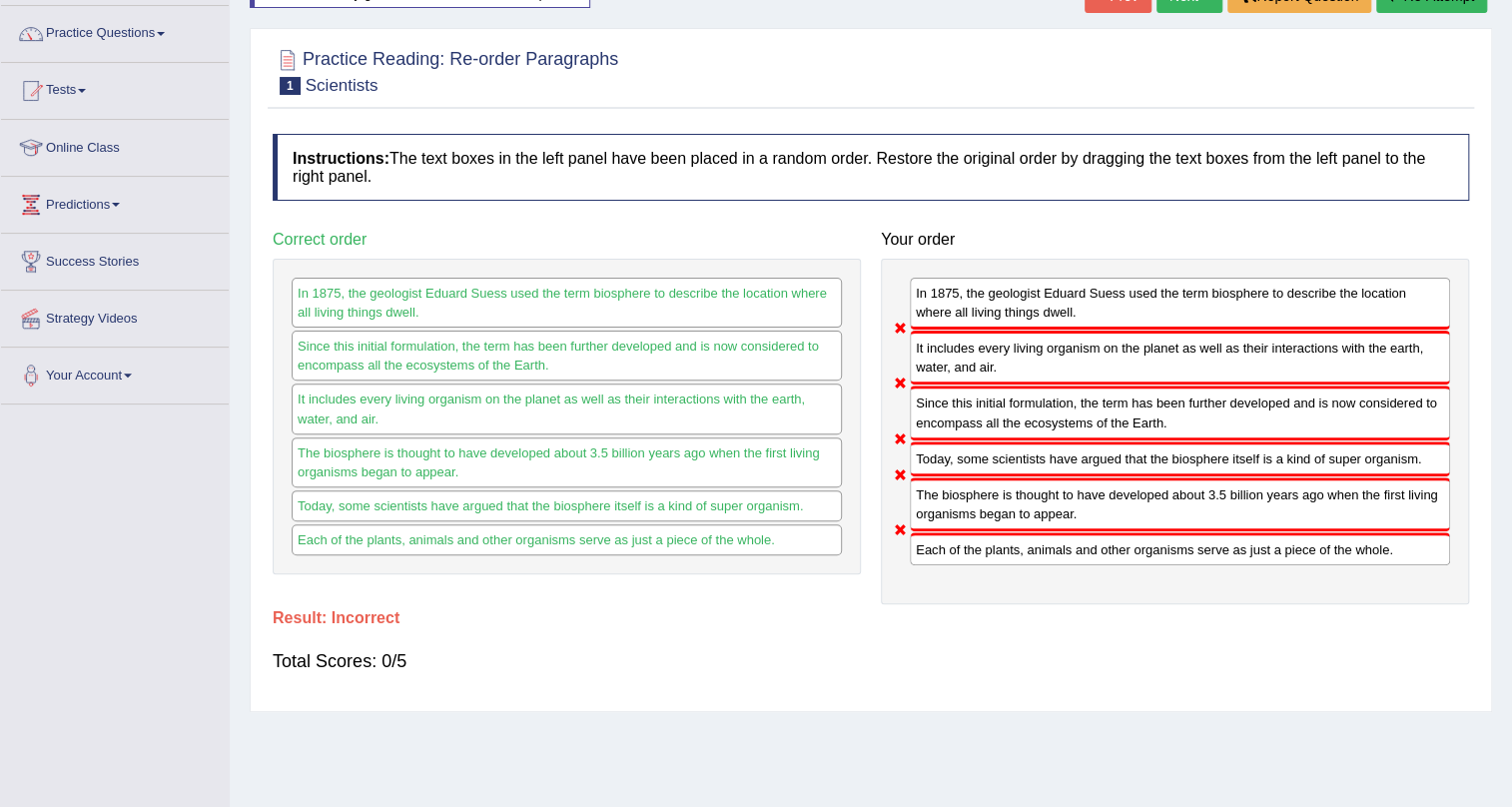 click on "Re-Attempt" at bounding box center (1431, -4) 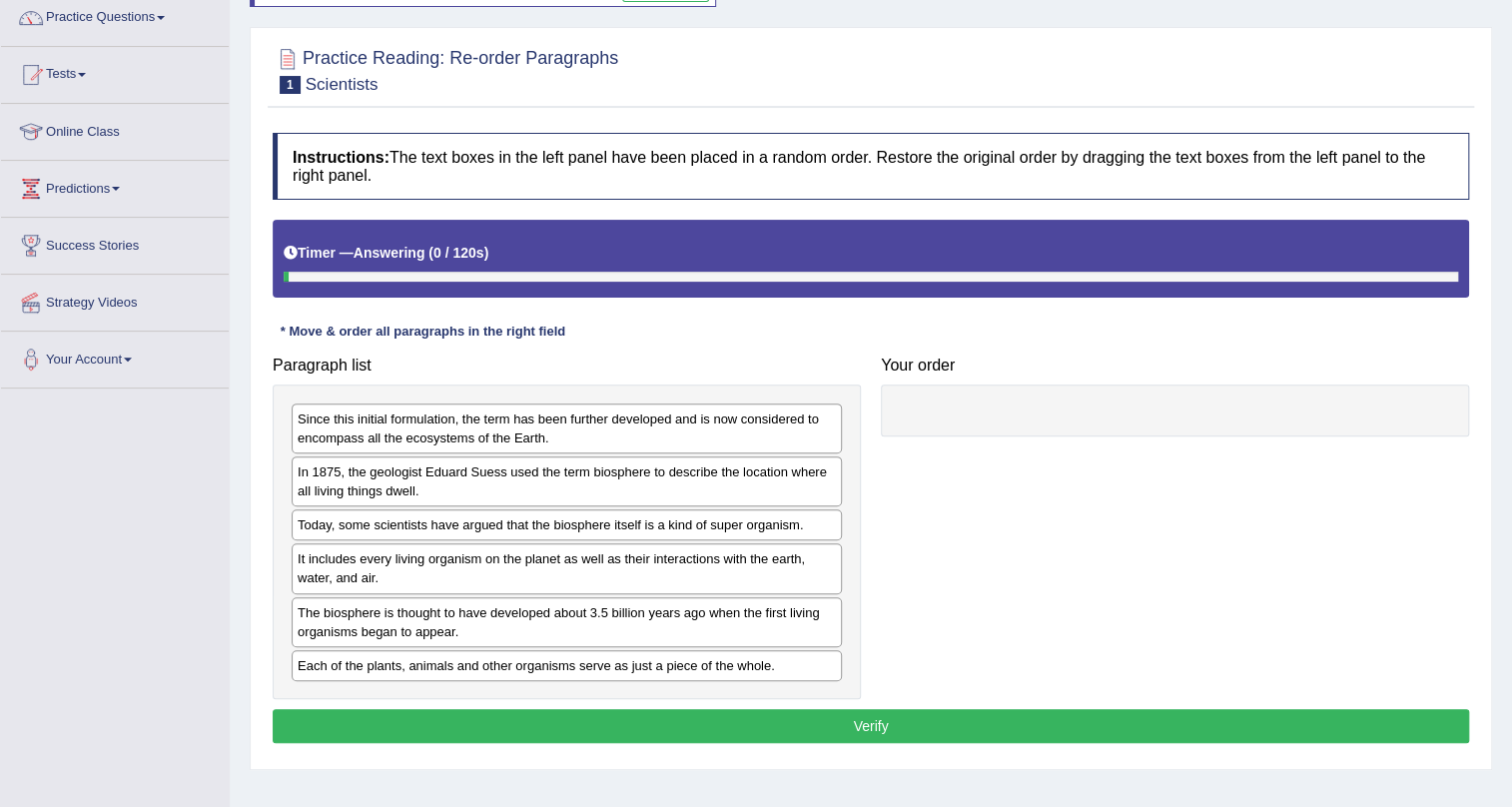 scroll, scrollTop: 166, scrollLeft: 0, axis: vertical 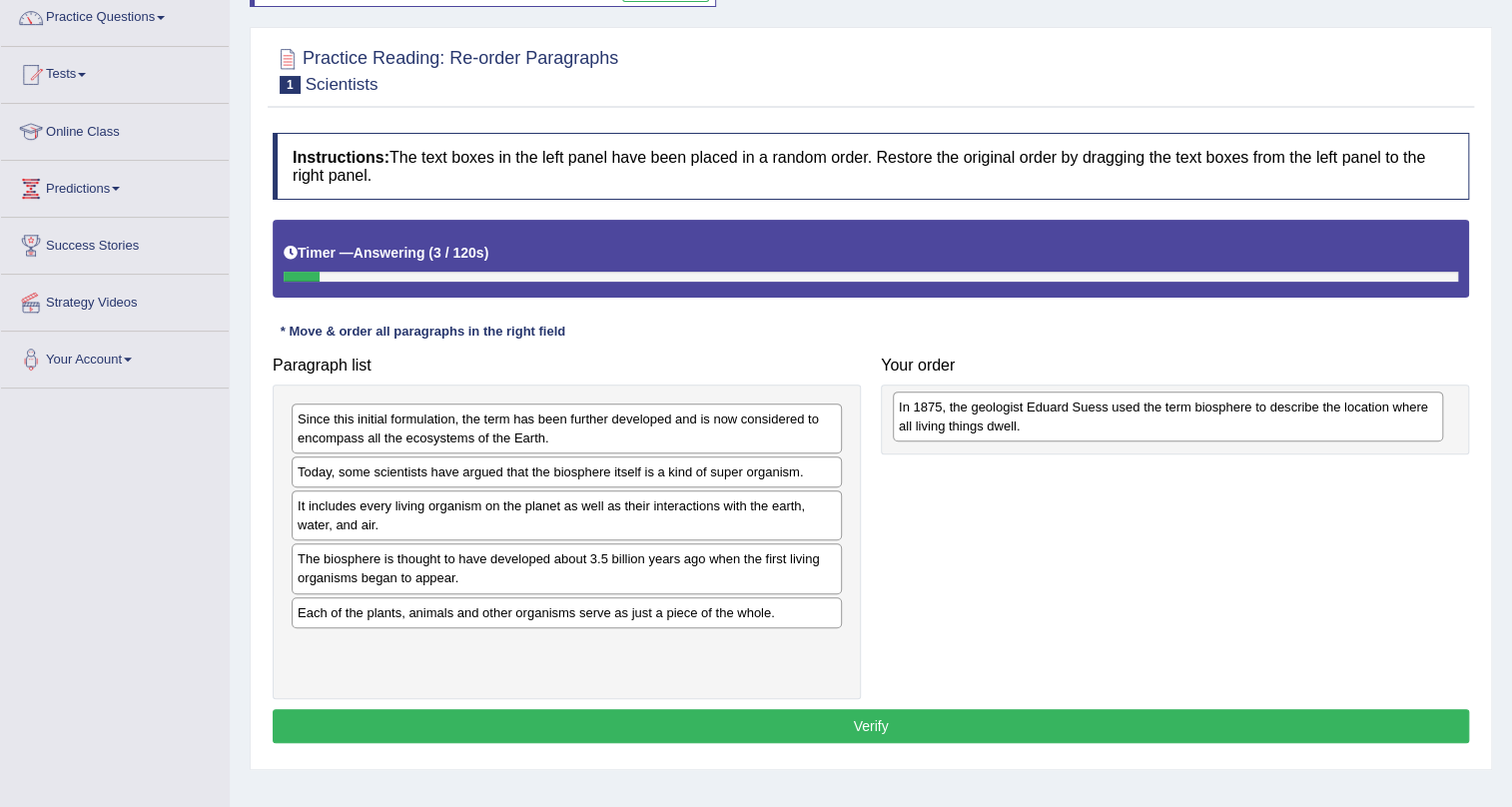drag, startPoint x: 419, startPoint y: 489, endPoint x: 1021, endPoint y: 425, distance: 605.39243 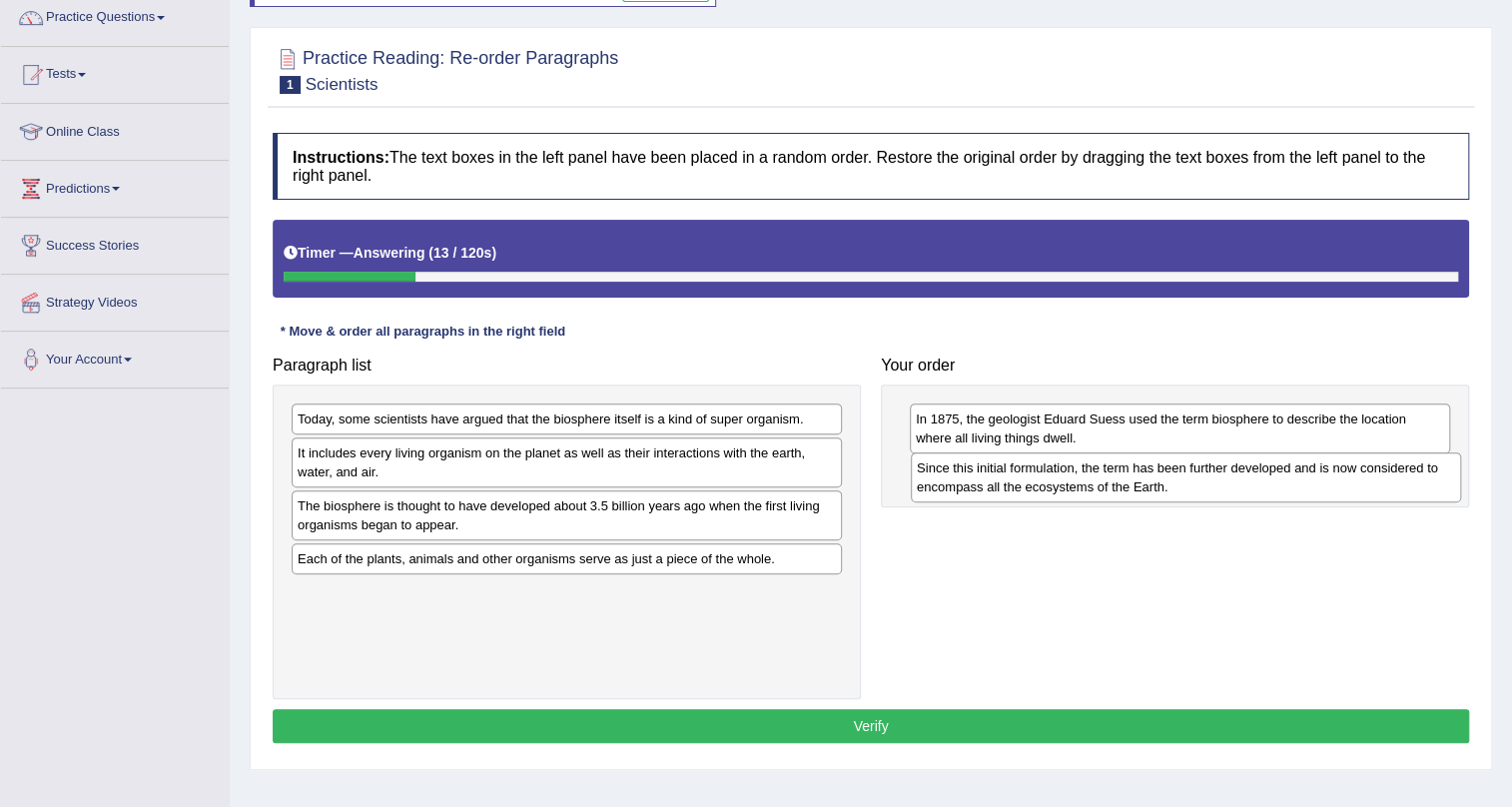 drag, startPoint x: 369, startPoint y: 425, endPoint x: 988, endPoint y: 474, distance: 620.9364 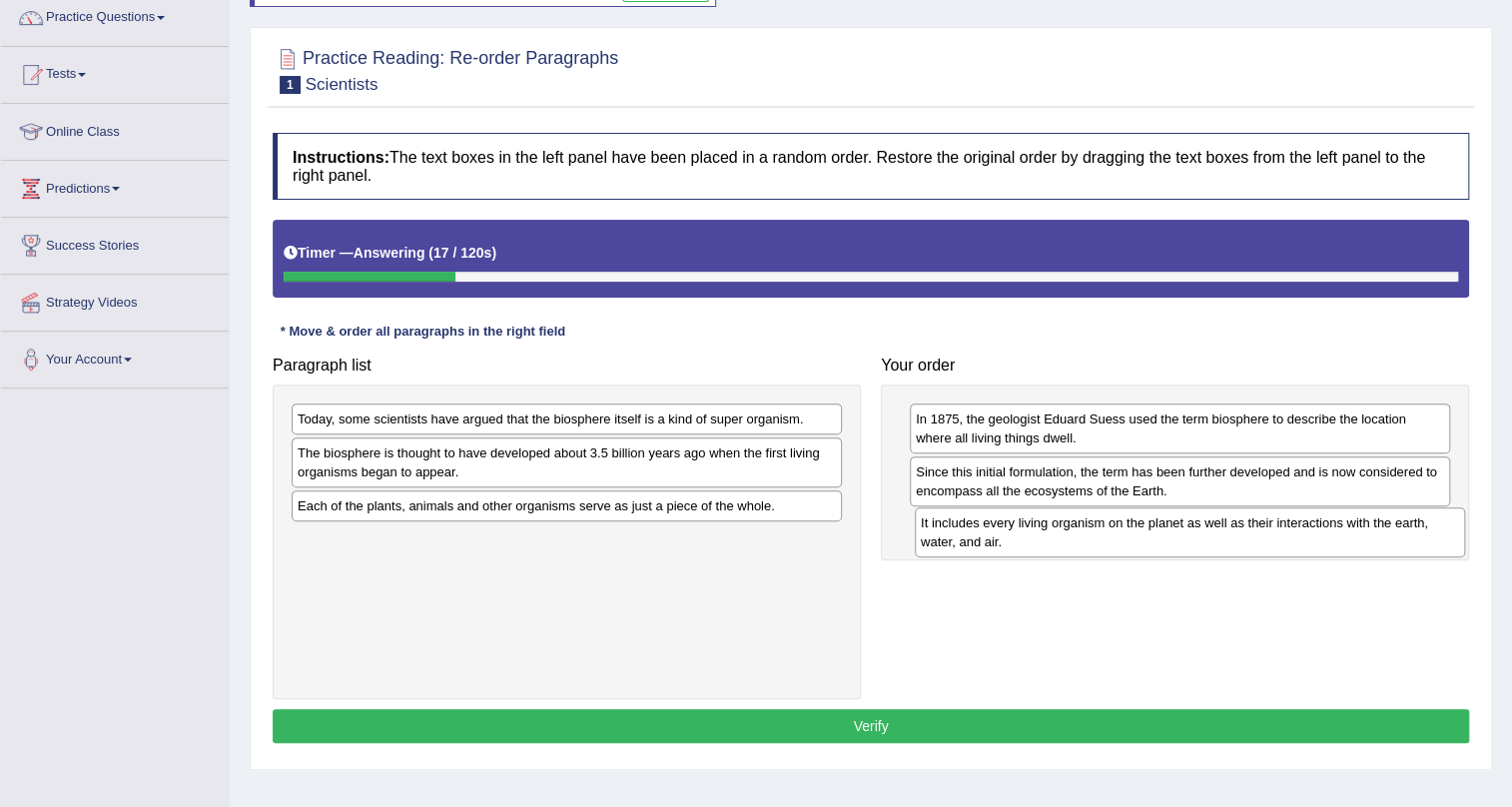 drag, startPoint x: 297, startPoint y: 464, endPoint x: 920, endPoint y: 534, distance: 626.92 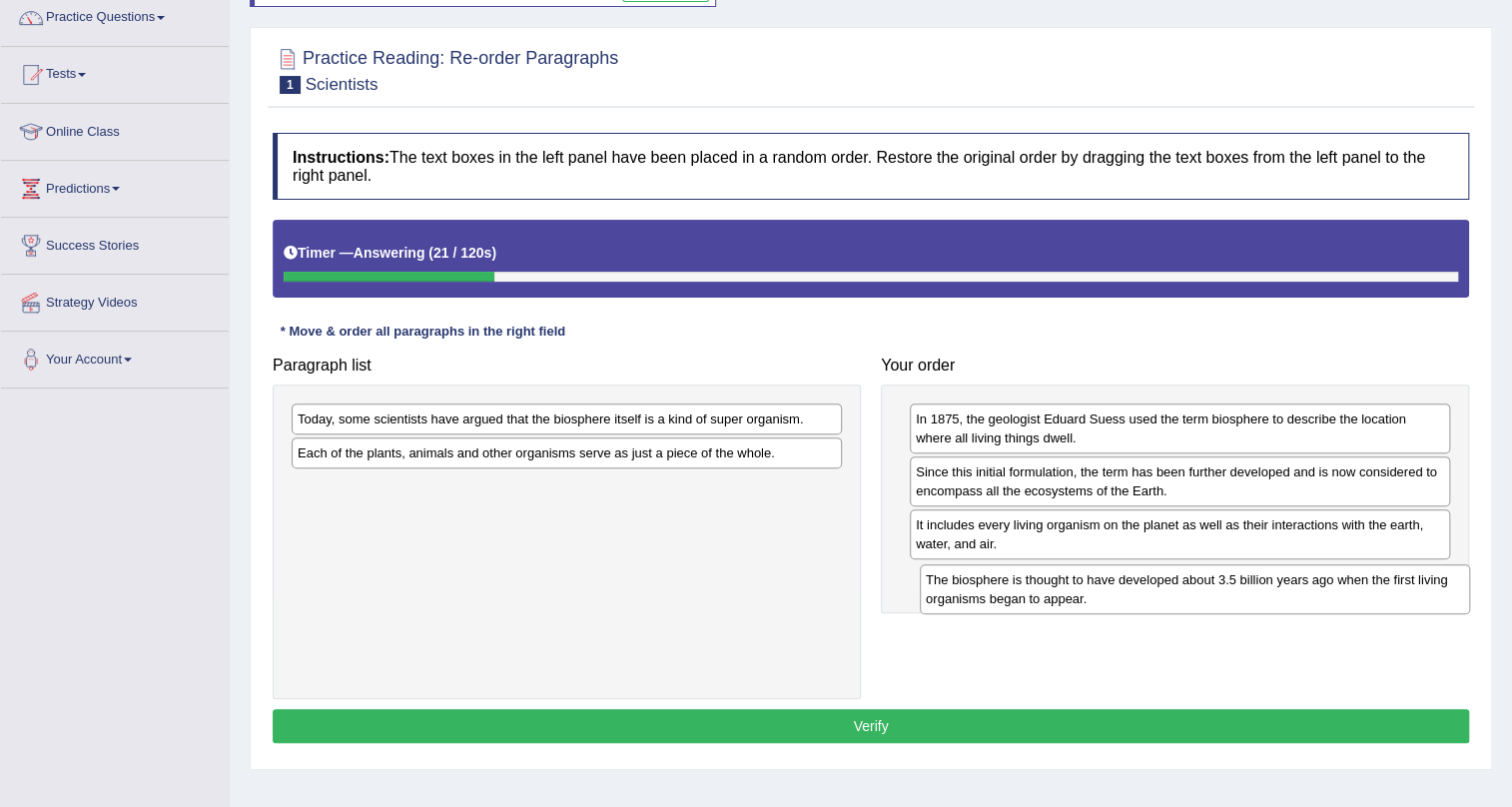 drag, startPoint x: 371, startPoint y: 472, endPoint x: 998, endPoint y: 599, distance: 639.7328 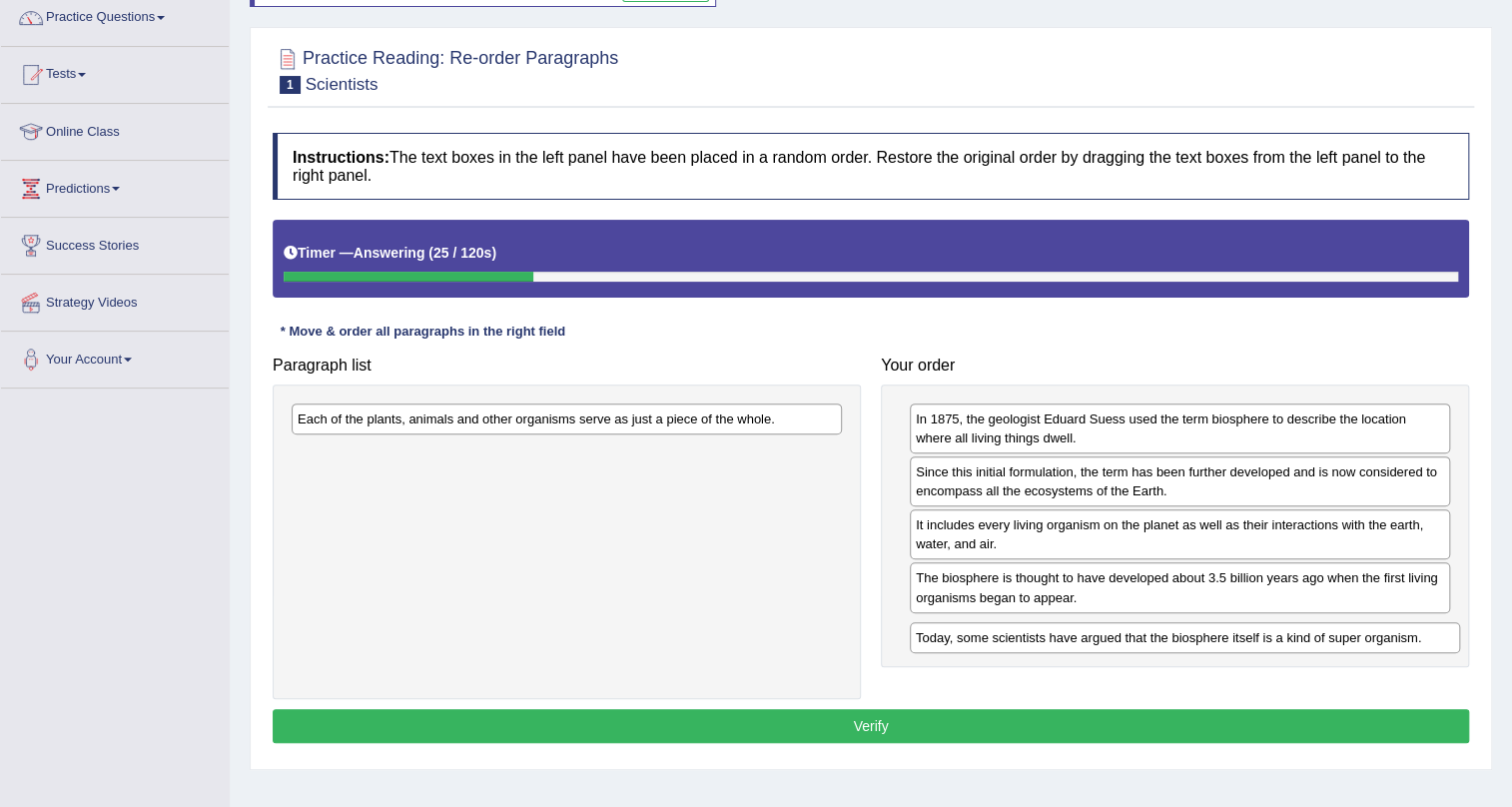 drag, startPoint x: 513, startPoint y: 415, endPoint x: 1132, endPoint y: 634, distance: 656.5988 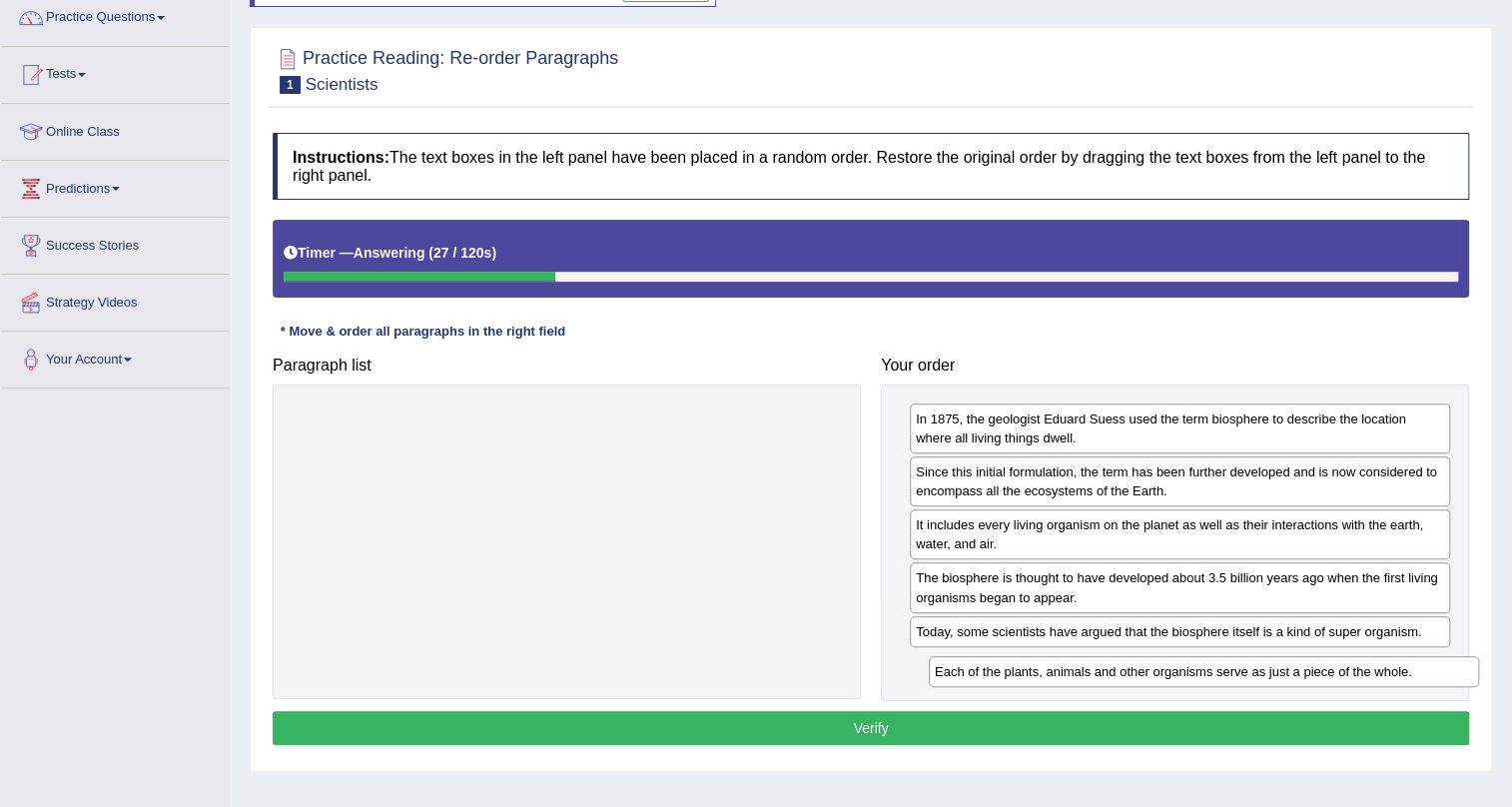 drag, startPoint x: 726, startPoint y: 421, endPoint x: 1358, endPoint y: 675, distance: 681.1314 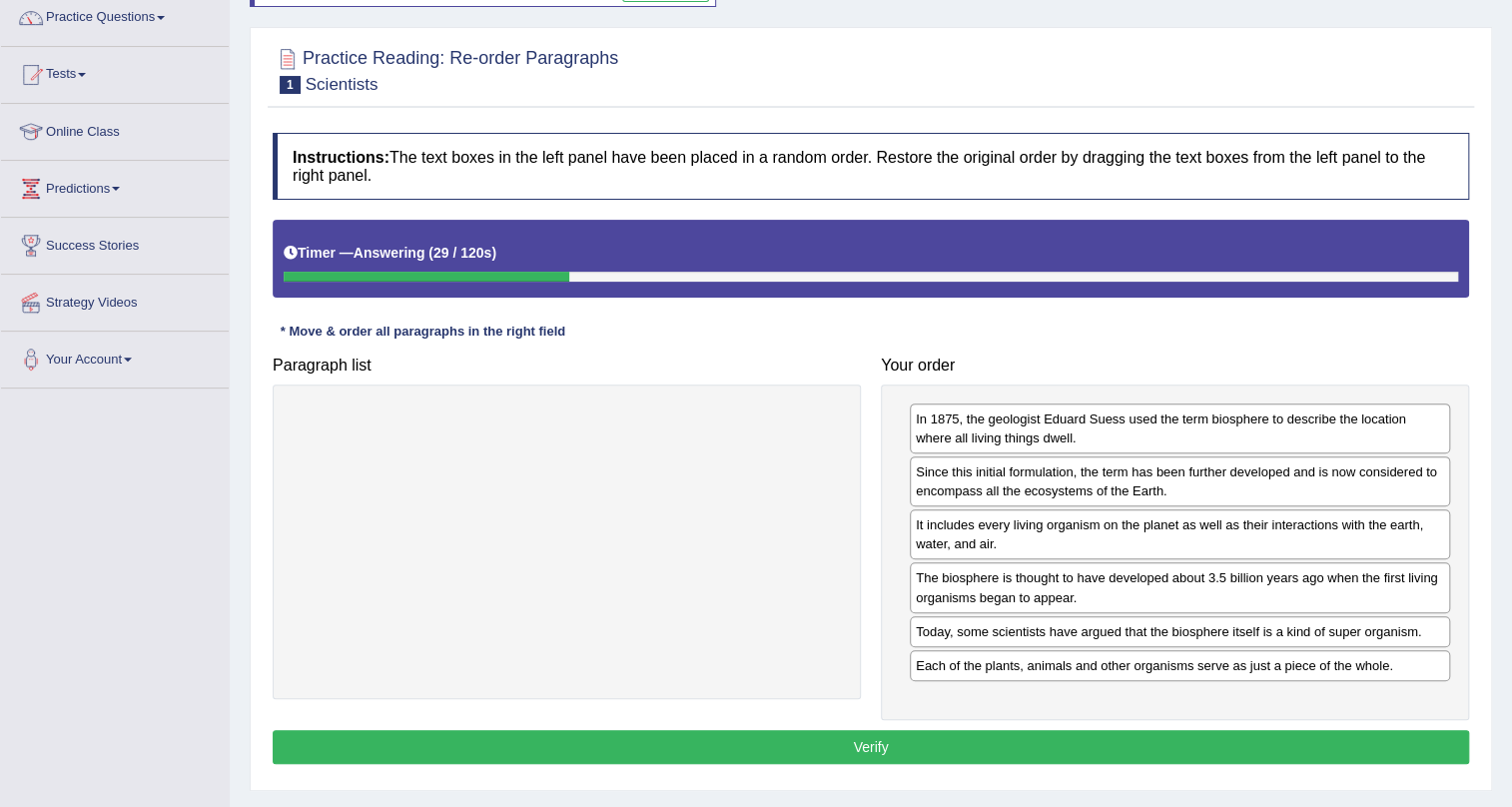 click on "Verify" at bounding box center [871, 747] 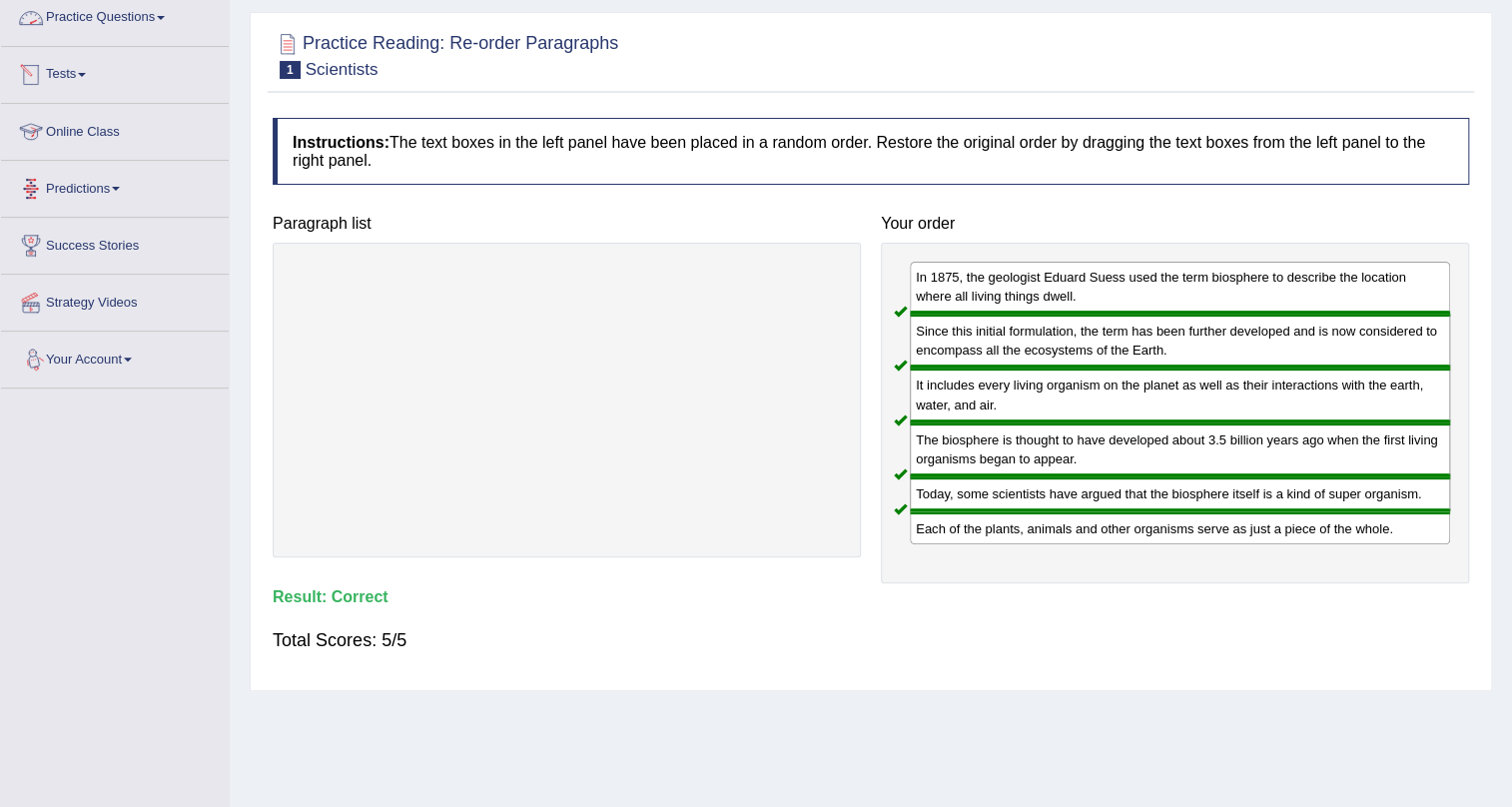 scroll, scrollTop: 0, scrollLeft: 0, axis: both 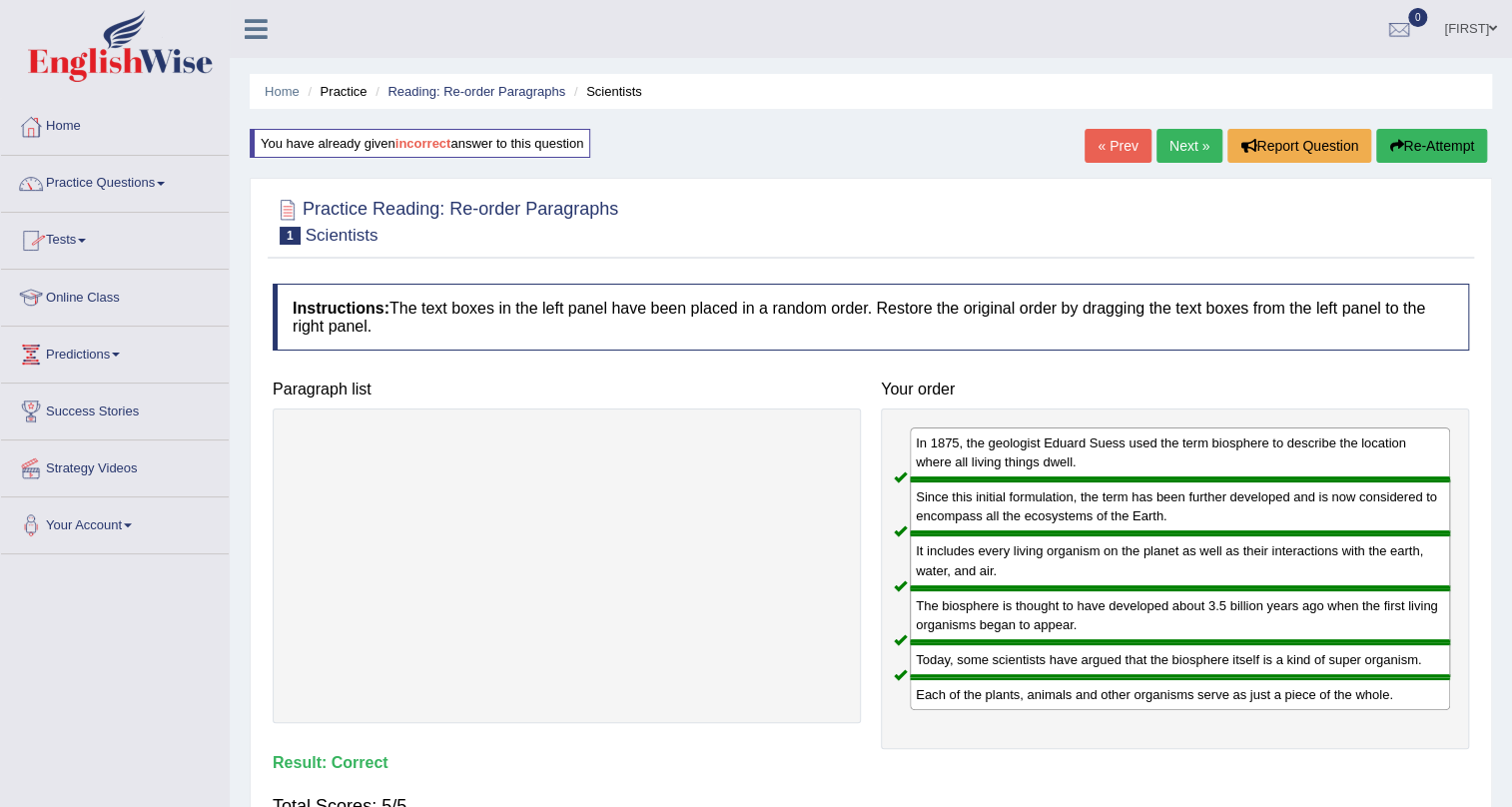click on "Next »" at bounding box center (1189, 146) 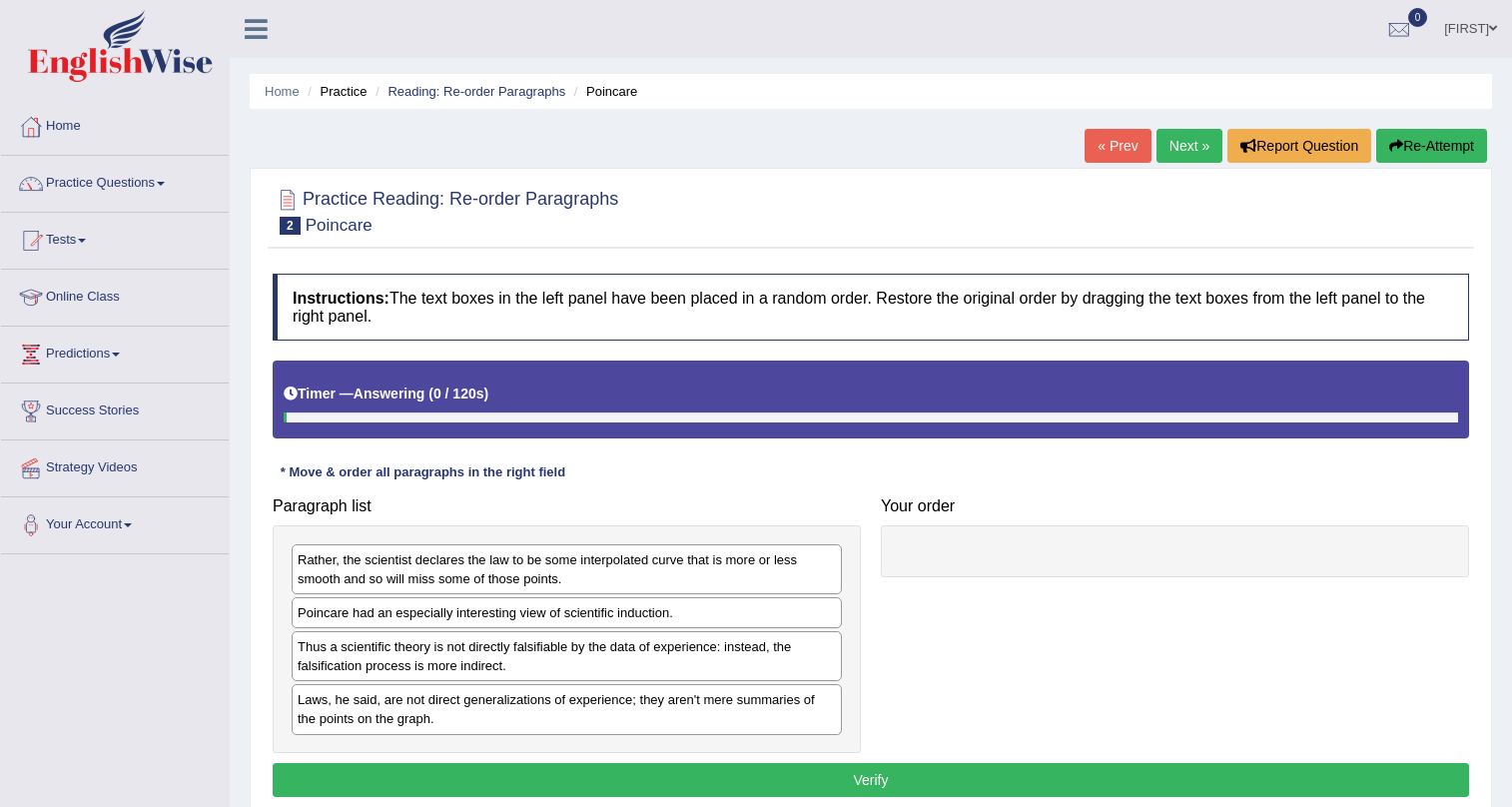 scroll, scrollTop: 0, scrollLeft: 0, axis: both 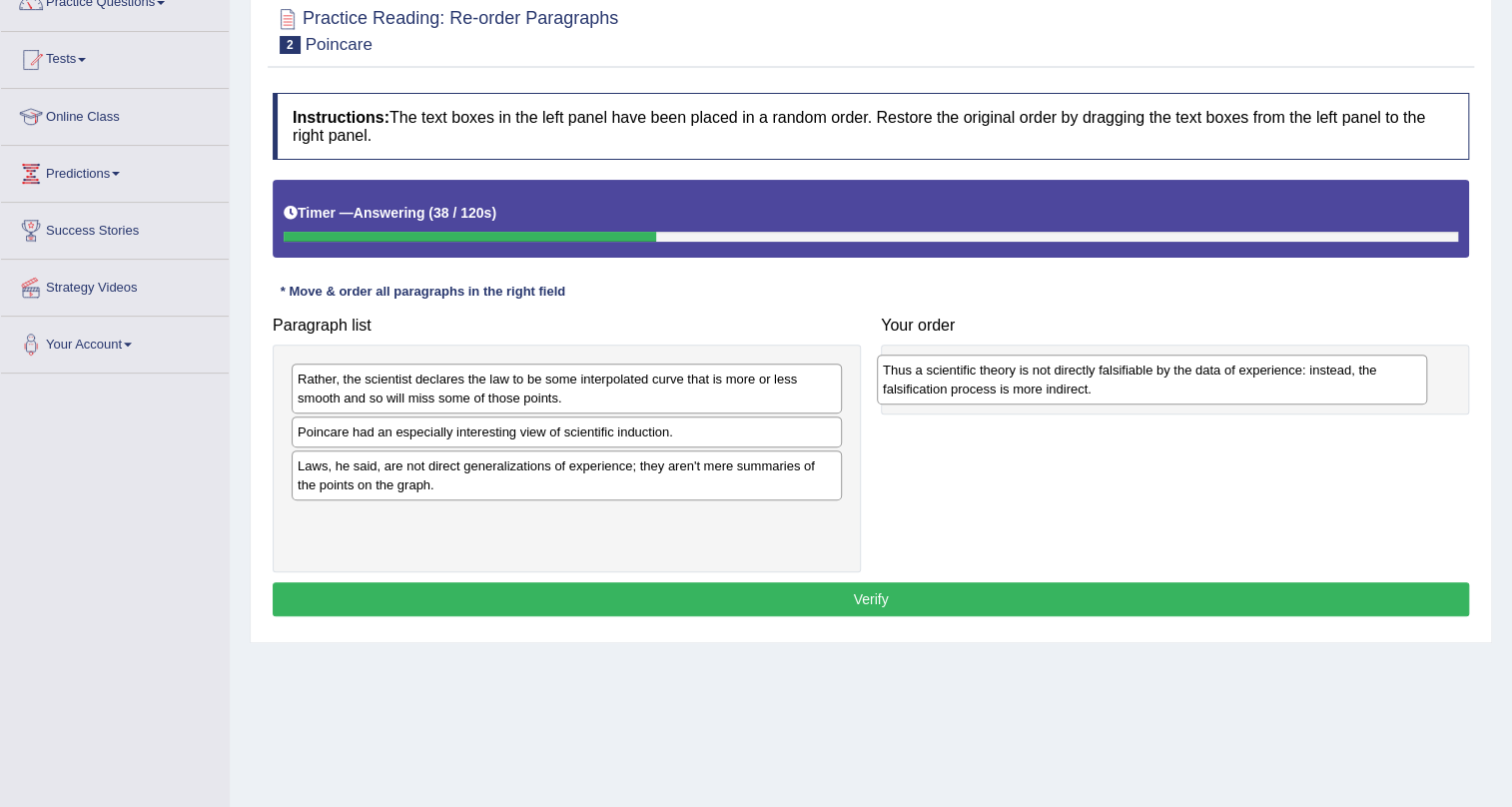 drag, startPoint x: 486, startPoint y: 494, endPoint x: 1072, endPoint y: 400, distance: 593.4914 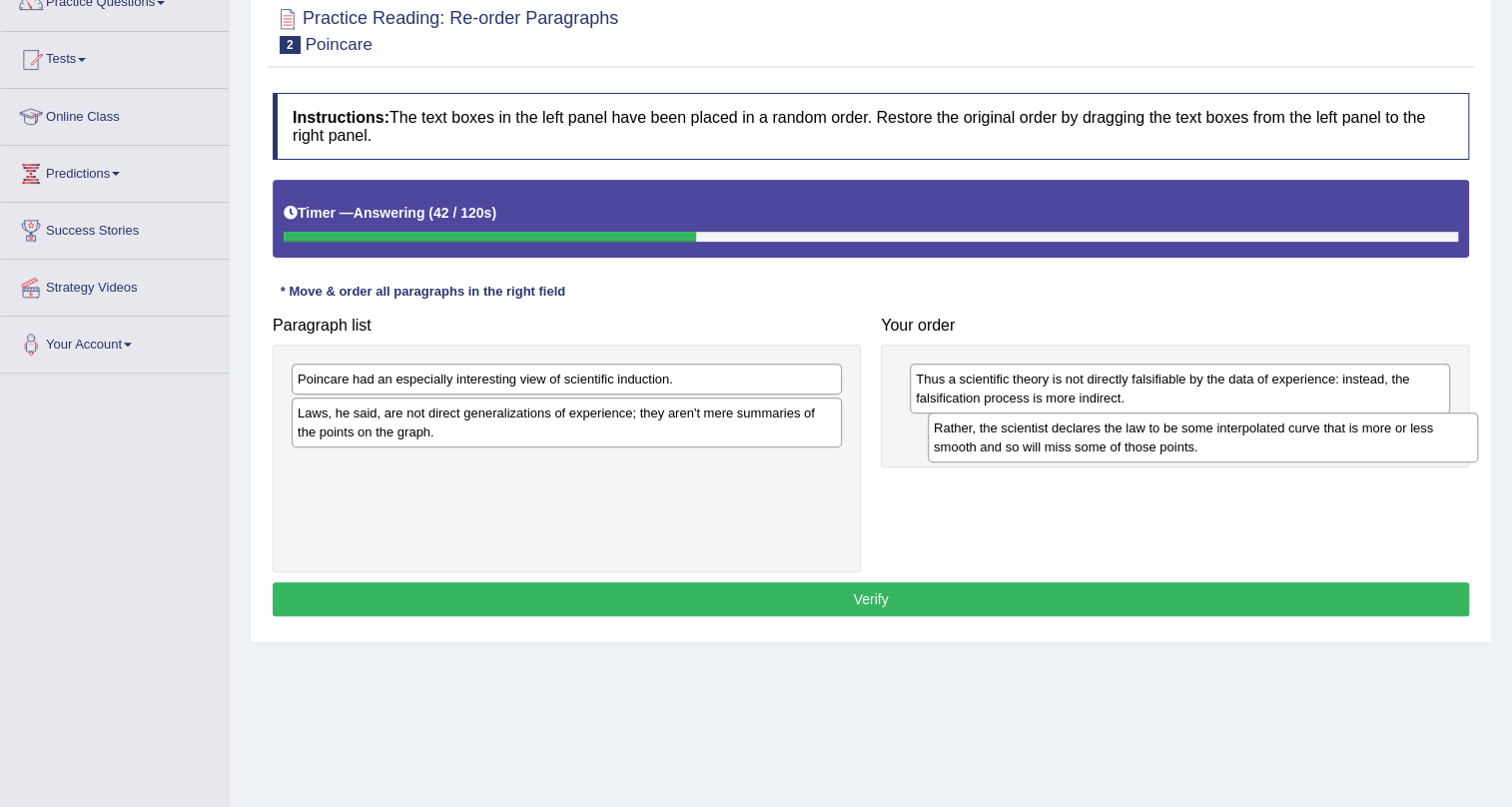 drag, startPoint x: 448, startPoint y: 384, endPoint x: 1078, endPoint y: 433, distance: 631.903 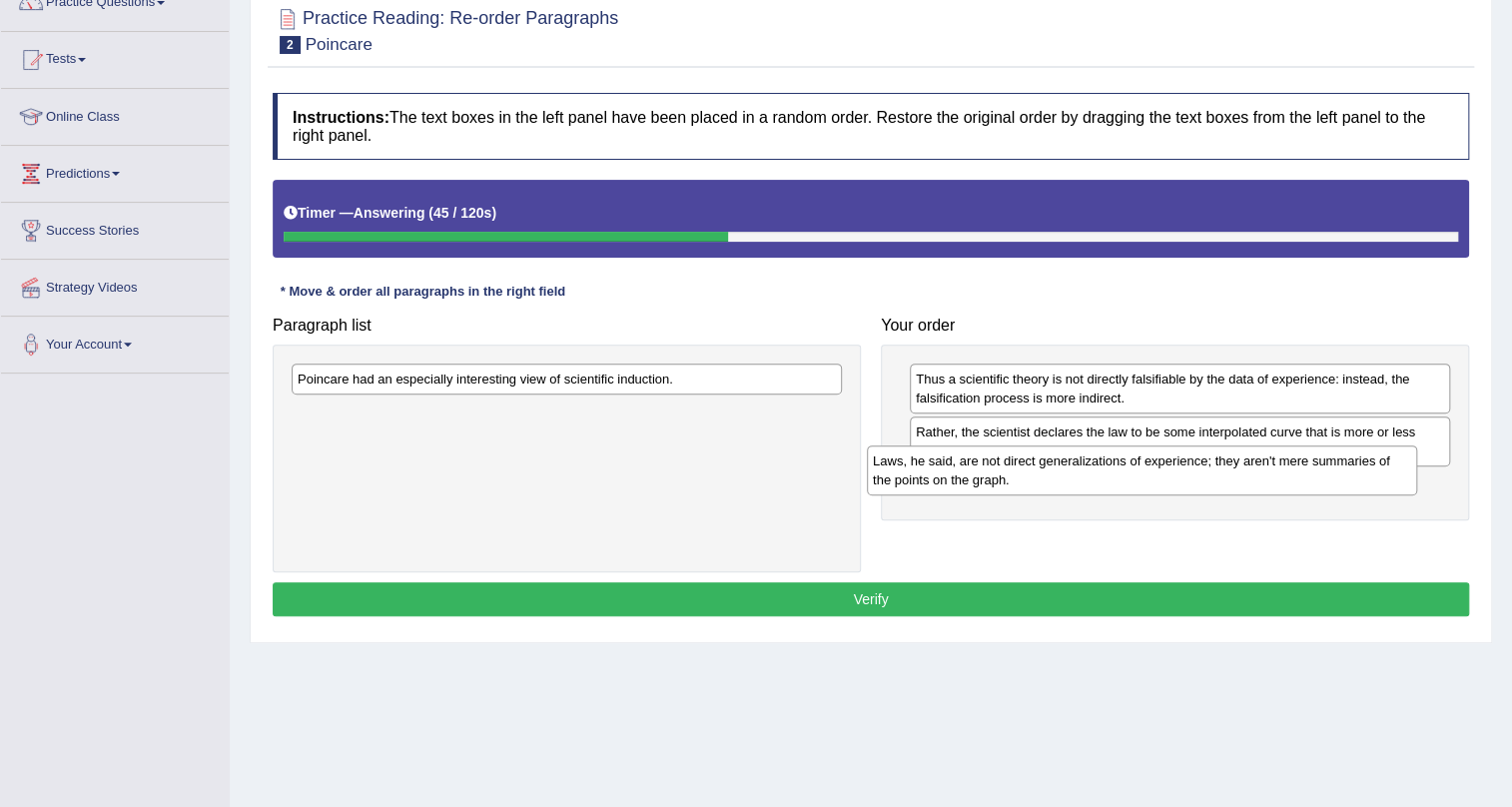 drag, startPoint x: 416, startPoint y: 434, endPoint x: 992, endPoint y: 482, distance: 577.9965 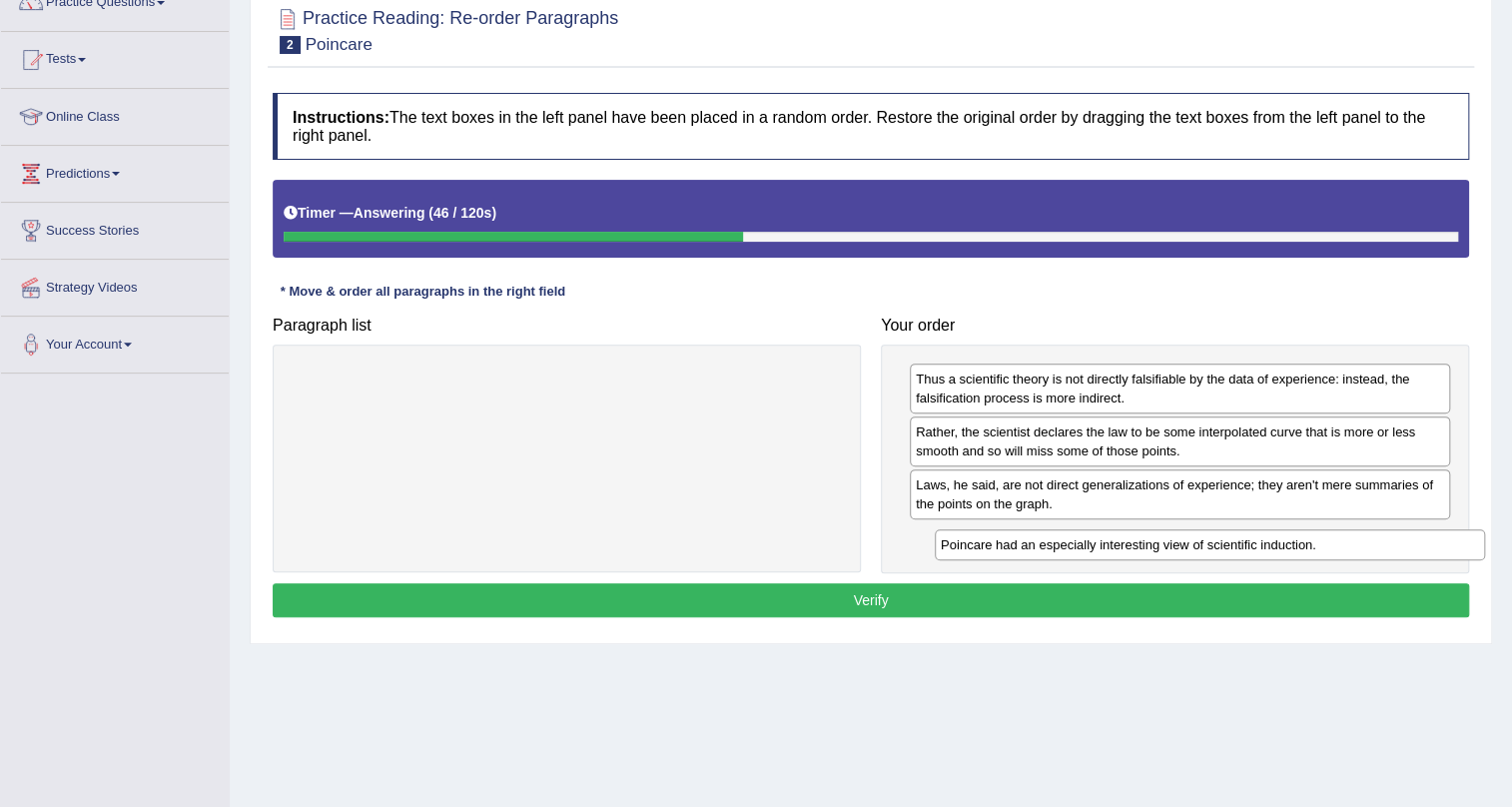 drag, startPoint x: 595, startPoint y: 380, endPoint x: 1238, endPoint y: 545, distance: 663.83281 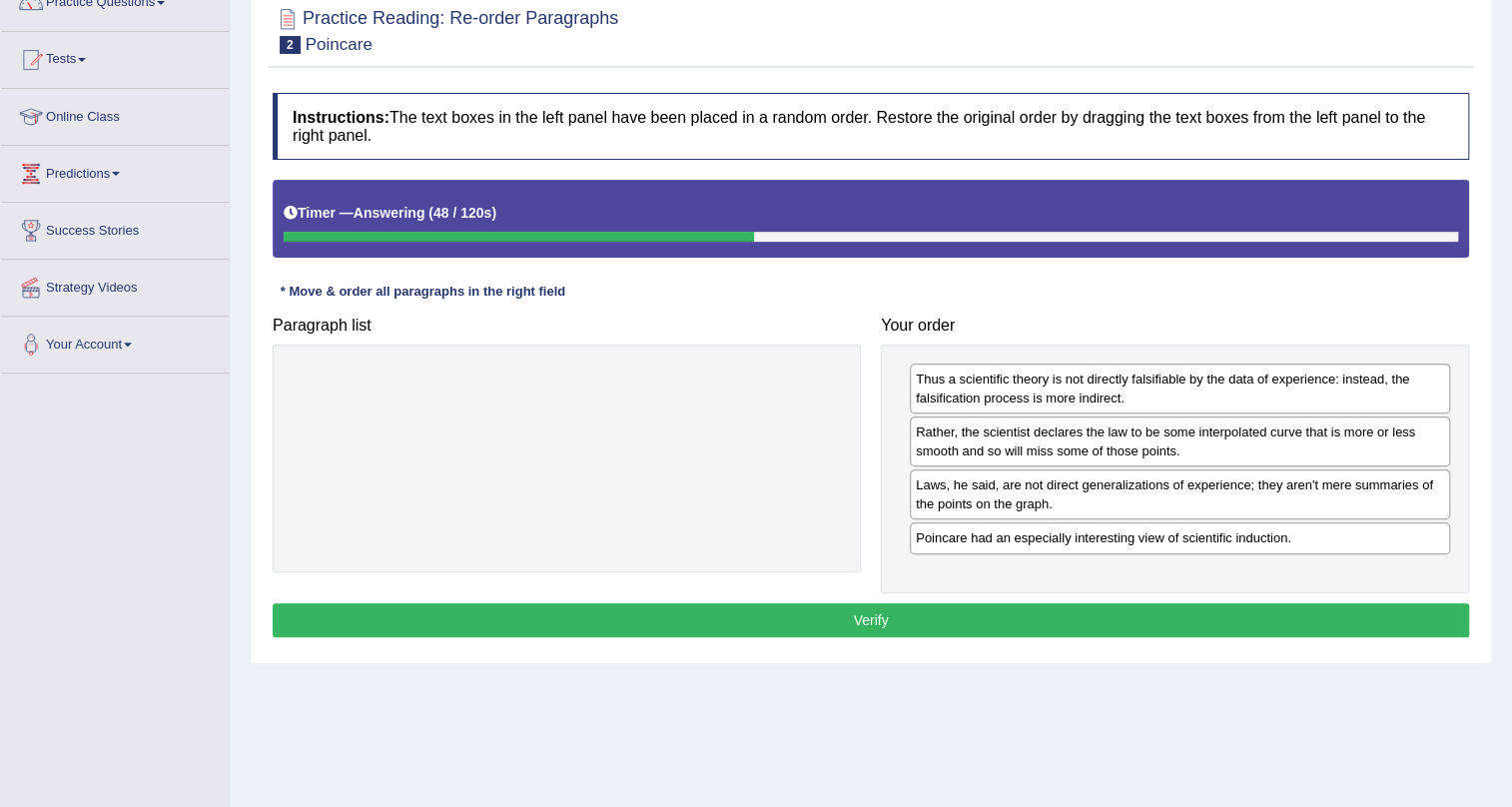 click on "Verify" at bounding box center [871, 620] 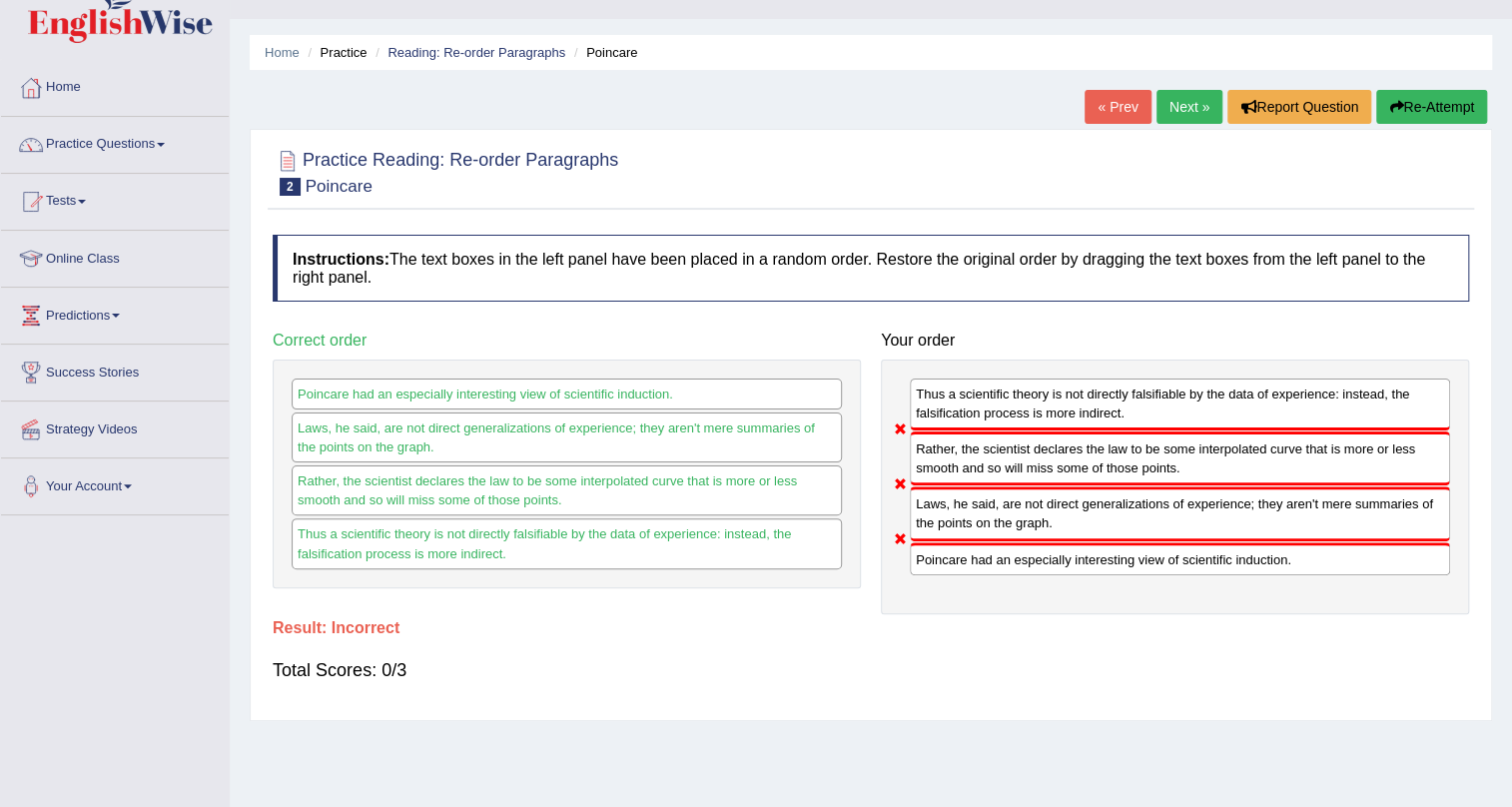 scroll, scrollTop: 0, scrollLeft: 0, axis: both 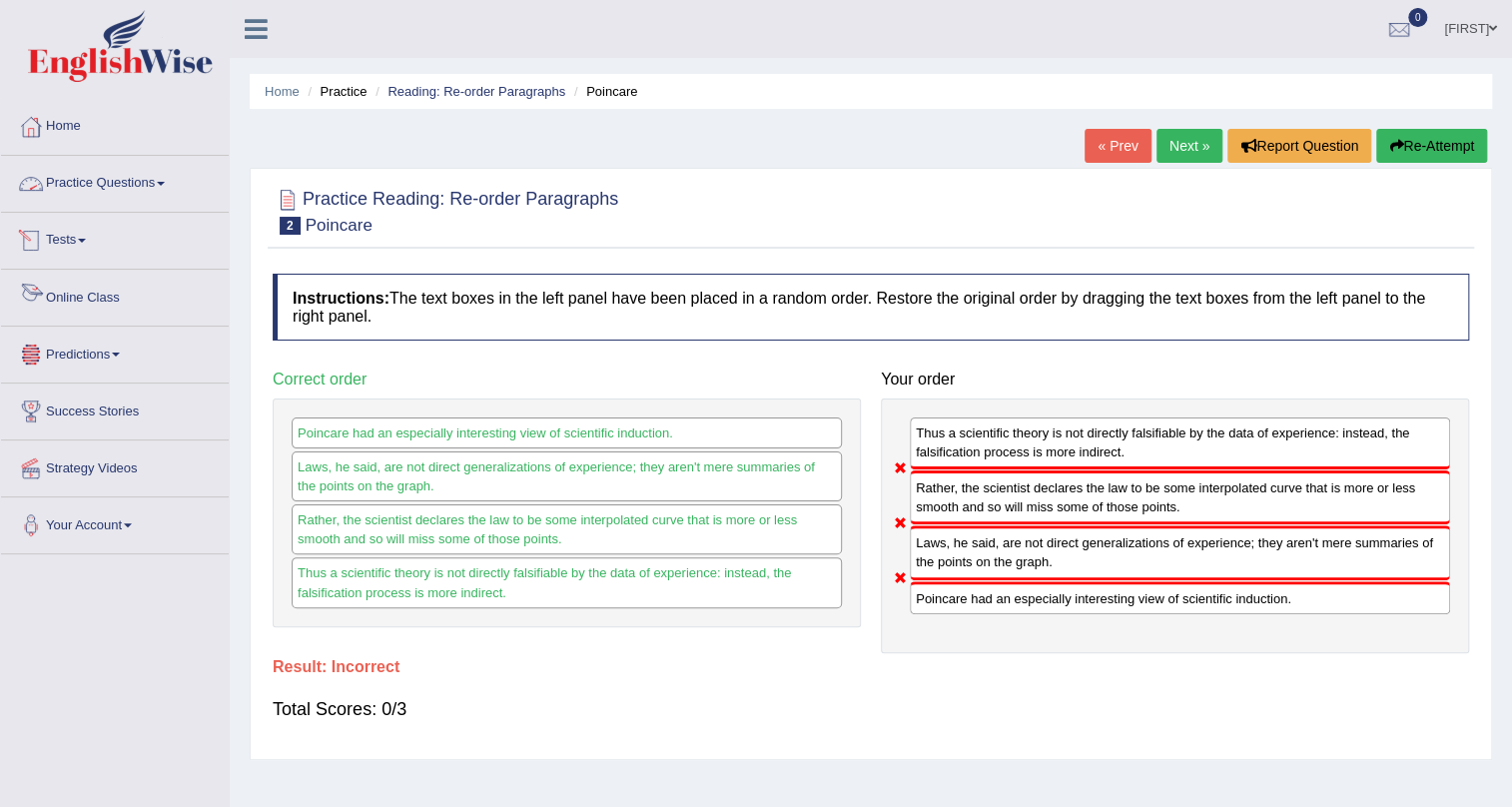 click on "Practice Questions" at bounding box center [115, 181] 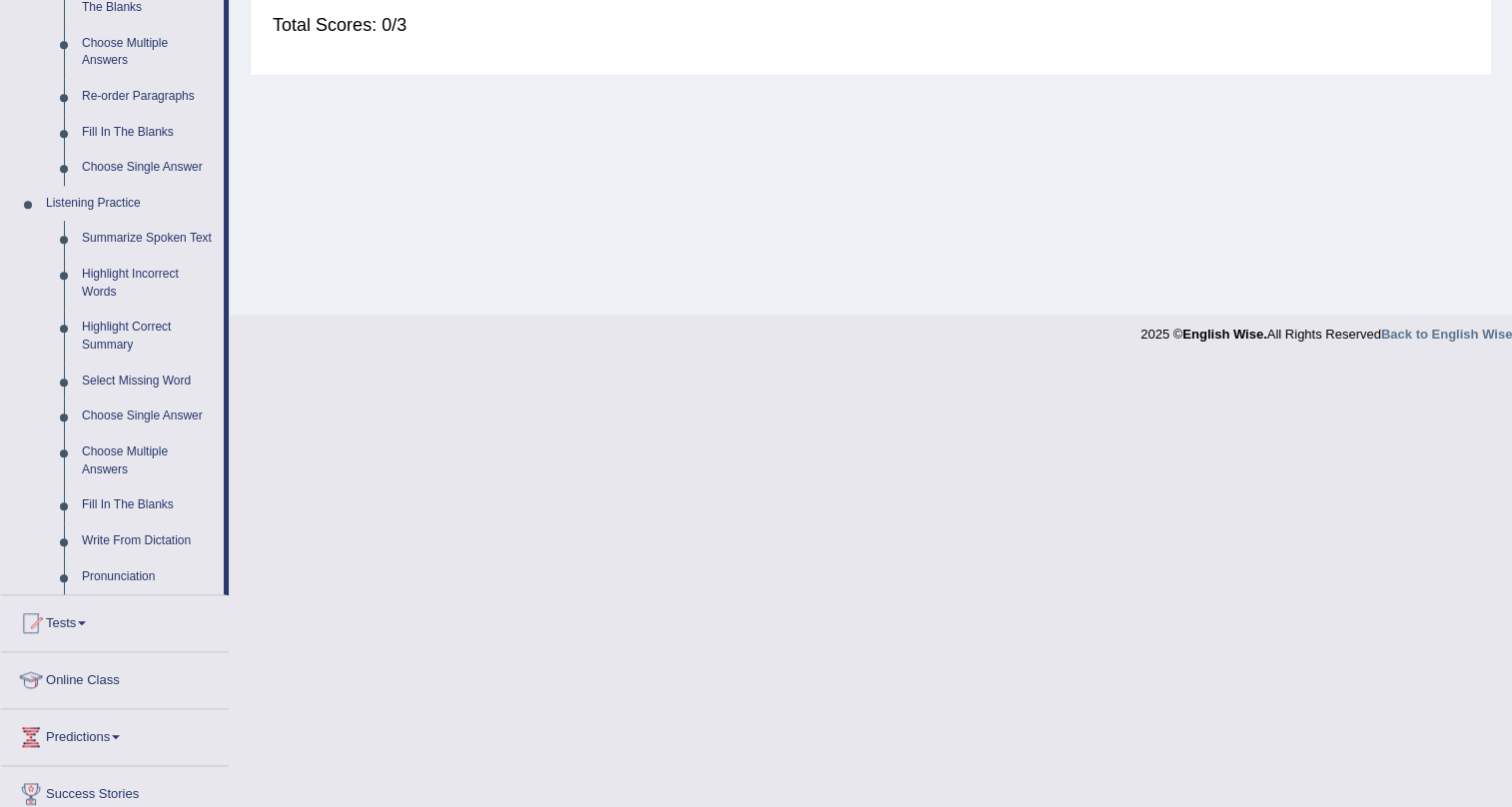 scroll, scrollTop: 726, scrollLeft: 0, axis: vertical 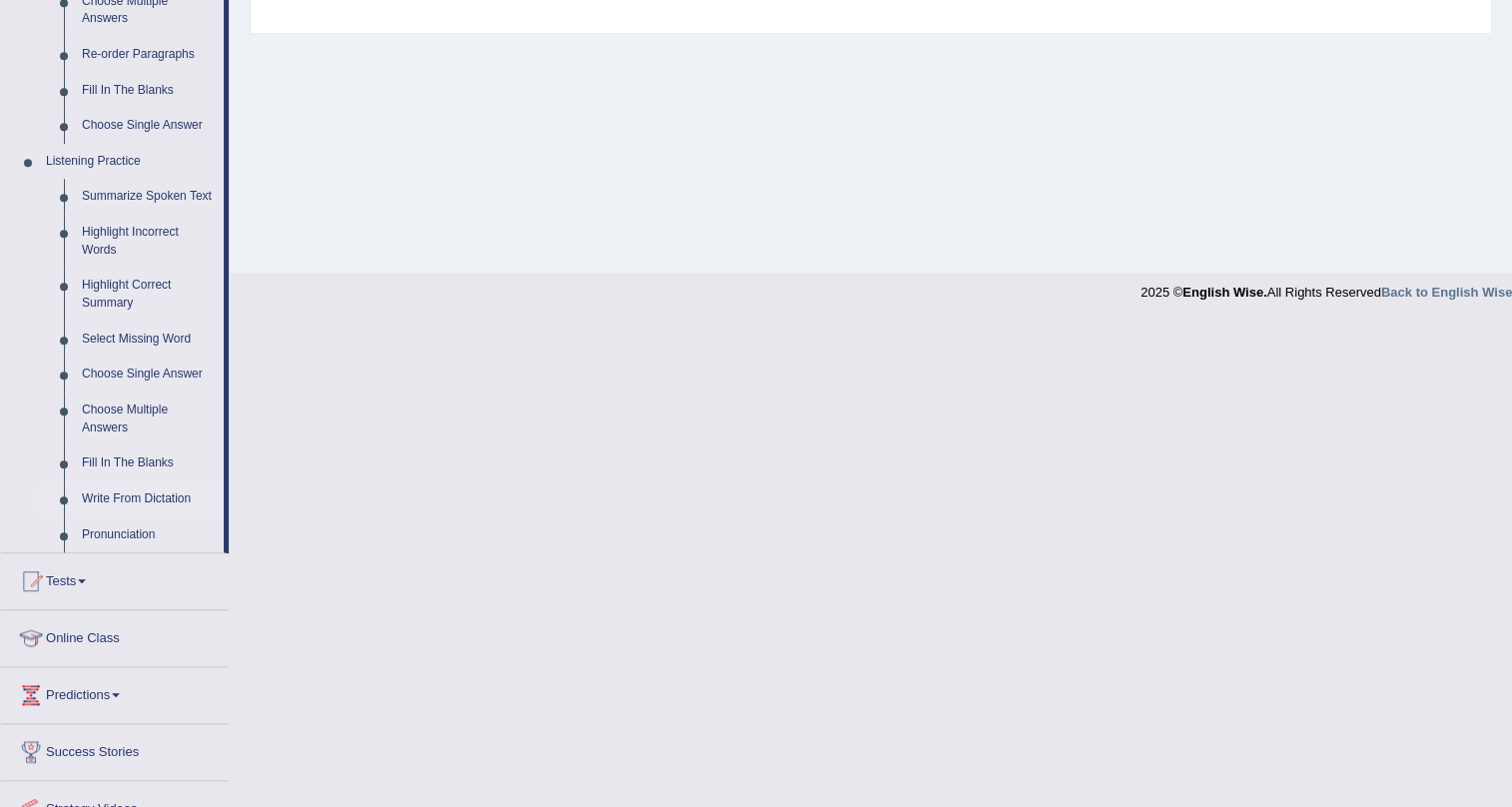 click on "Write From Dictation" at bounding box center (148, 499) 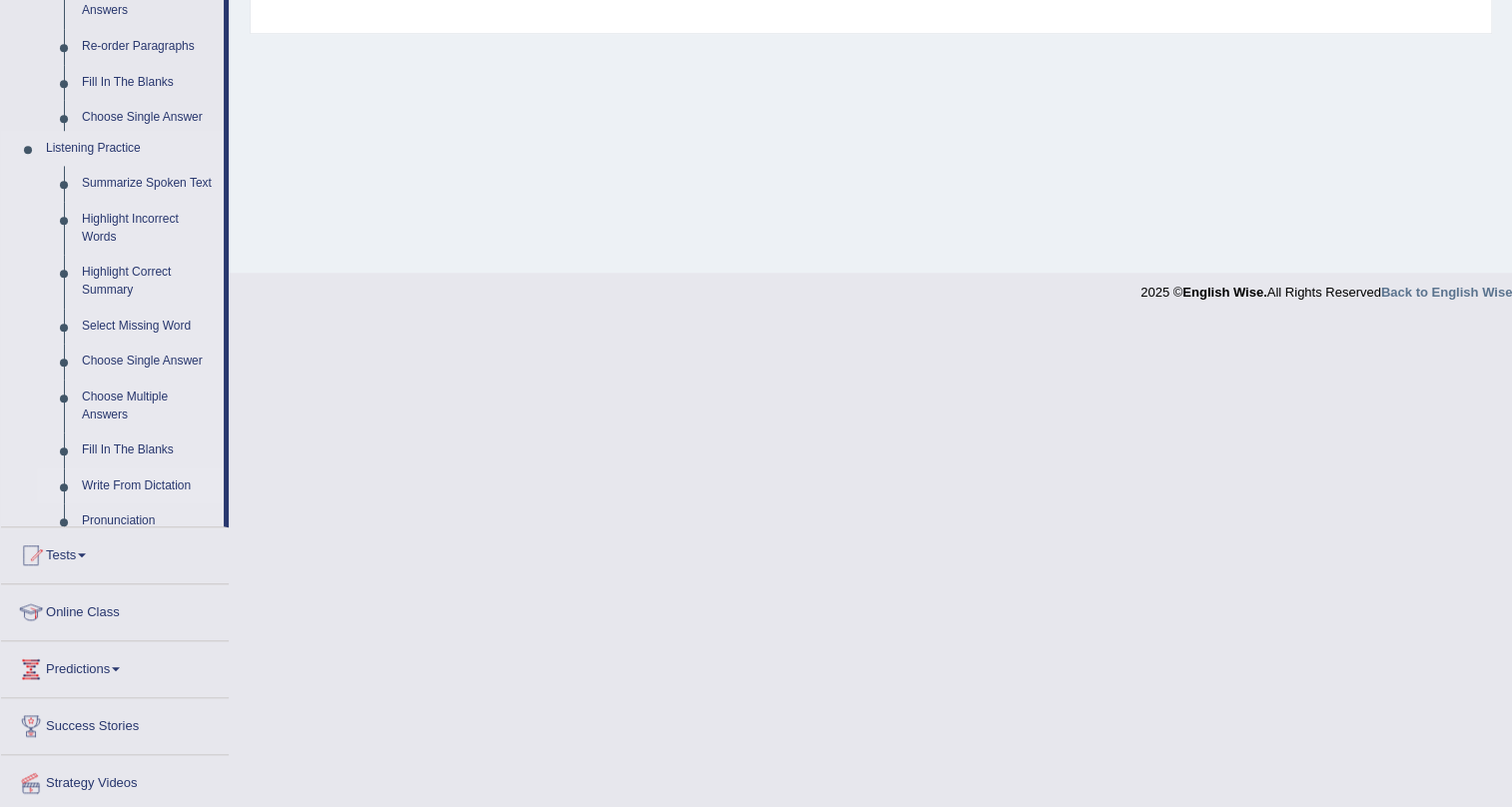 scroll, scrollTop: 271, scrollLeft: 0, axis: vertical 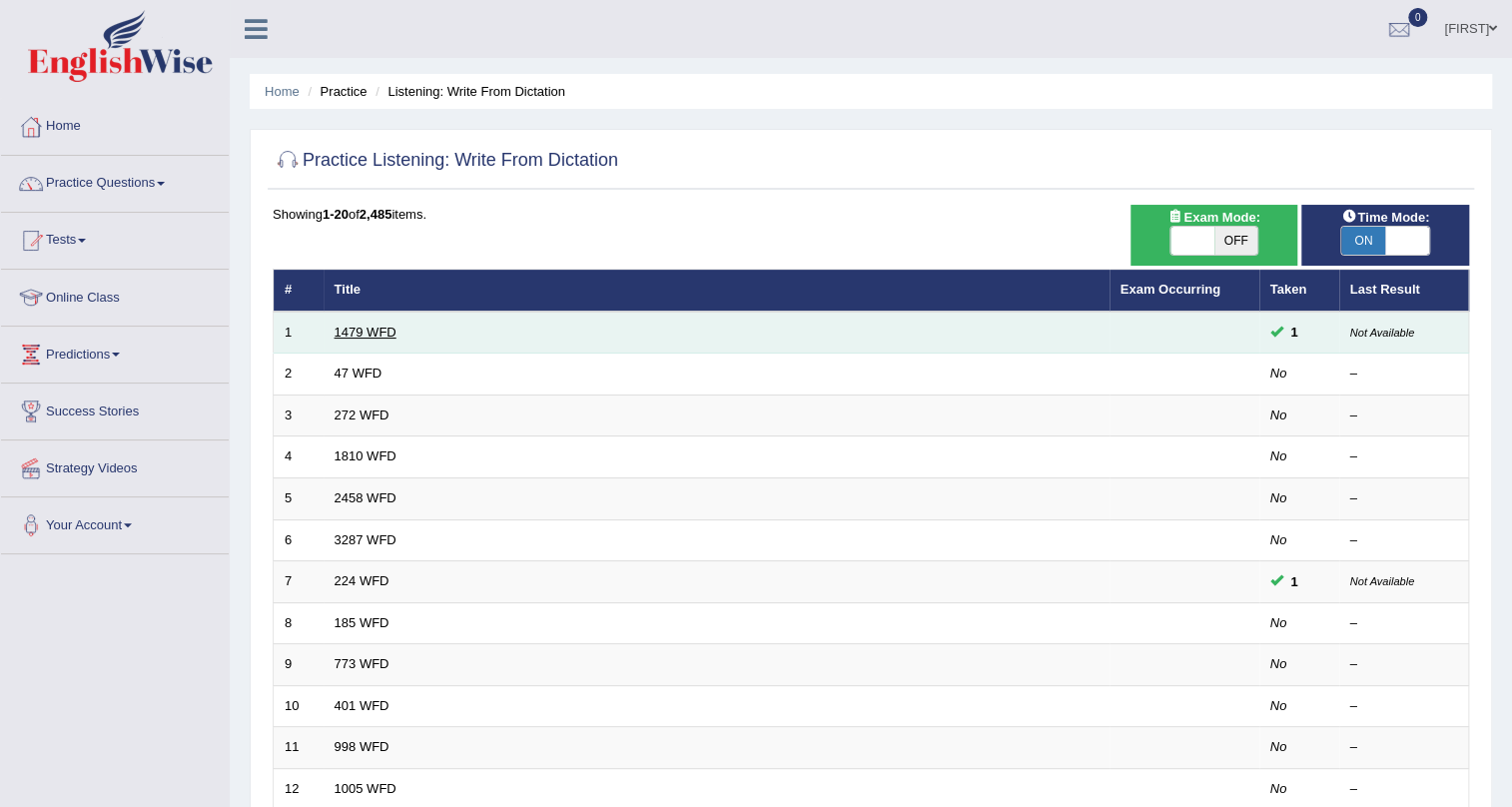 click on "1479 WFD" at bounding box center (366, 332) 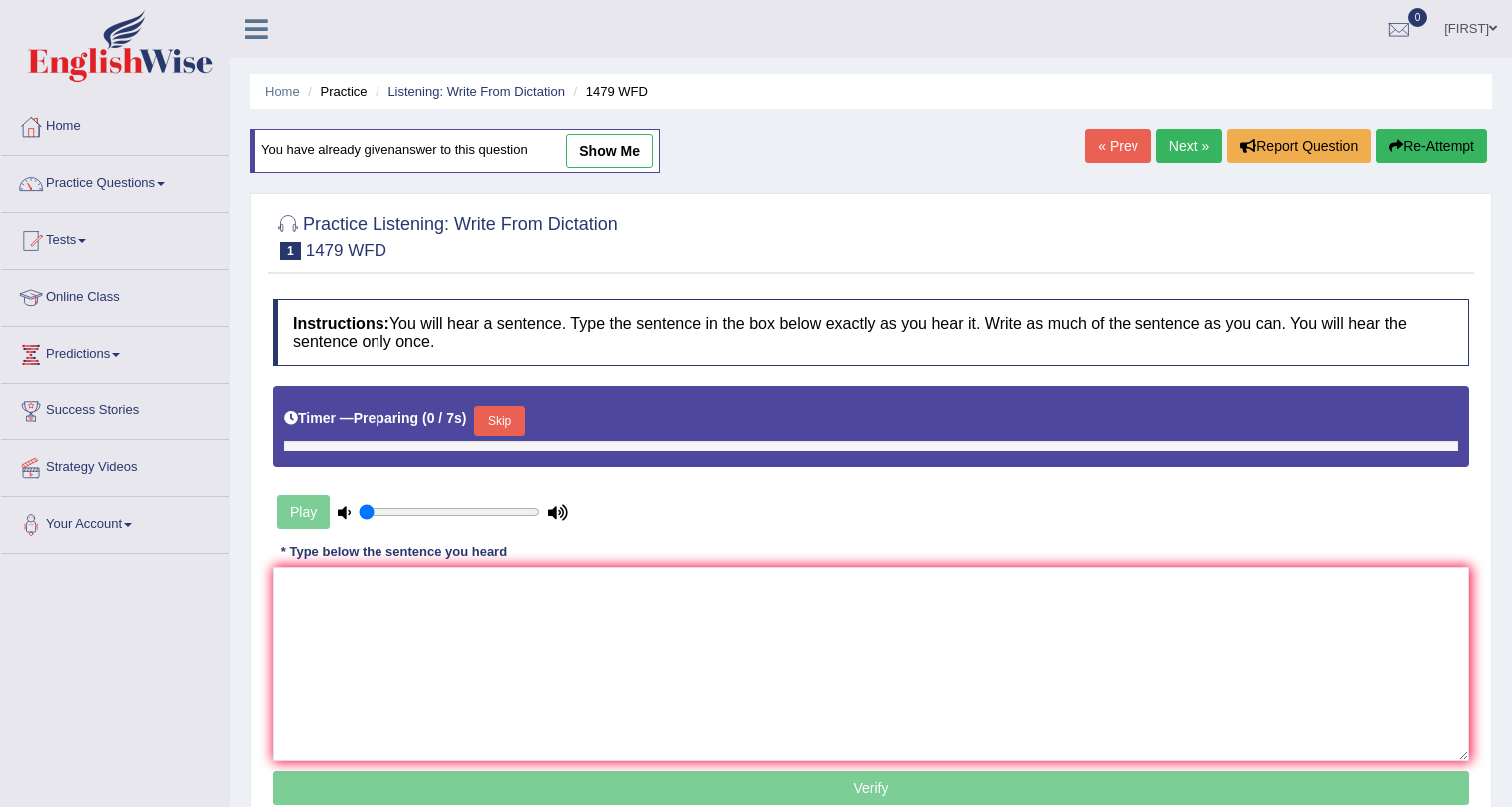scroll, scrollTop: 0, scrollLeft: 0, axis: both 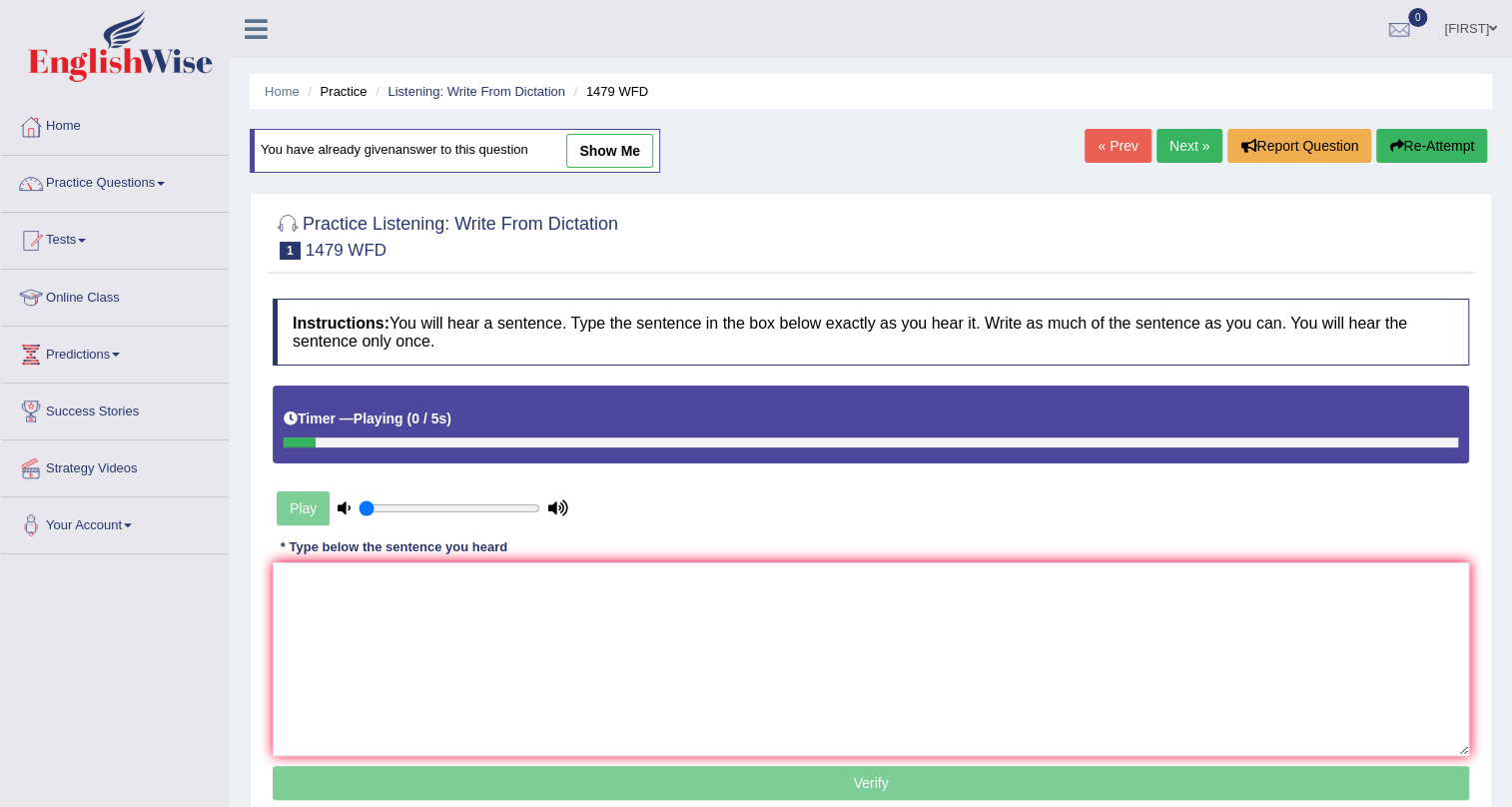 click on "show me" at bounding box center (609, 151) 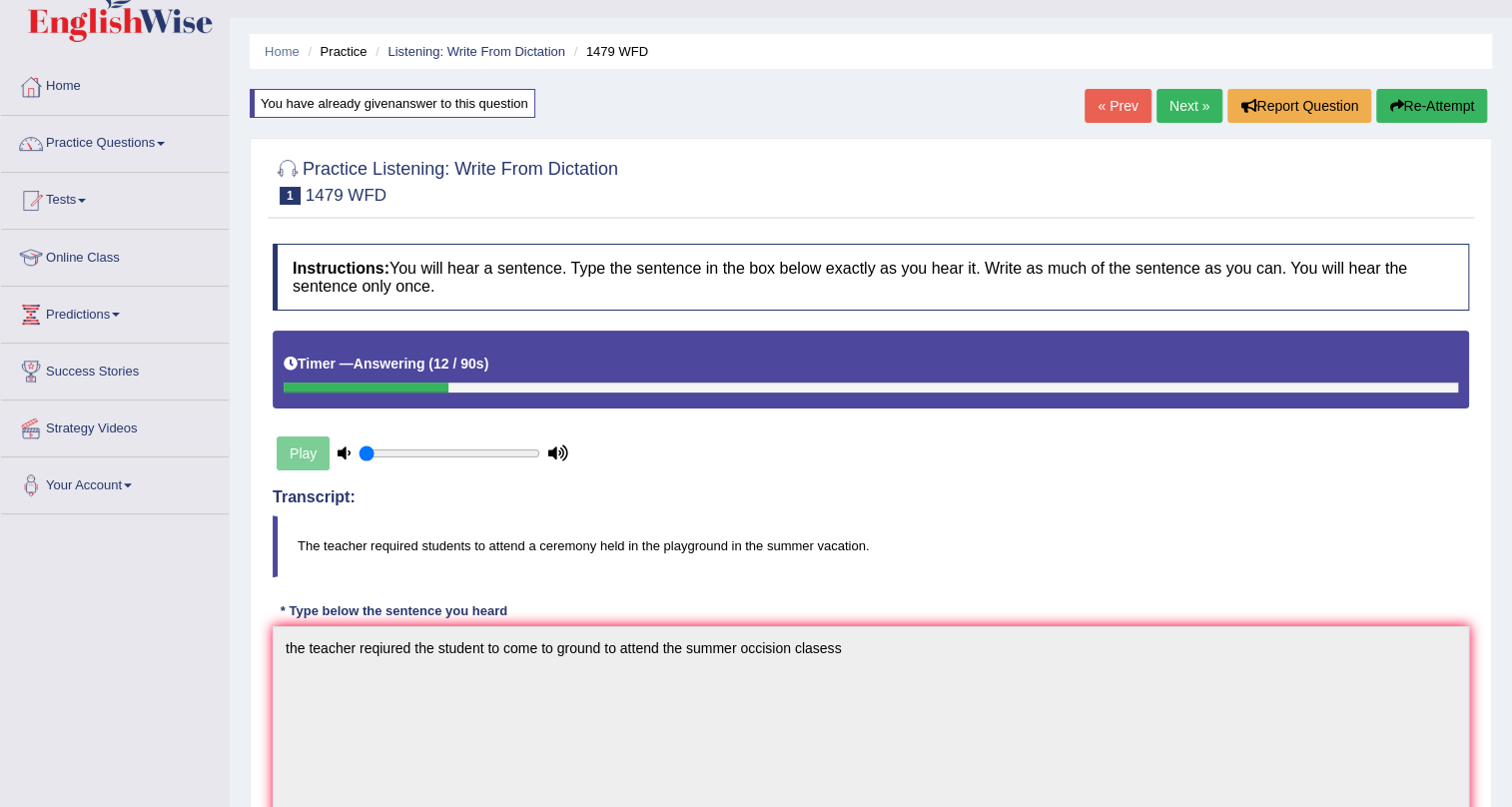 scroll, scrollTop: 0, scrollLeft: 0, axis: both 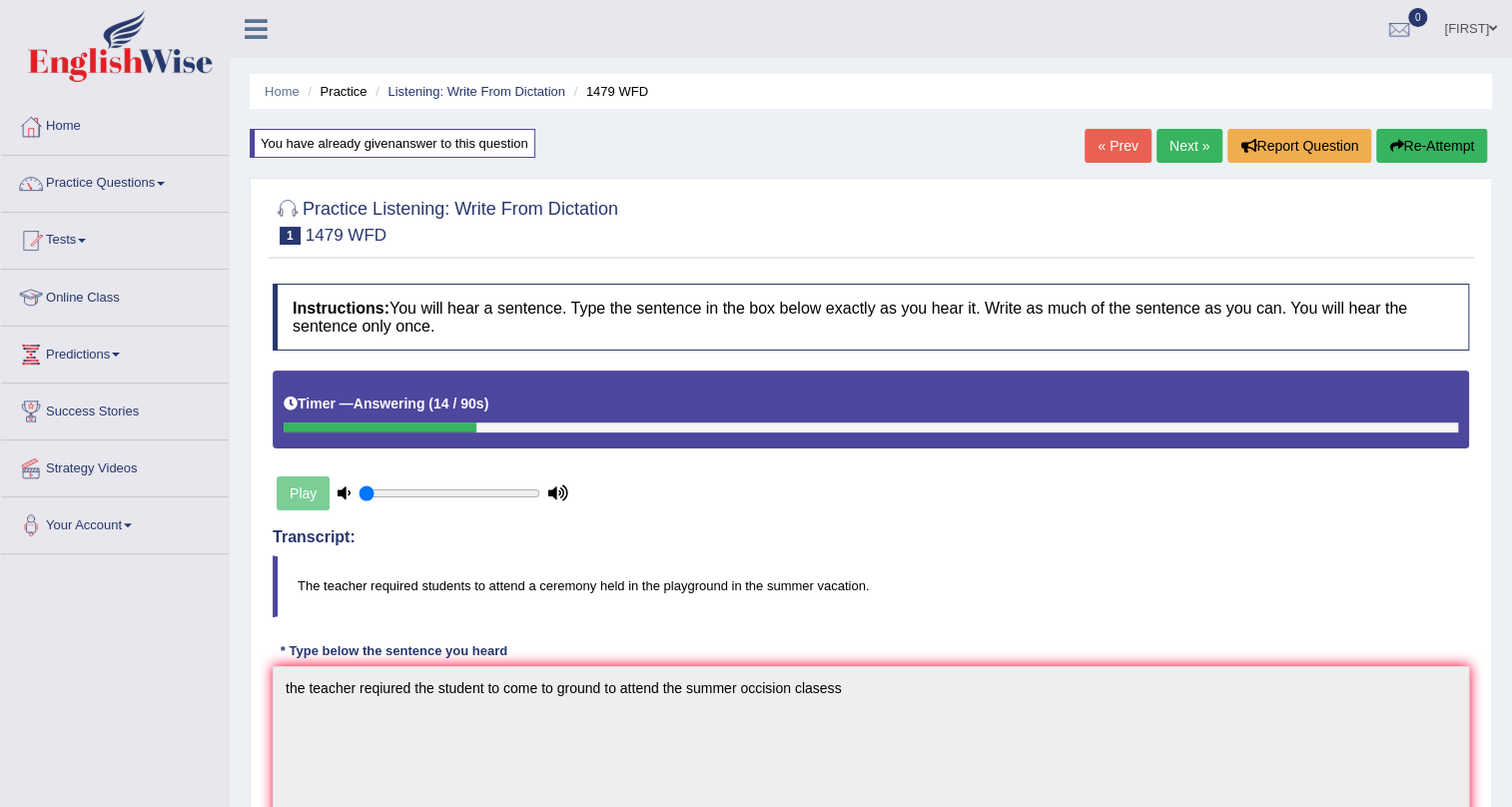 click on "« Prev" at bounding box center (1118, 146) 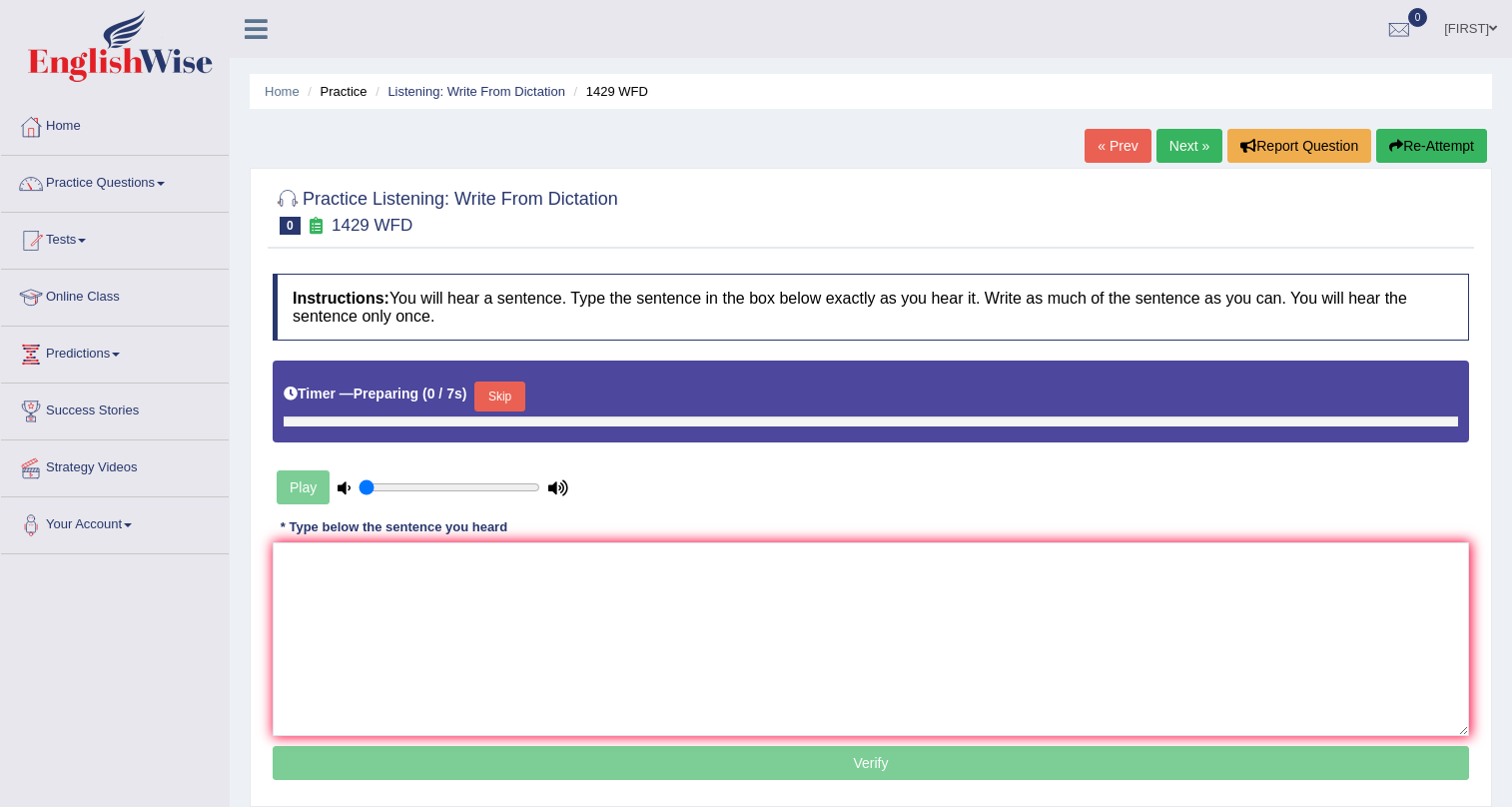 scroll, scrollTop: 0, scrollLeft: 0, axis: both 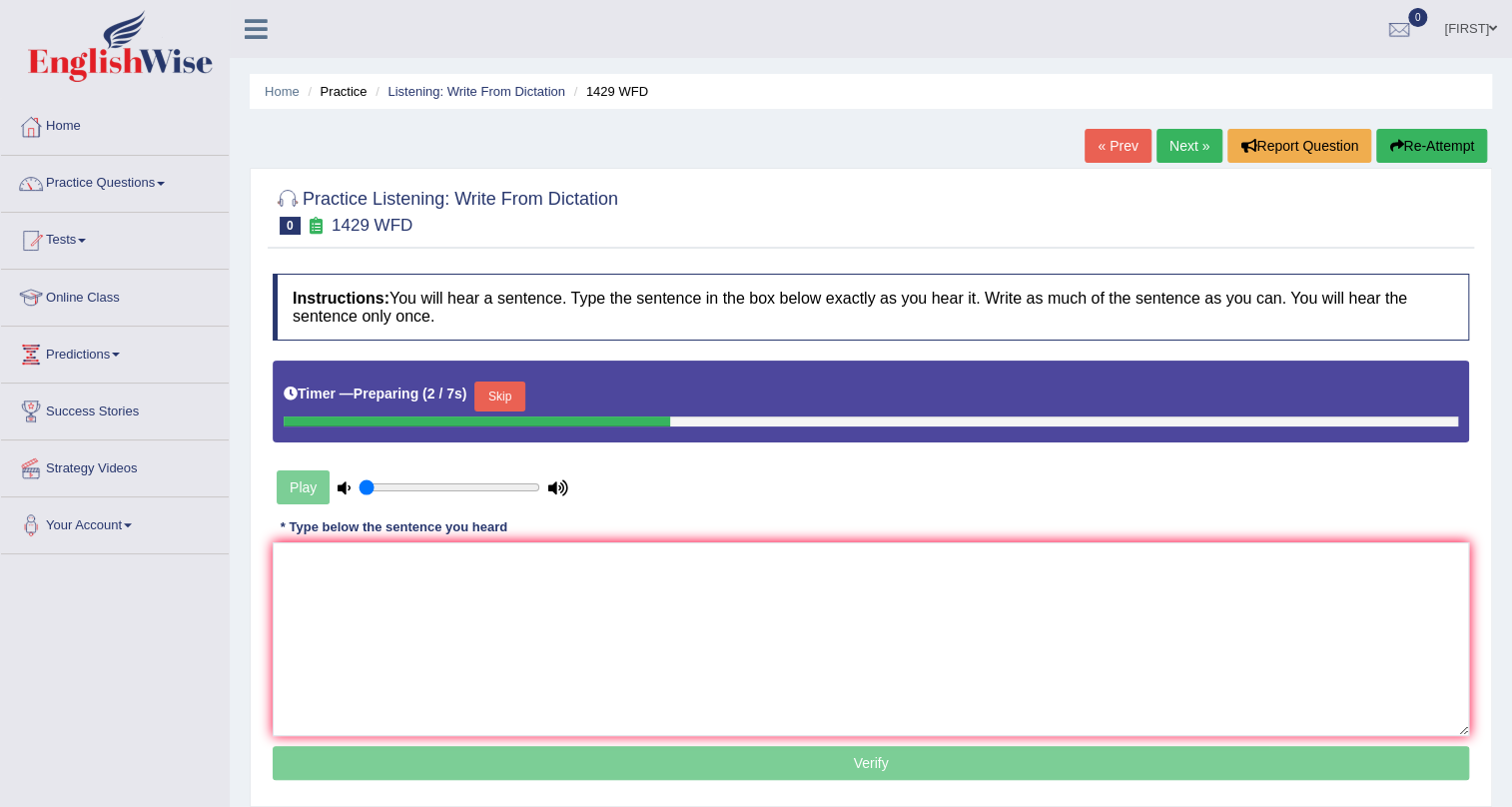 click on "« Prev" at bounding box center [1118, 146] 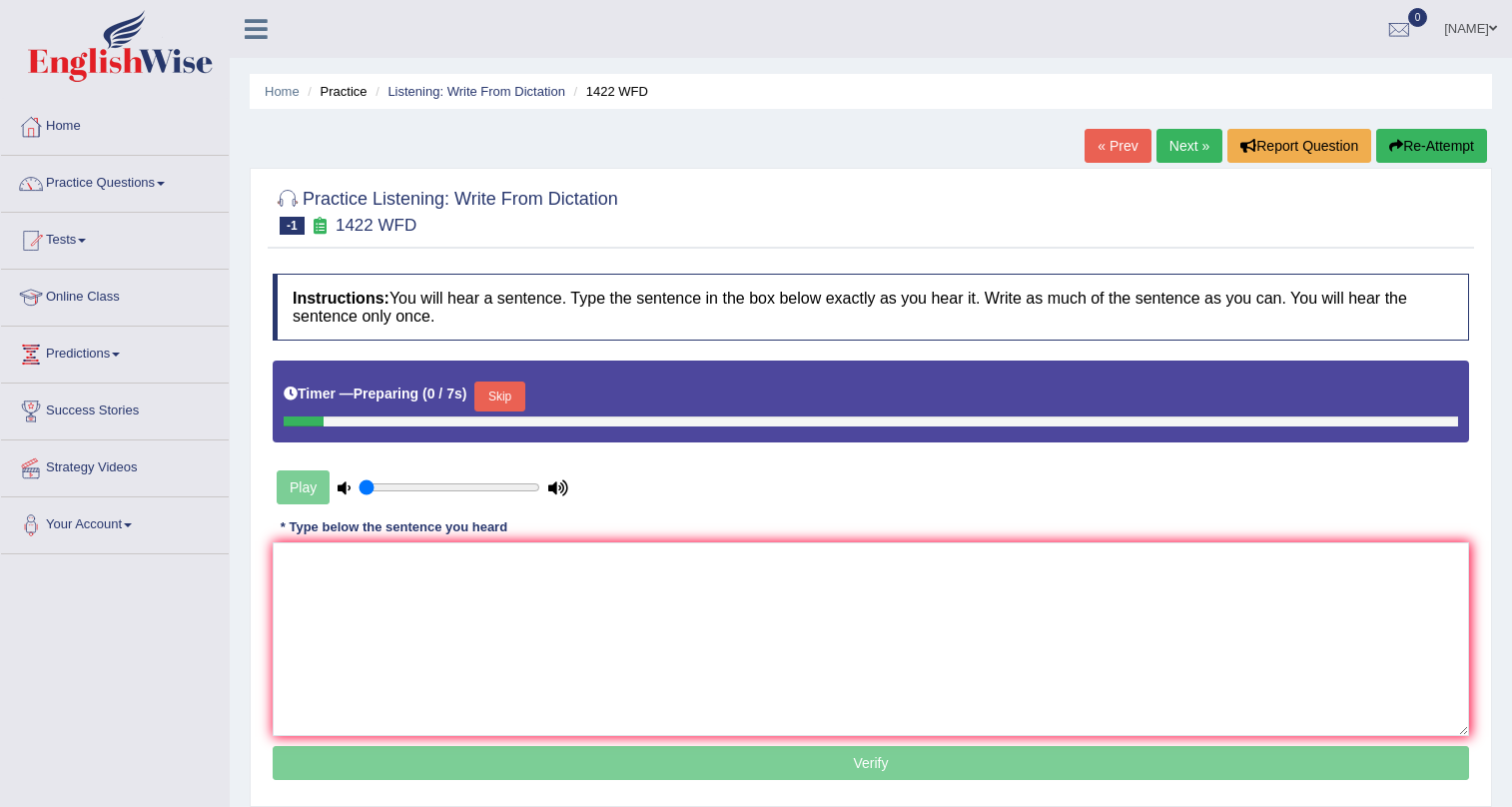 scroll, scrollTop: 0, scrollLeft: 0, axis: both 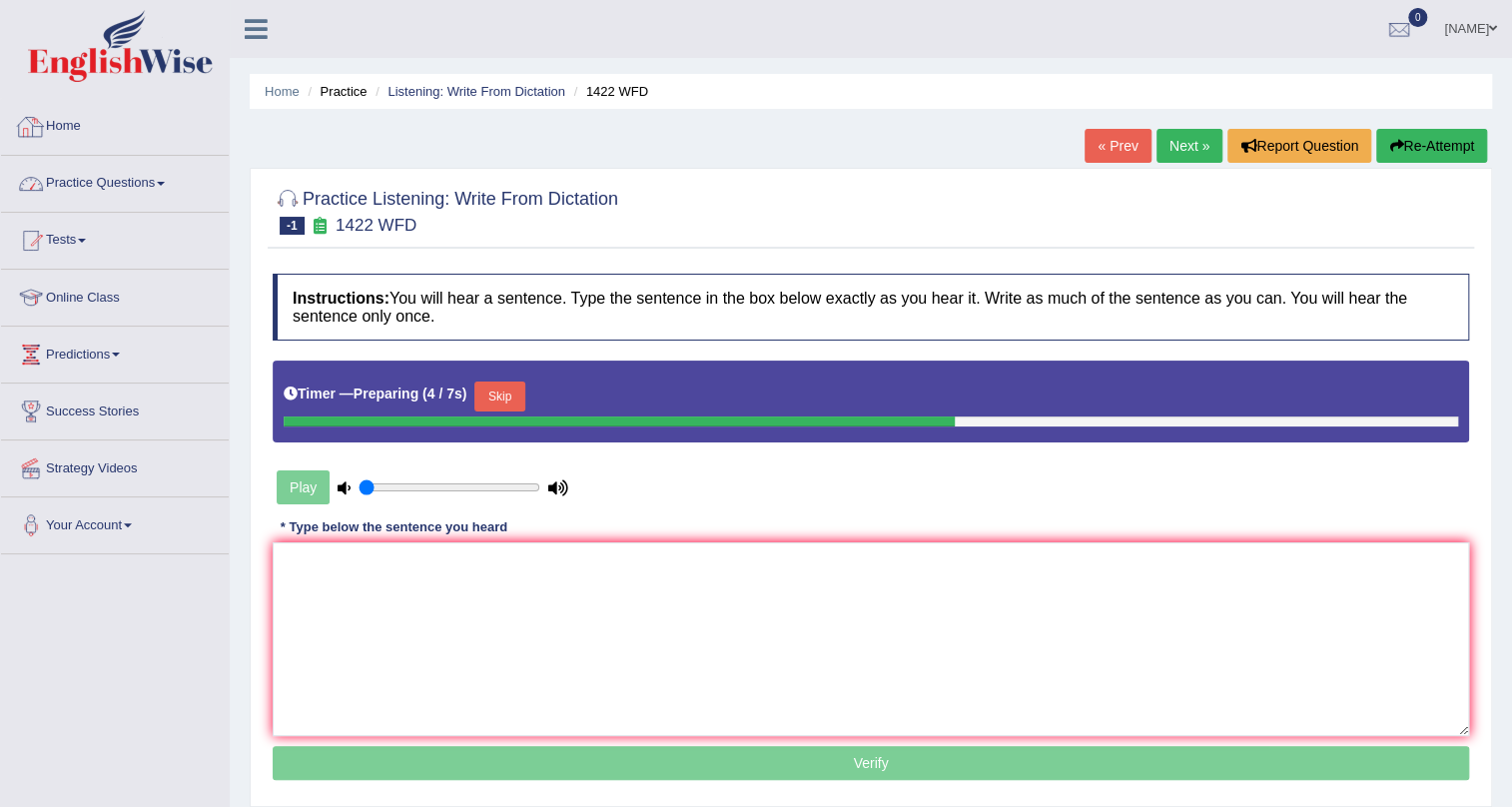 click on "Practice Questions" at bounding box center [115, 181] 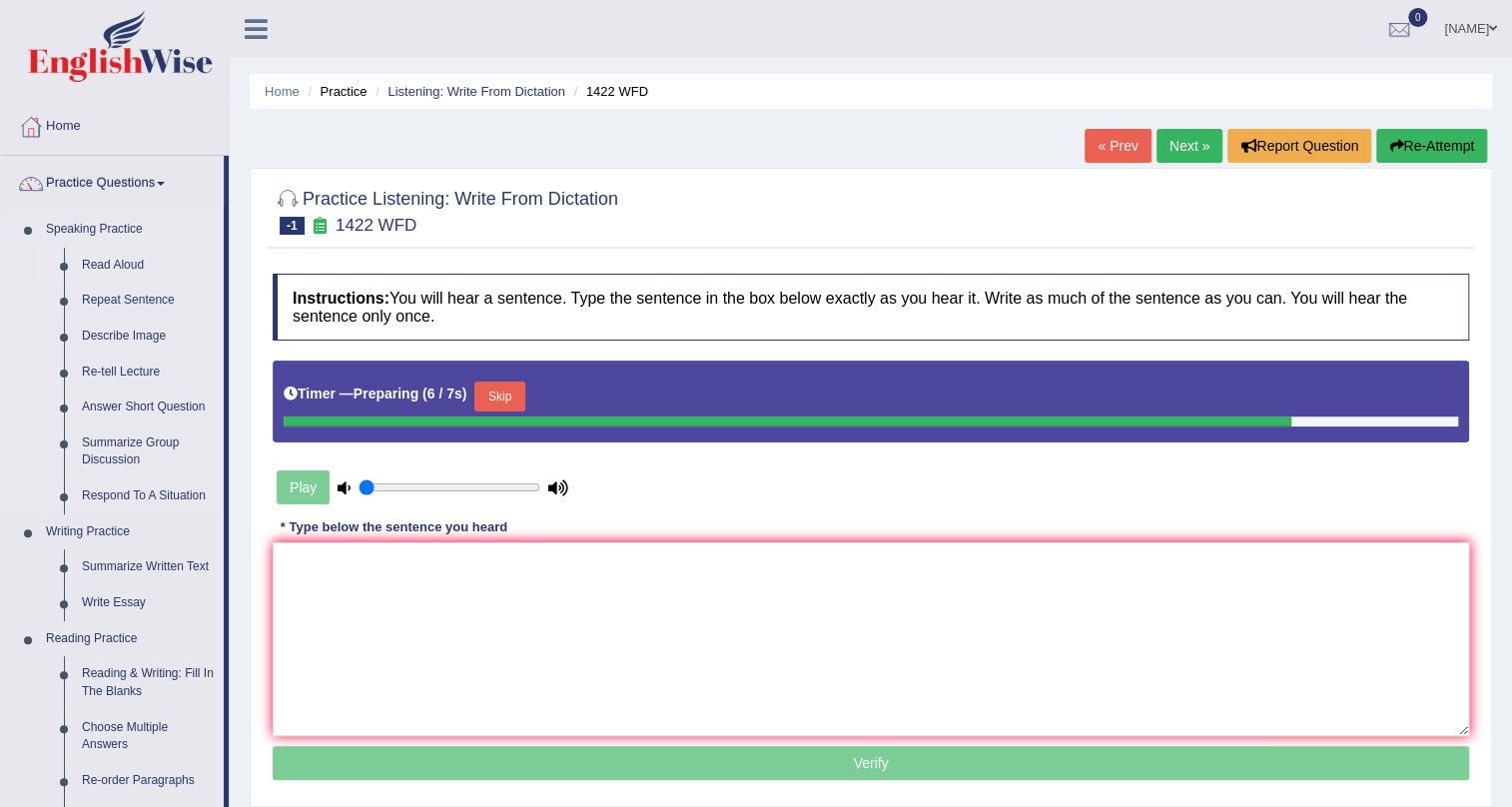 click on "Read Aloud" at bounding box center [148, 266] 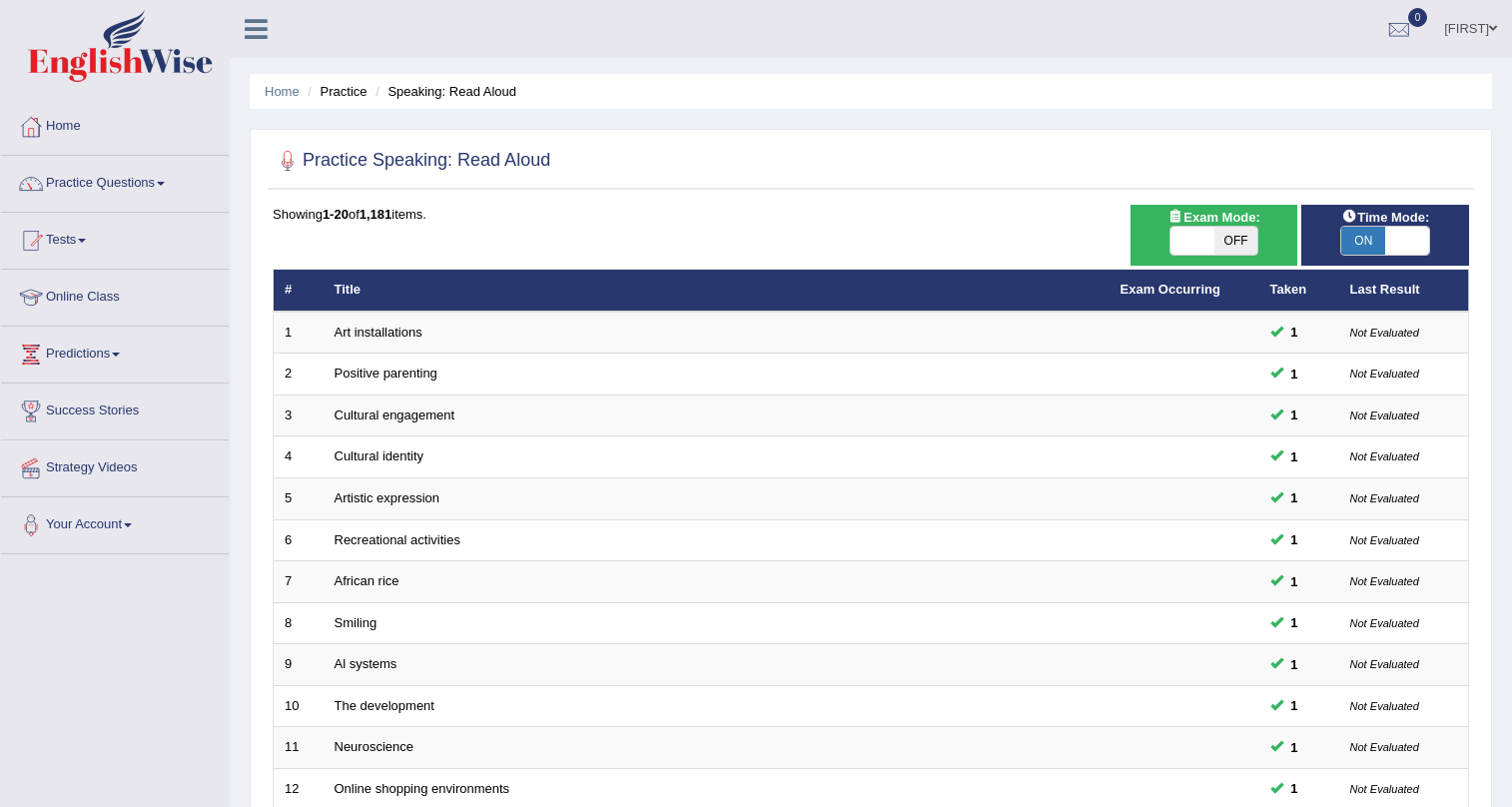 scroll, scrollTop: 0, scrollLeft: 0, axis: both 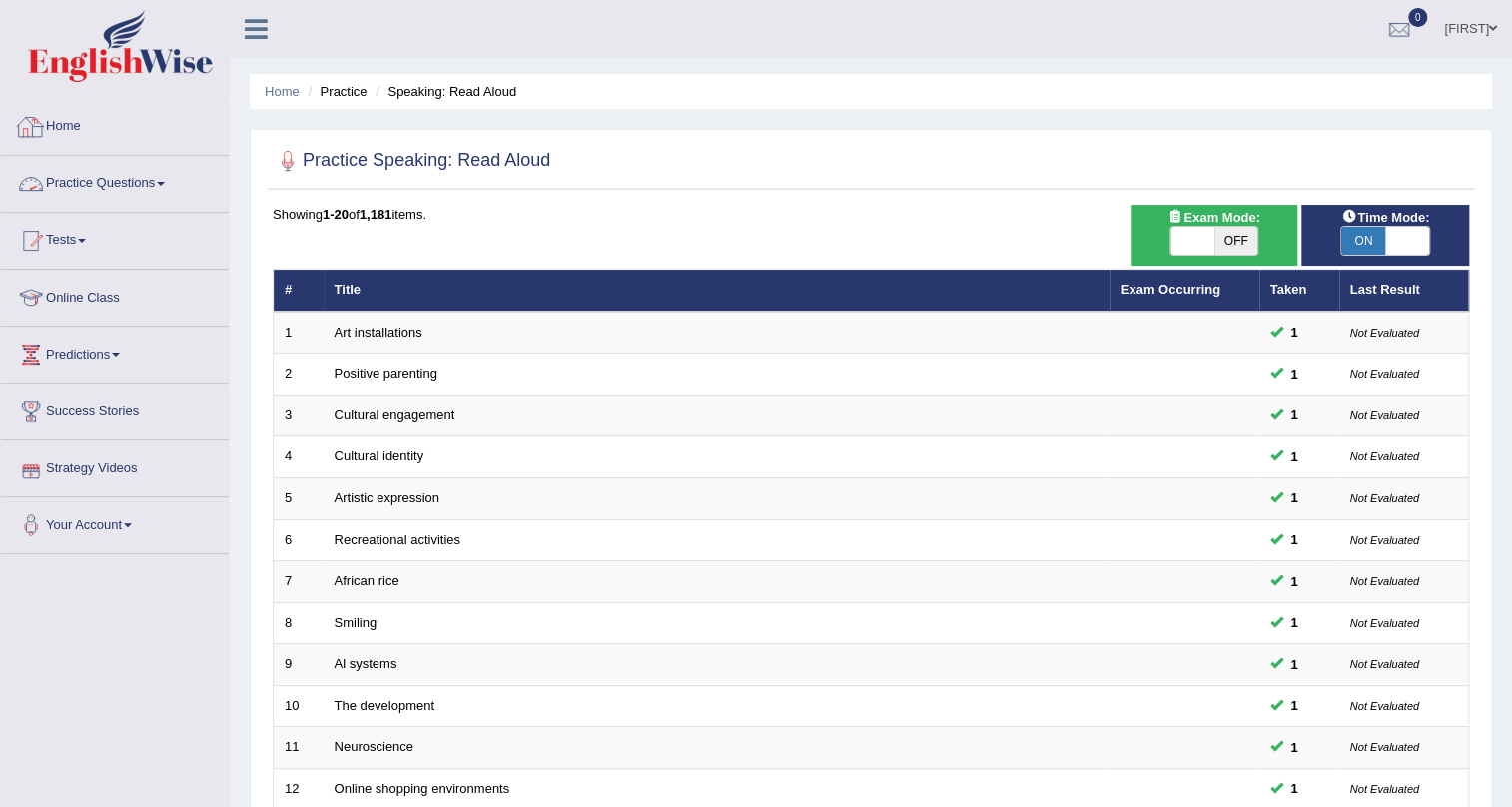 click on "Practice Questions" at bounding box center (115, 181) 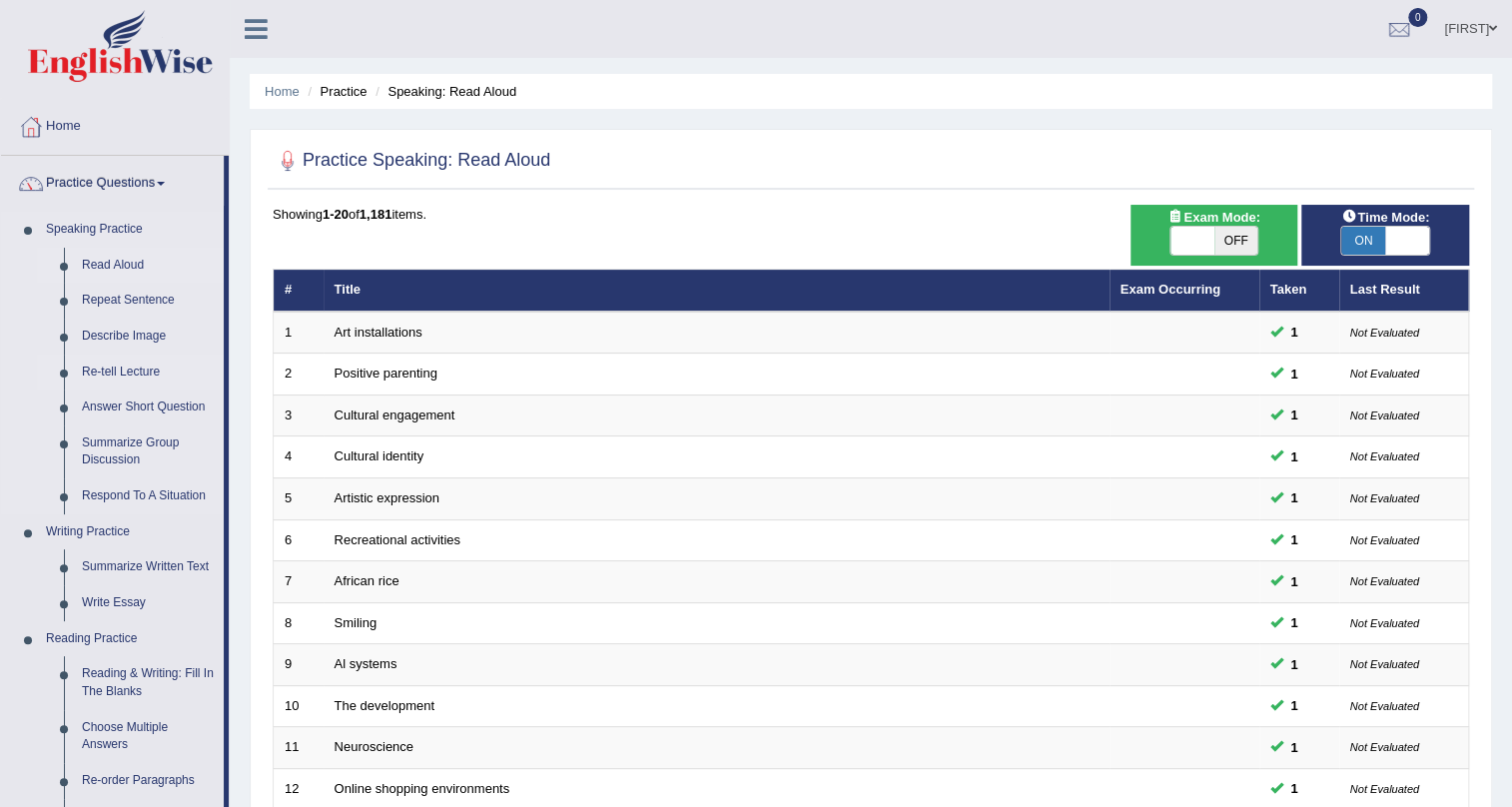 click on "Re-tell Lecture" at bounding box center [148, 373] 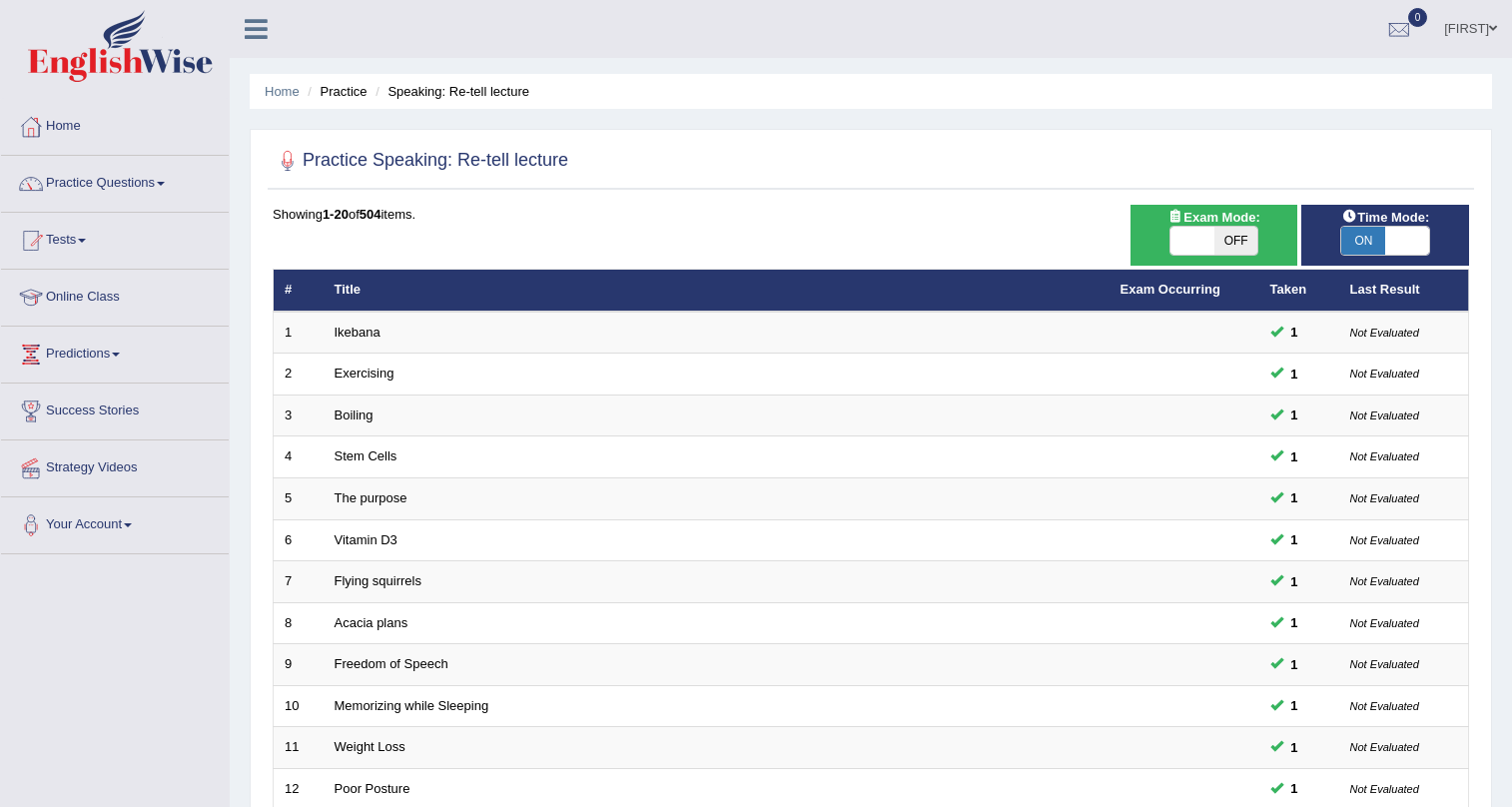 scroll, scrollTop: 157, scrollLeft: 0, axis: vertical 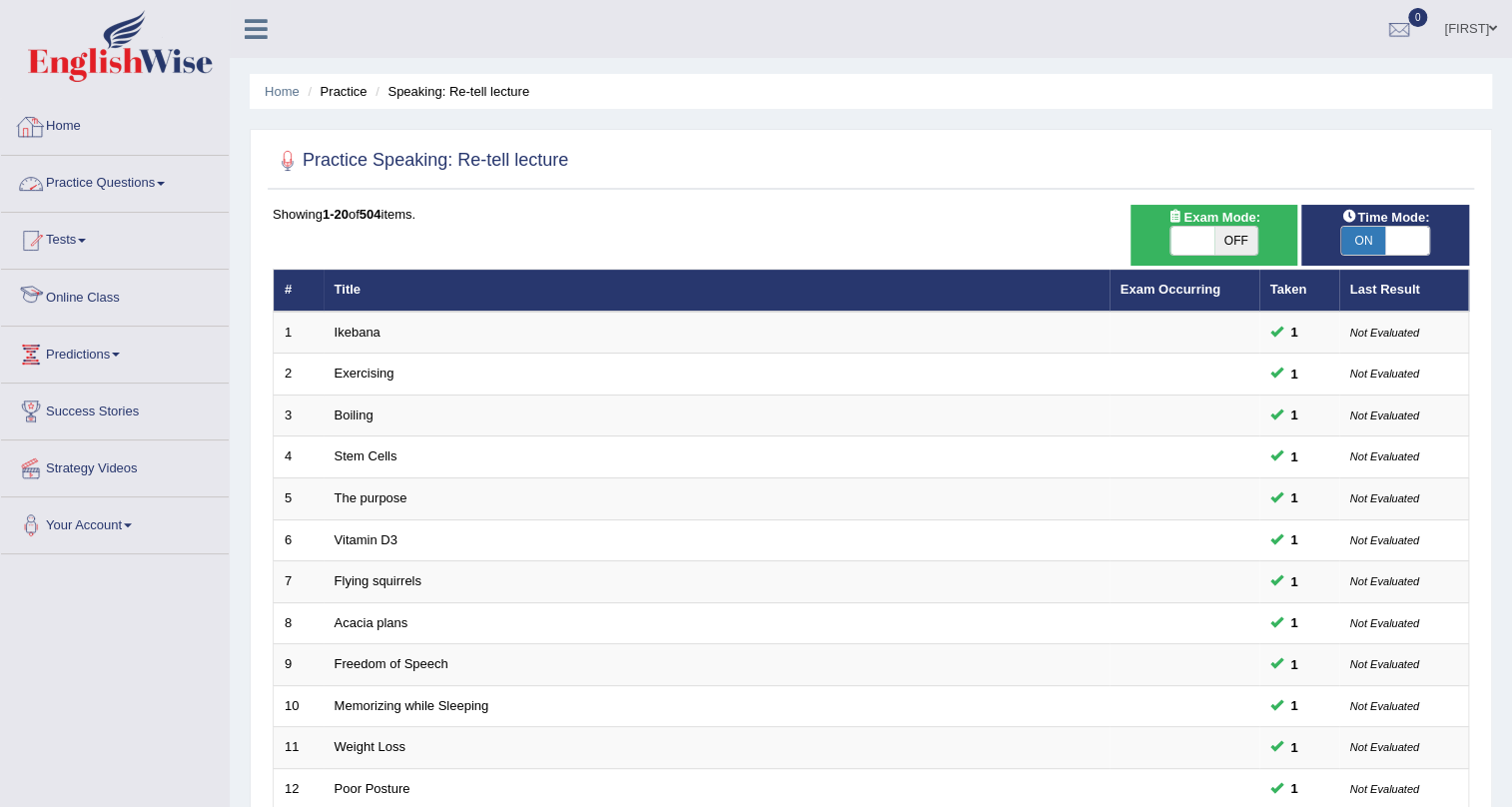 click on "Practice Questions" at bounding box center (115, 181) 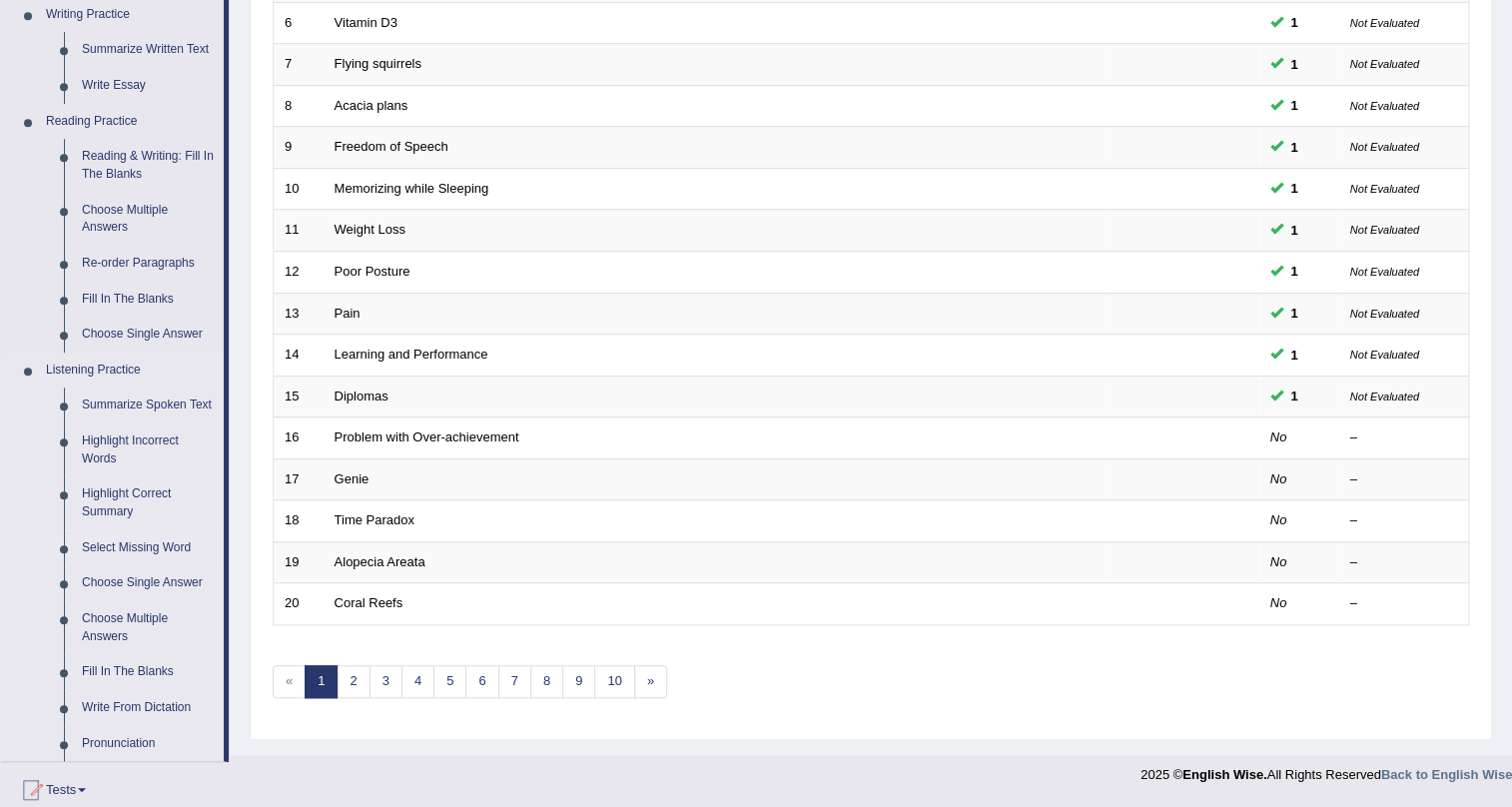 scroll, scrollTop: 544, scrollLeft: 0, axis: vertical 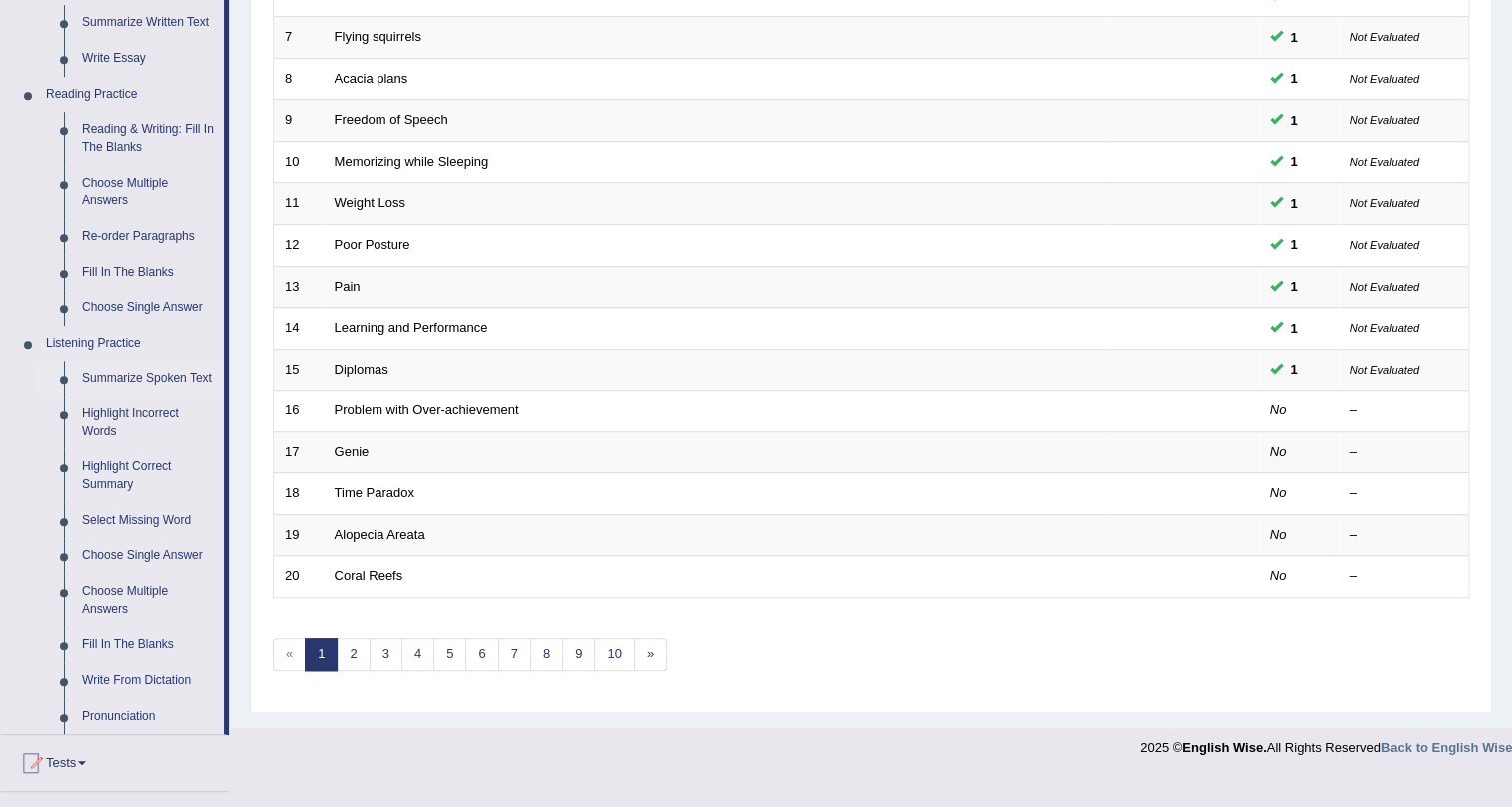 click on "Summarize Spoken Text" at bounding box center [148, 379] 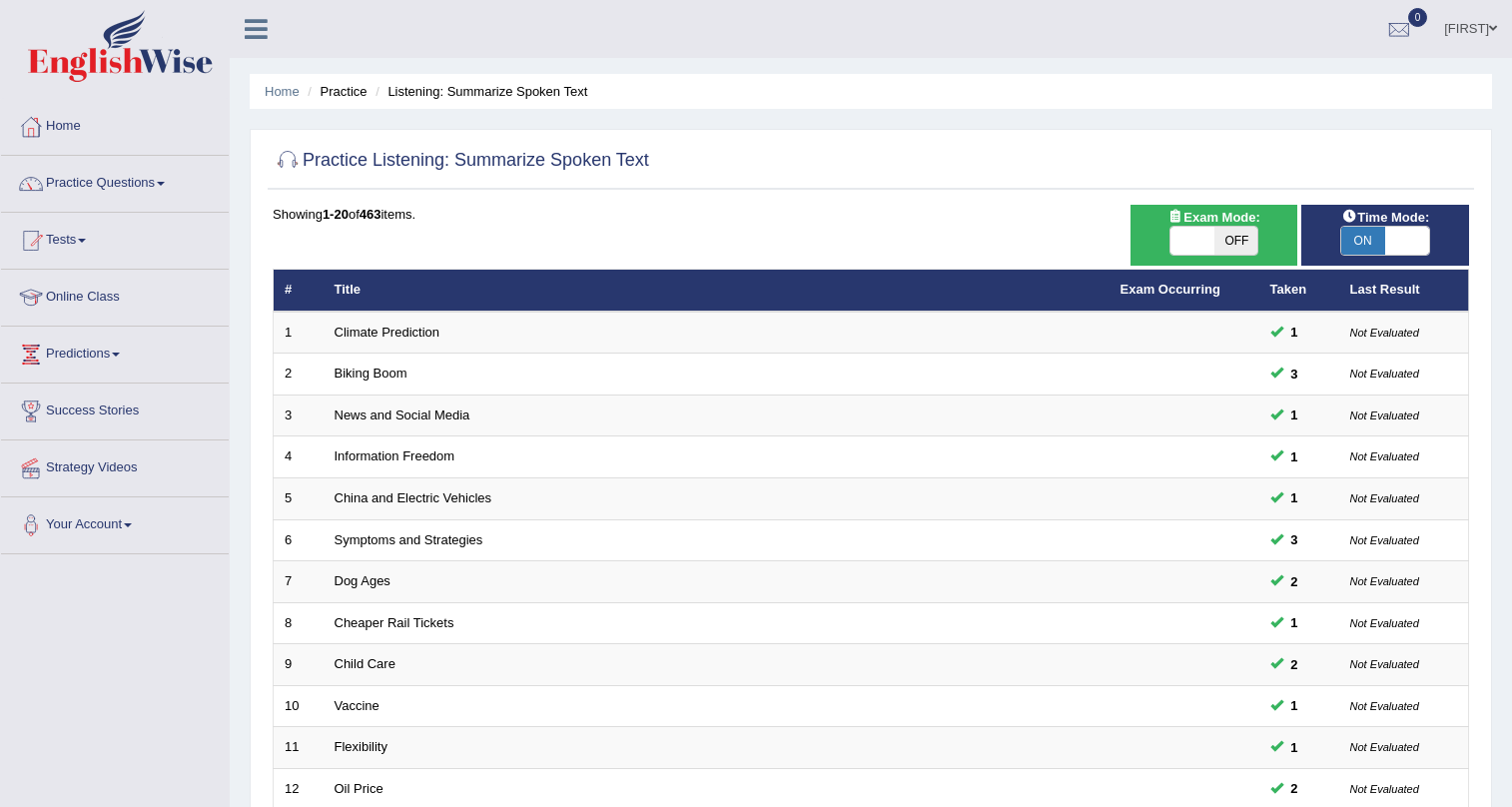 scroll, scrollTop: 0, scrollLeft: 0, axis: both 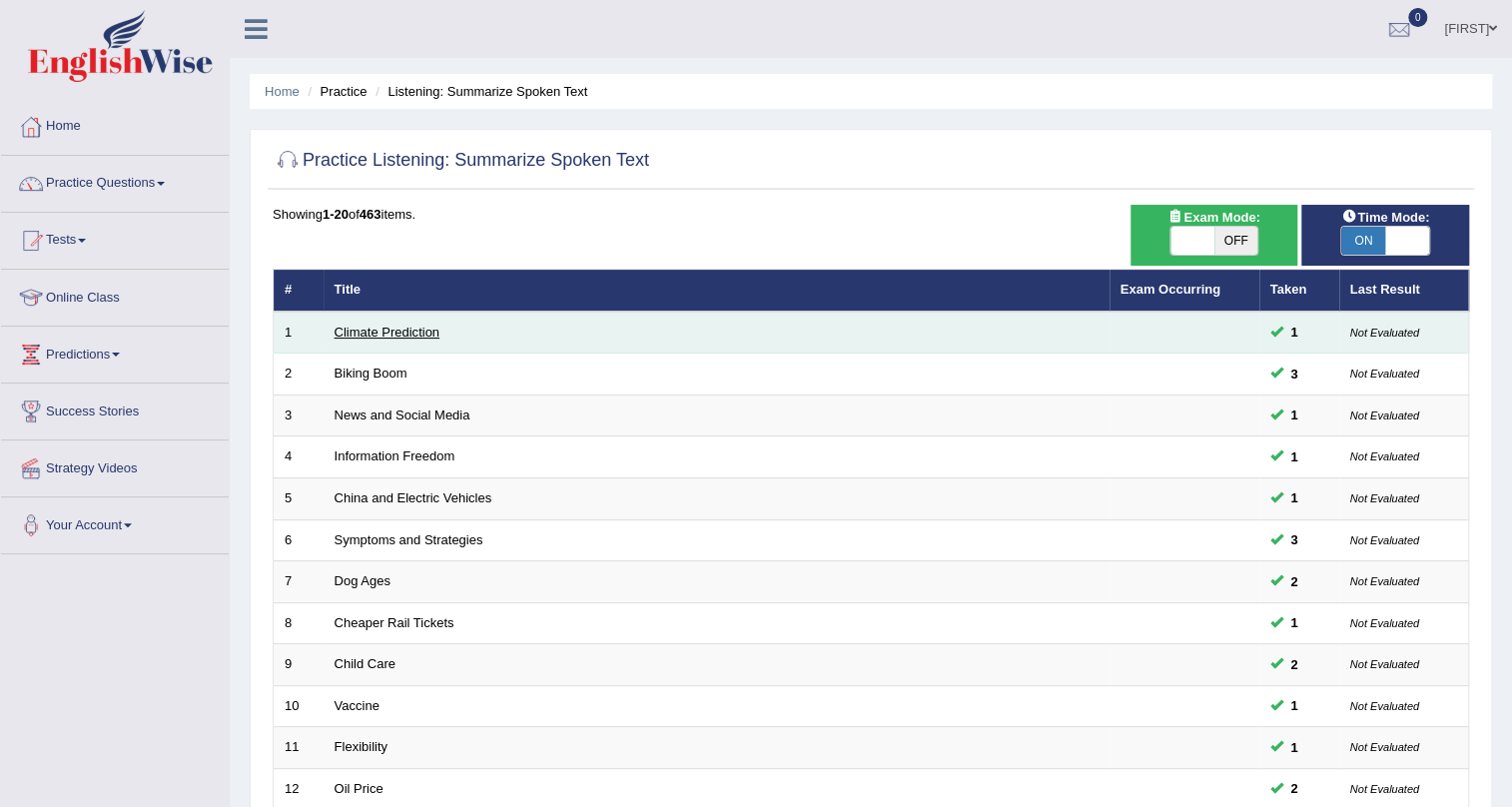 click on "Climate Prediction" at bounding box center (387, 332) 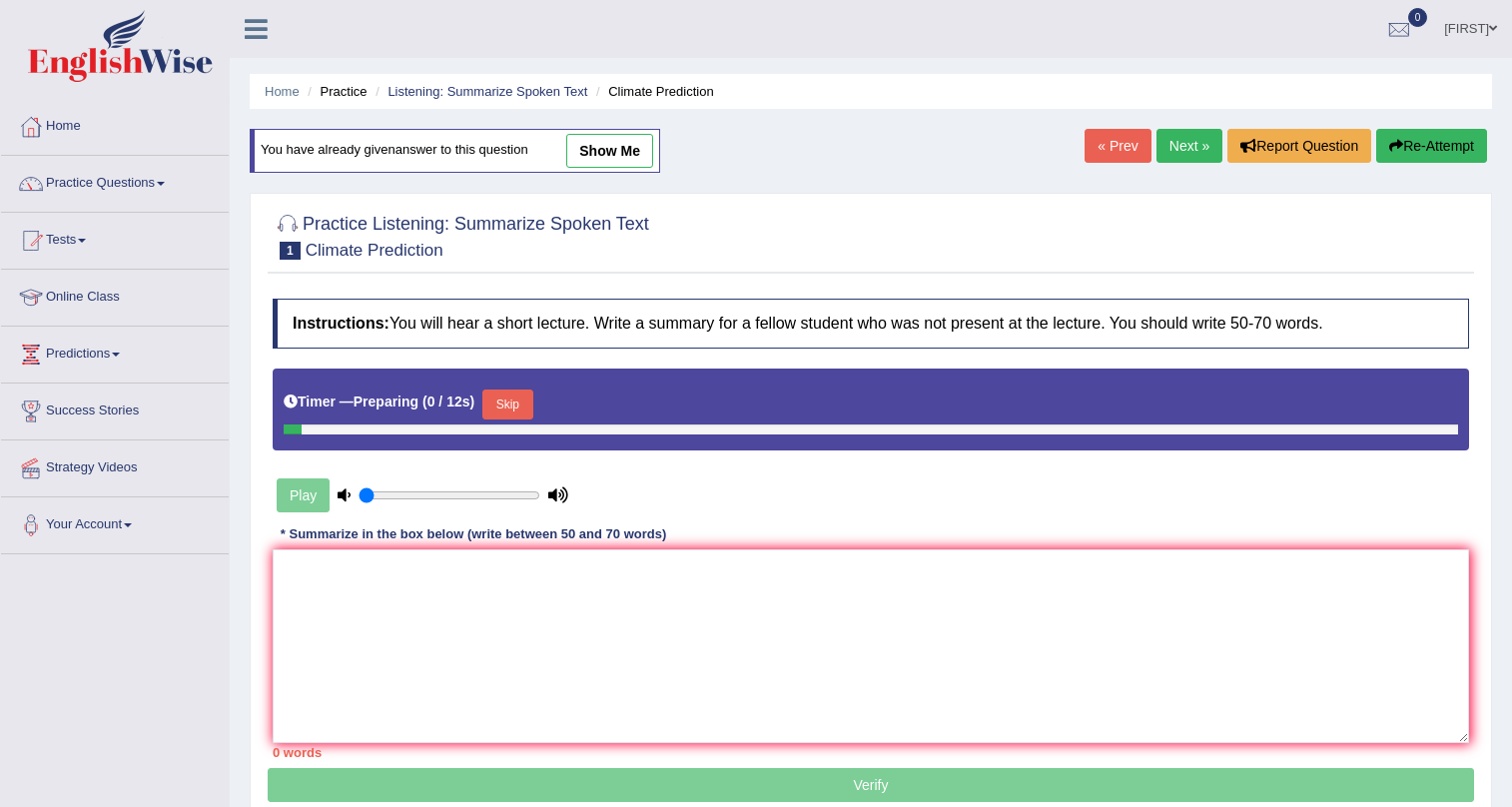 scroll, scrollTop: 0, scrollLeft: 0, axis: both 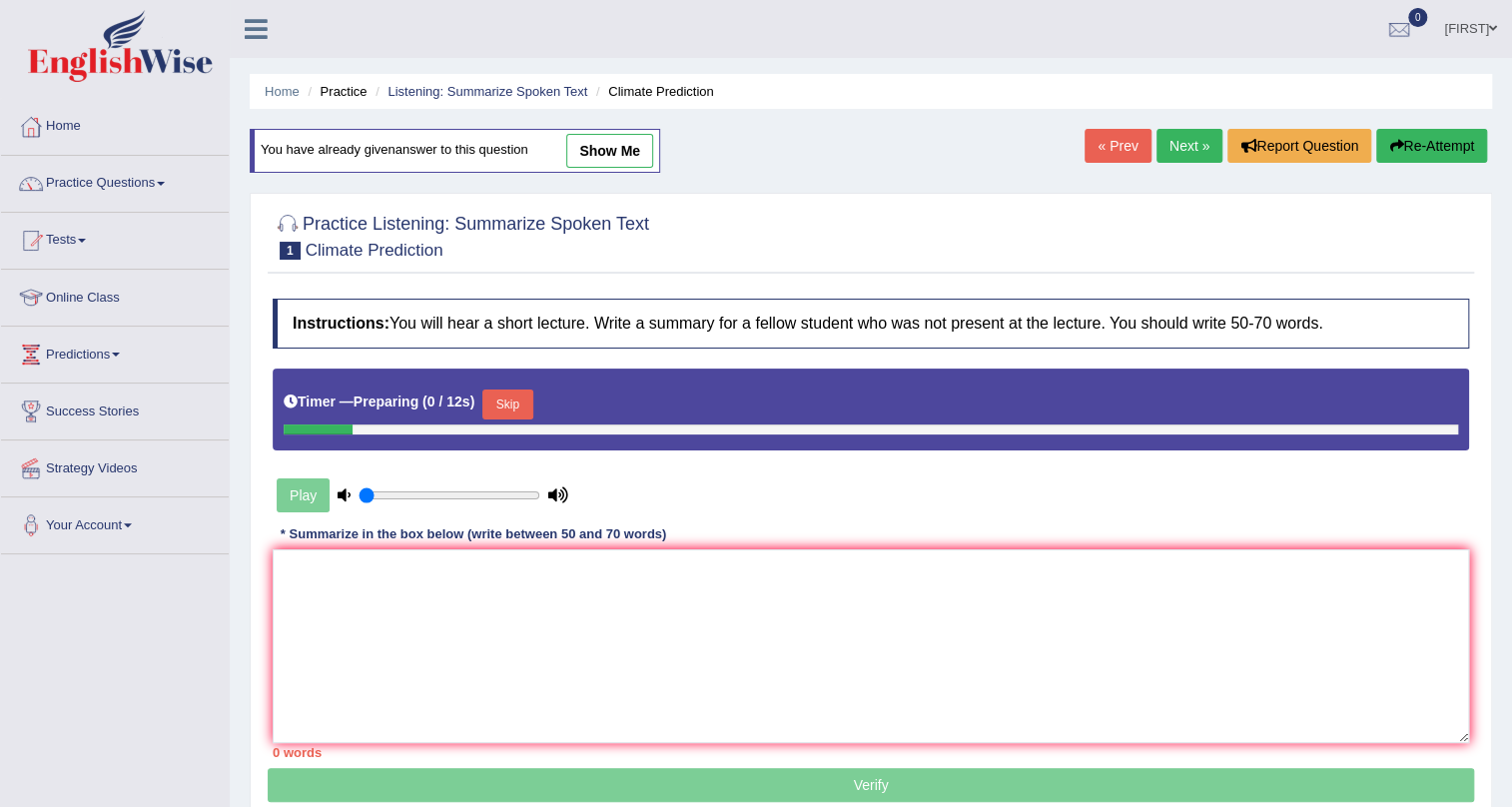 click on "show me" at bounding box center [609, 151] 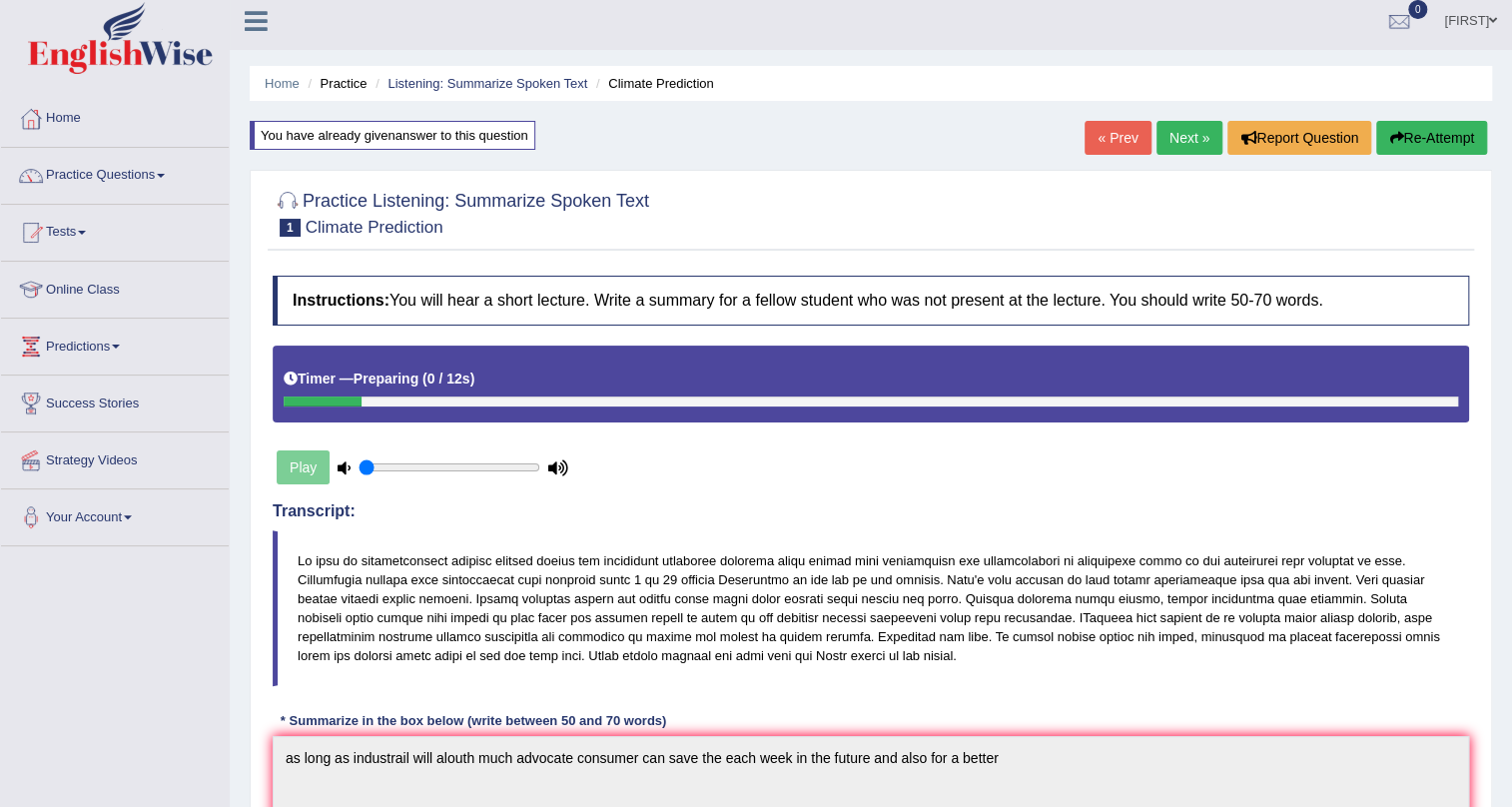 scroll, scrollTop: 0, scrollLeft: 0, axis: both 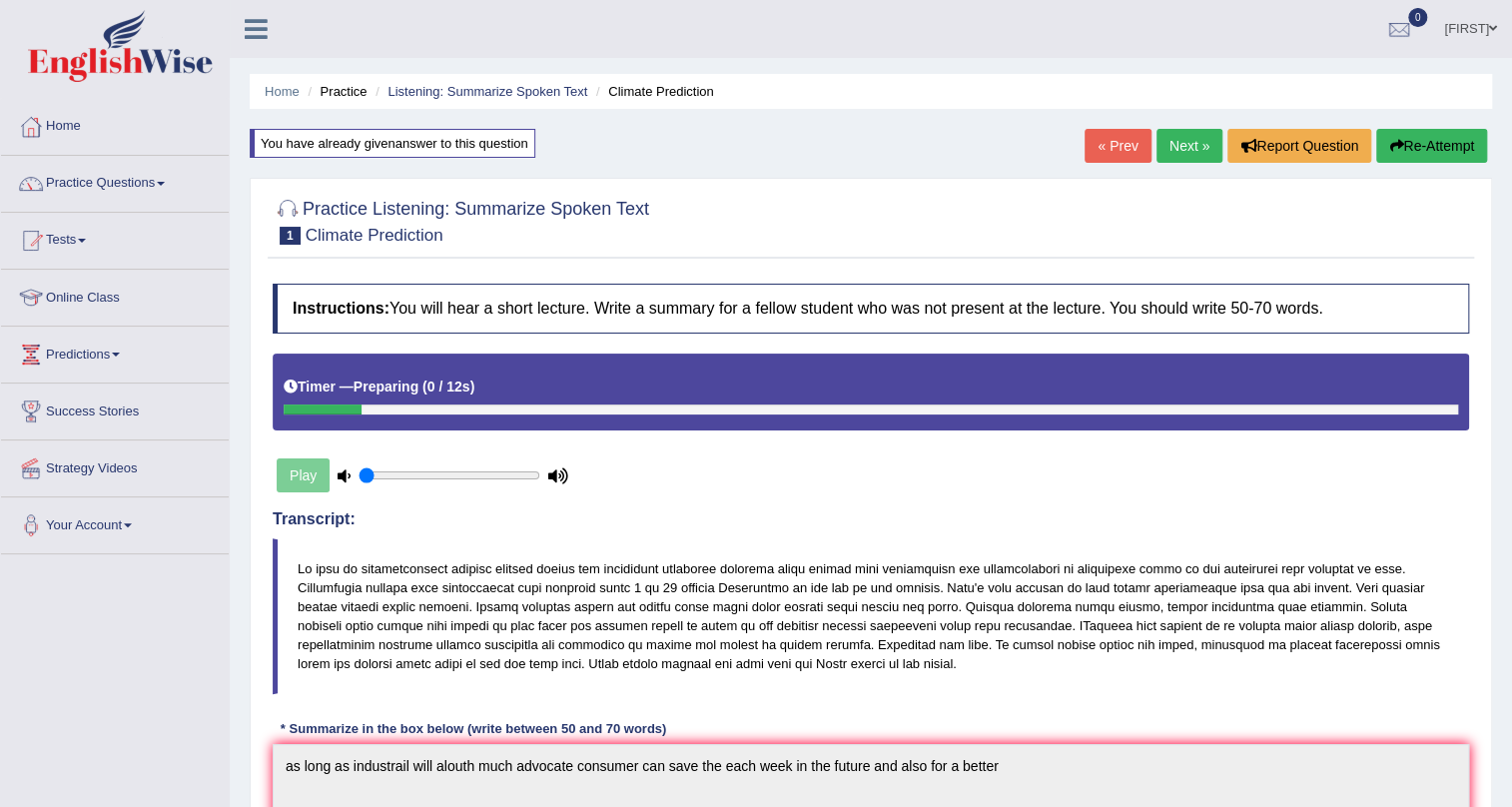 click on "Next »" at bounding box center (1189, 146) 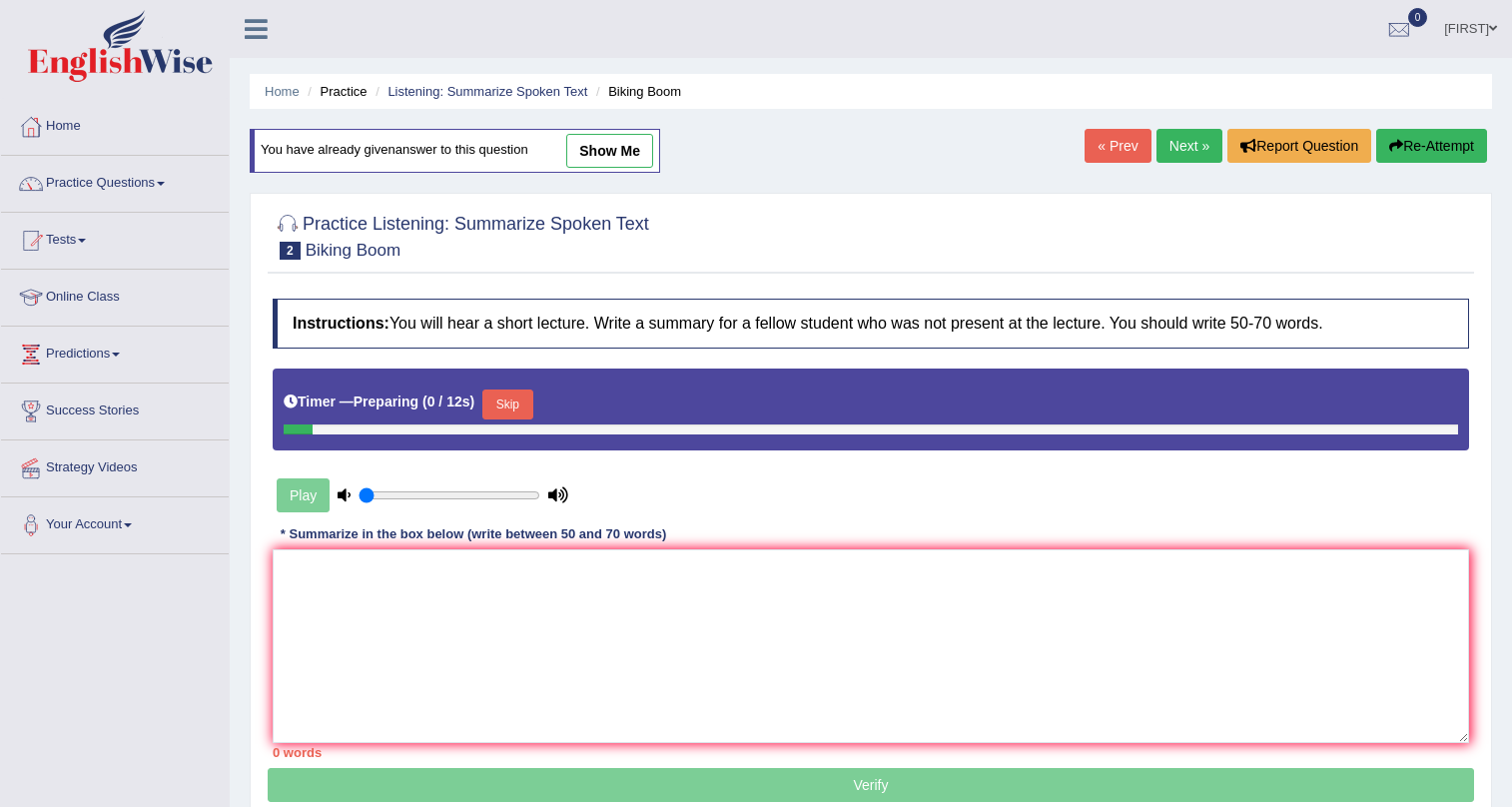 scroll, scrollTop: 0, scrollLeft: 0, axis: both 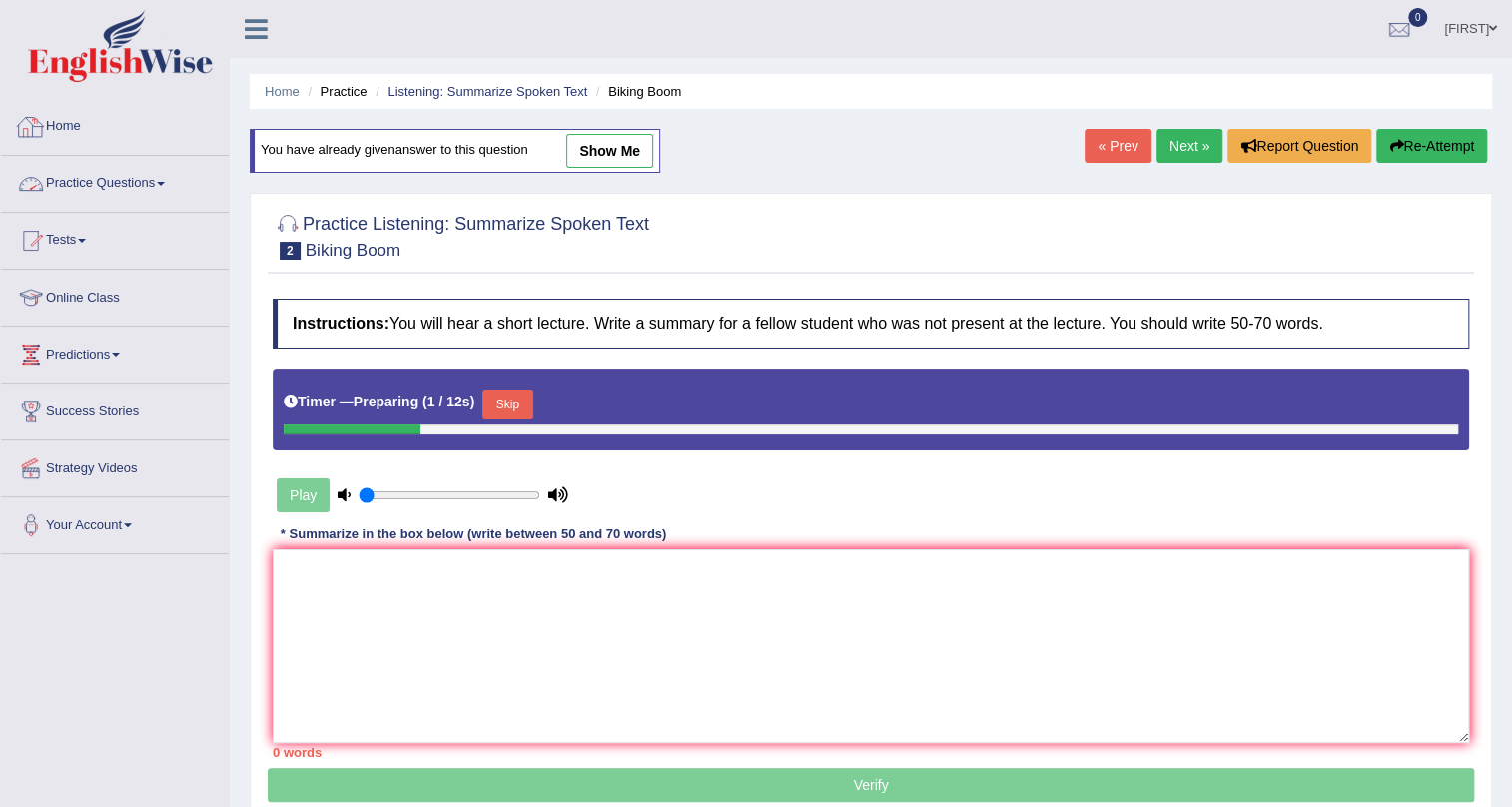 click on "Practice Questions" at bounding box center [115, 181] 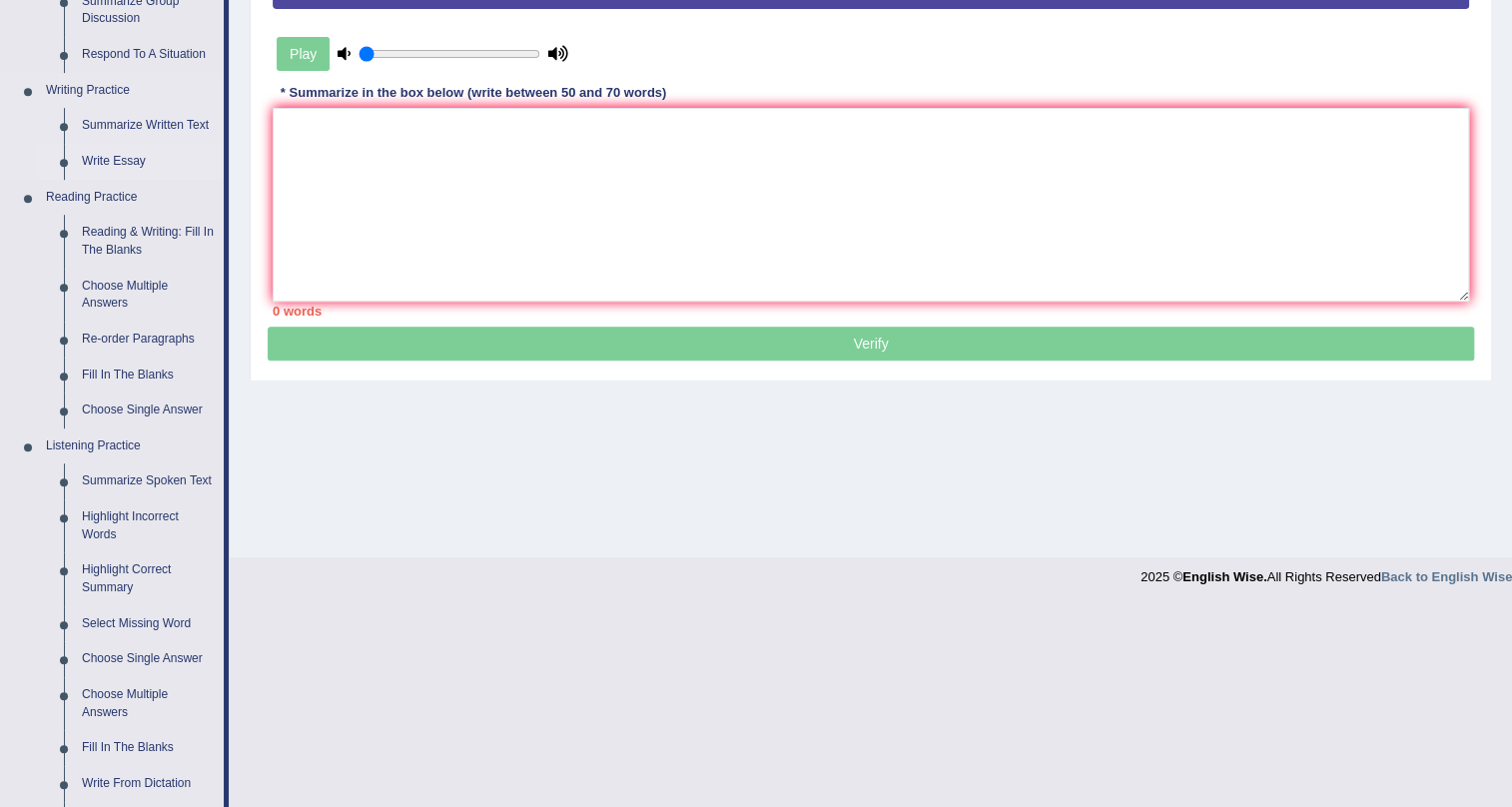 scroll, scrollTop: 453, scrollLeft: 0, axis: vertical 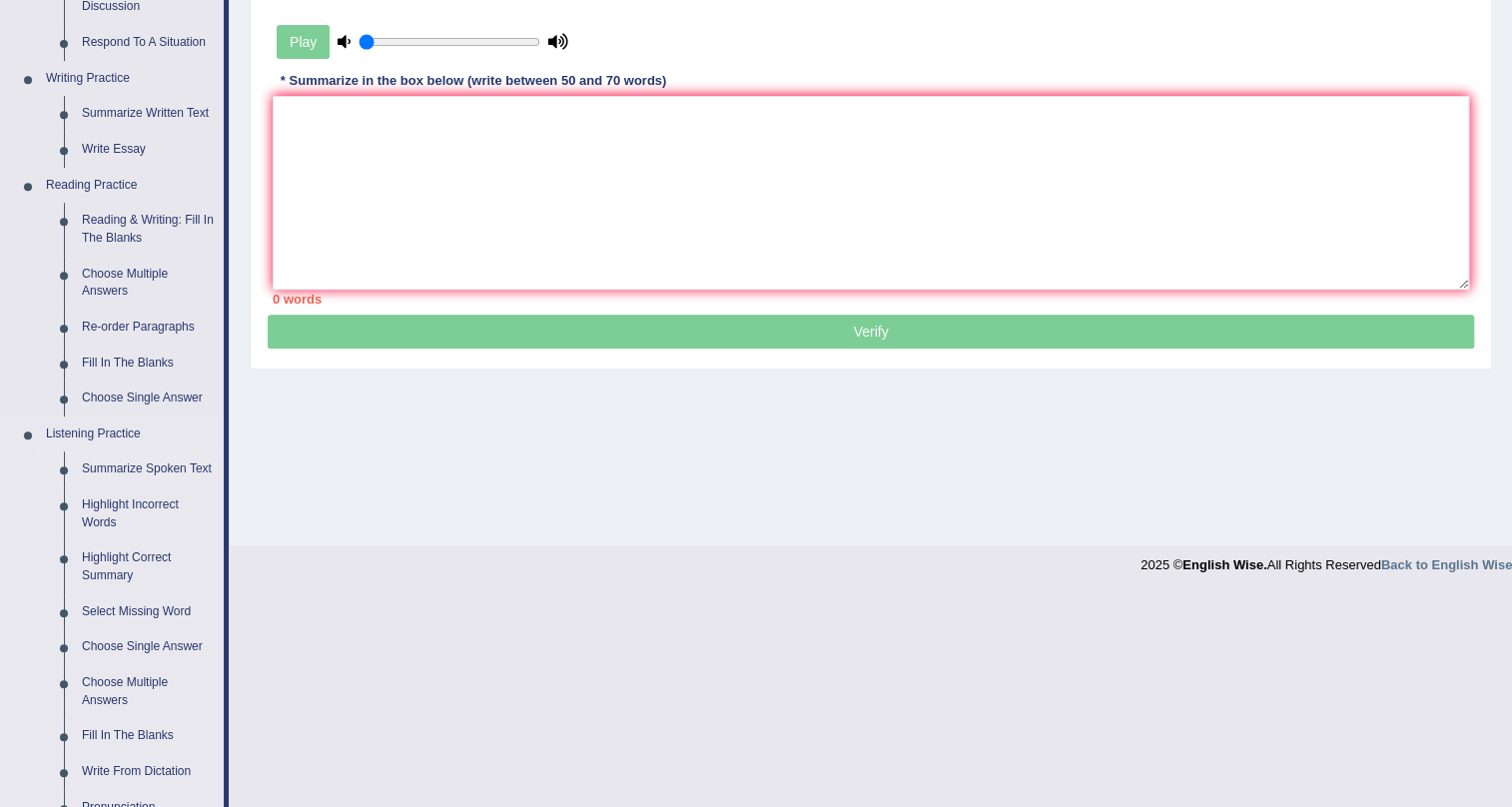 click on "Summarize Spoken Text" at bounding box center [148, 469] 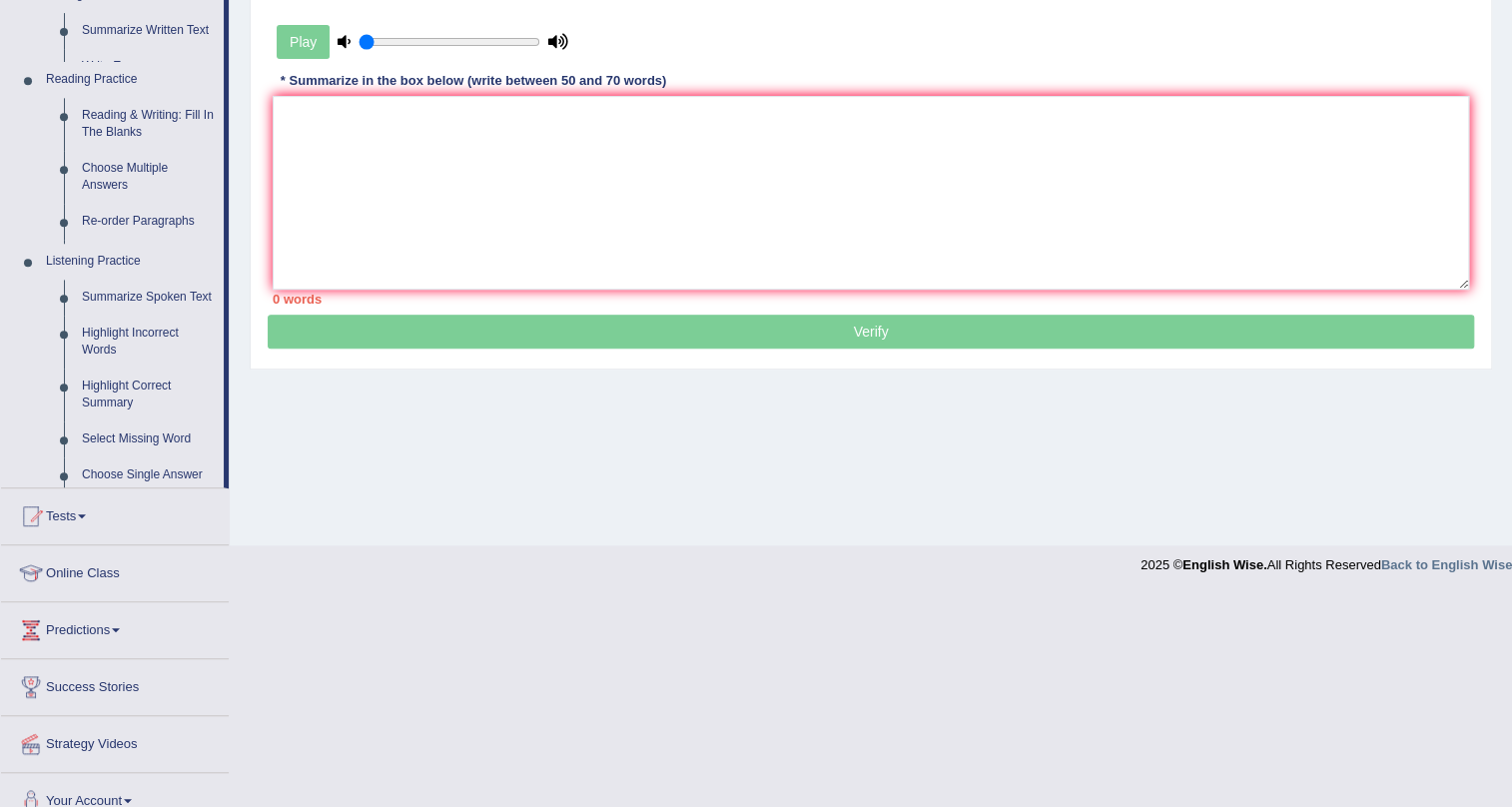 scroll, scrollTop: 241, scrollLeft: 0, axis: vertical 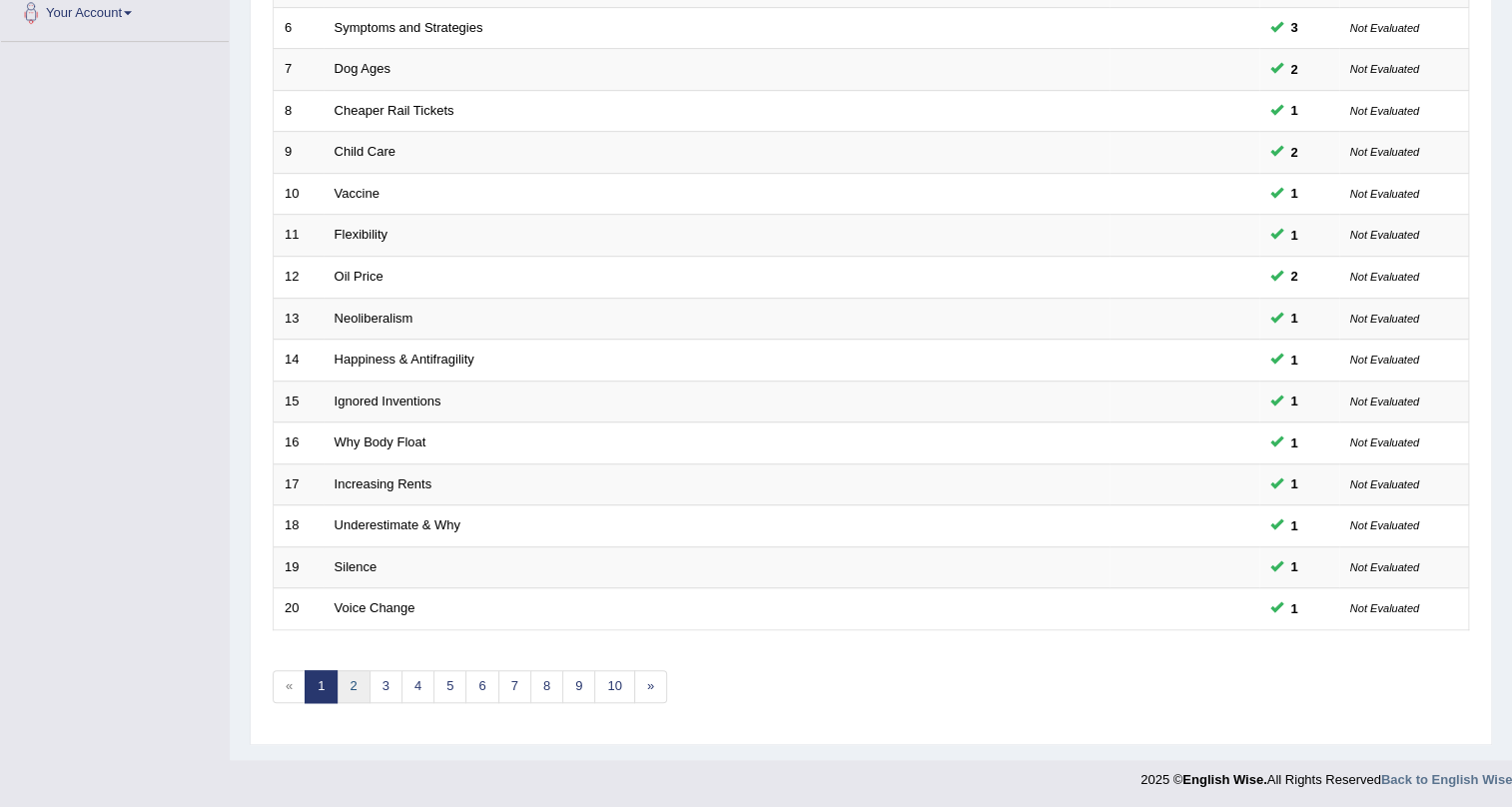 click on "2" at bounding box center [353, 686] 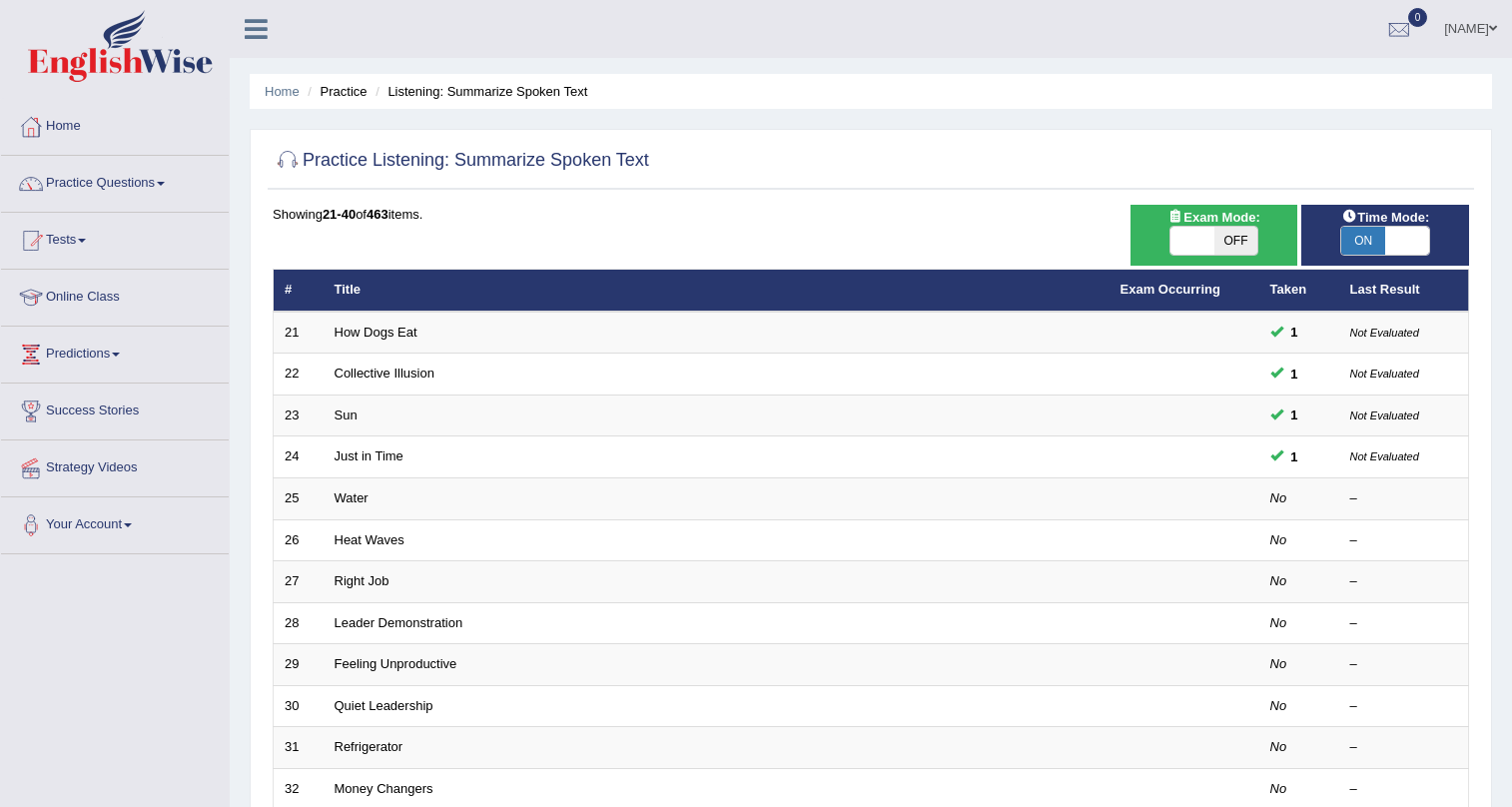 scroll, scrollTop: 181, scrollLeft: 0, axis: vertical 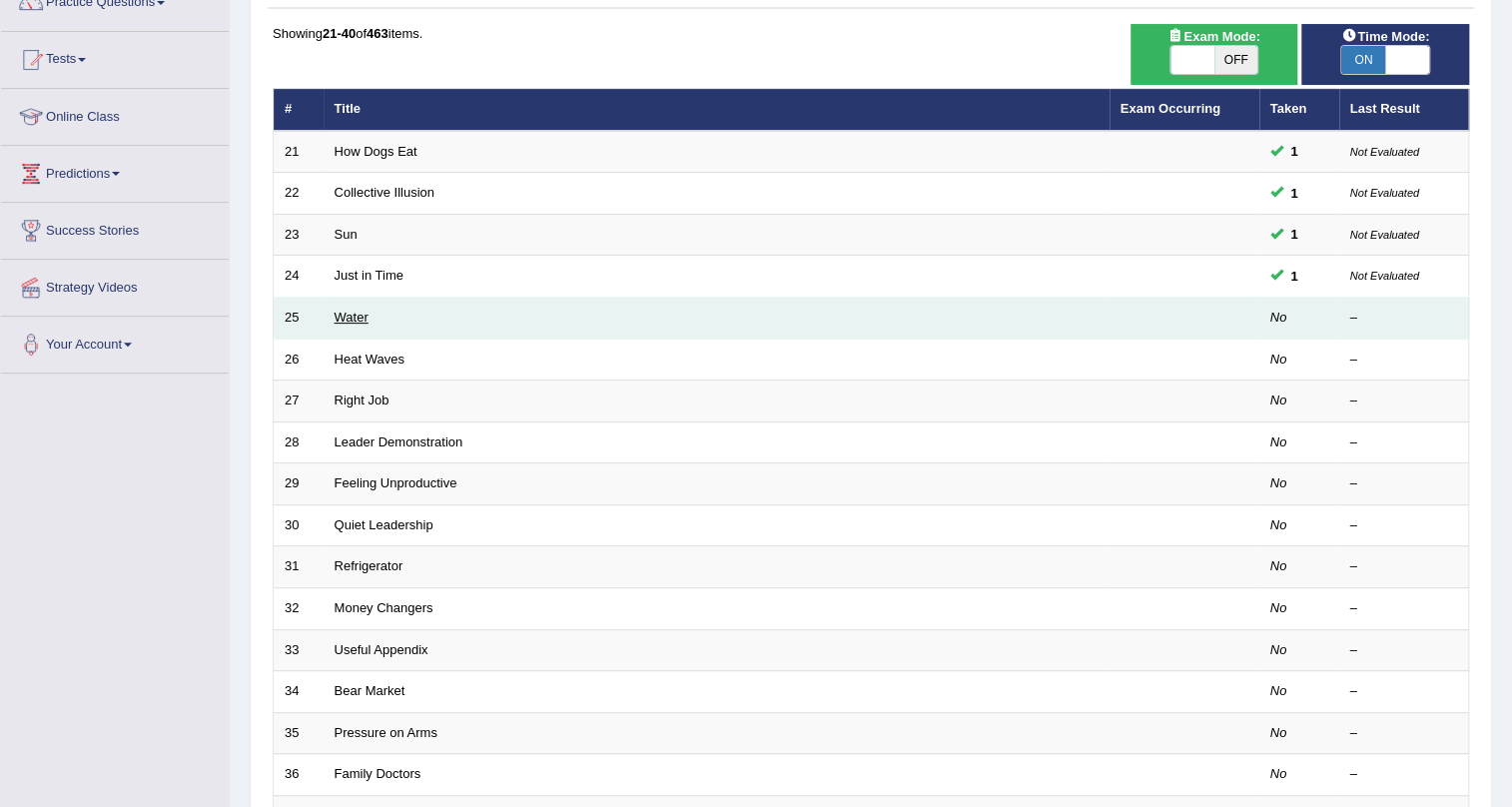 click on "Water" at bounding box center (352, 317) 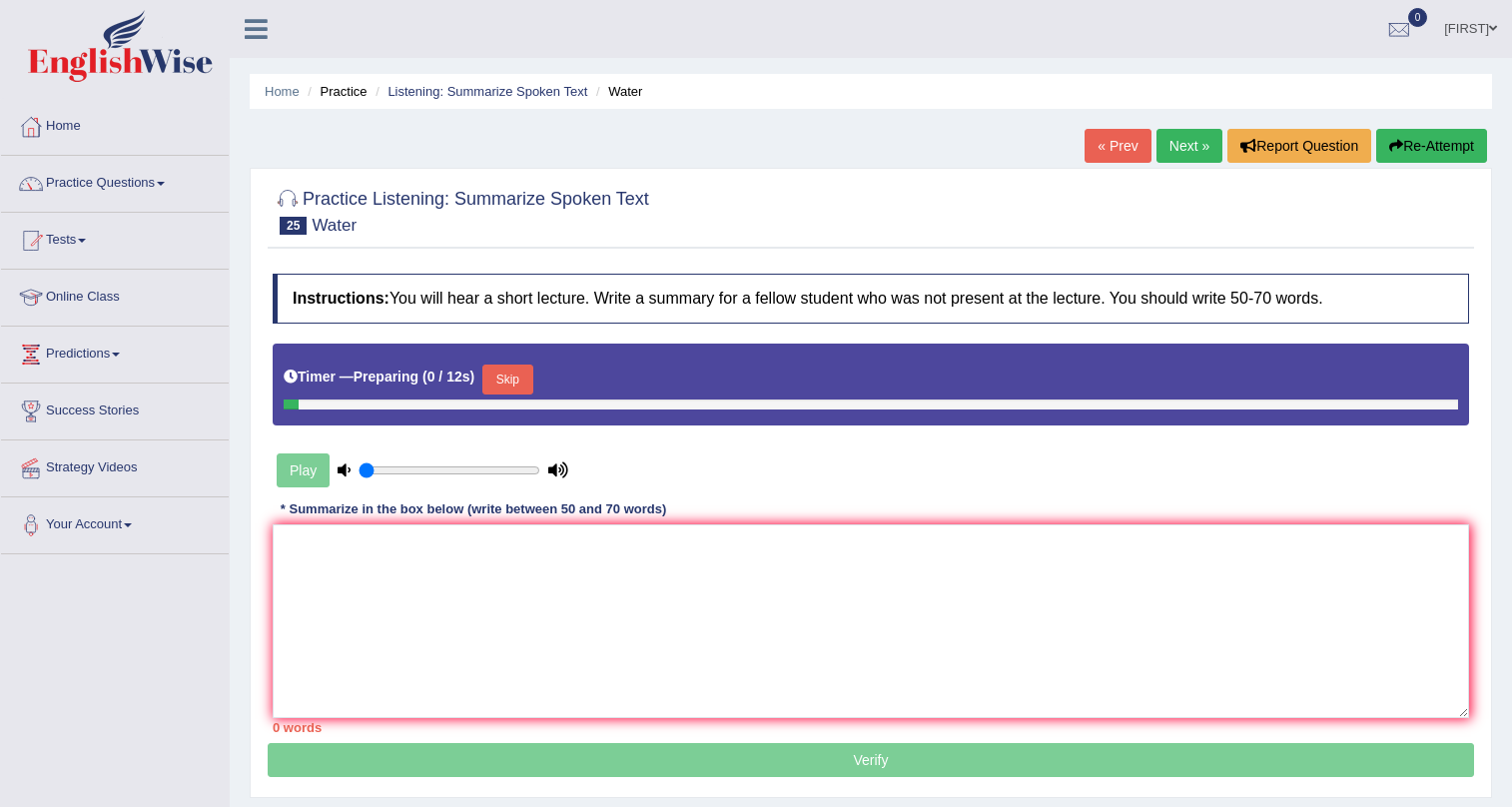 scroll, scrollTop: 0, scrollLeft: 0, axis: both 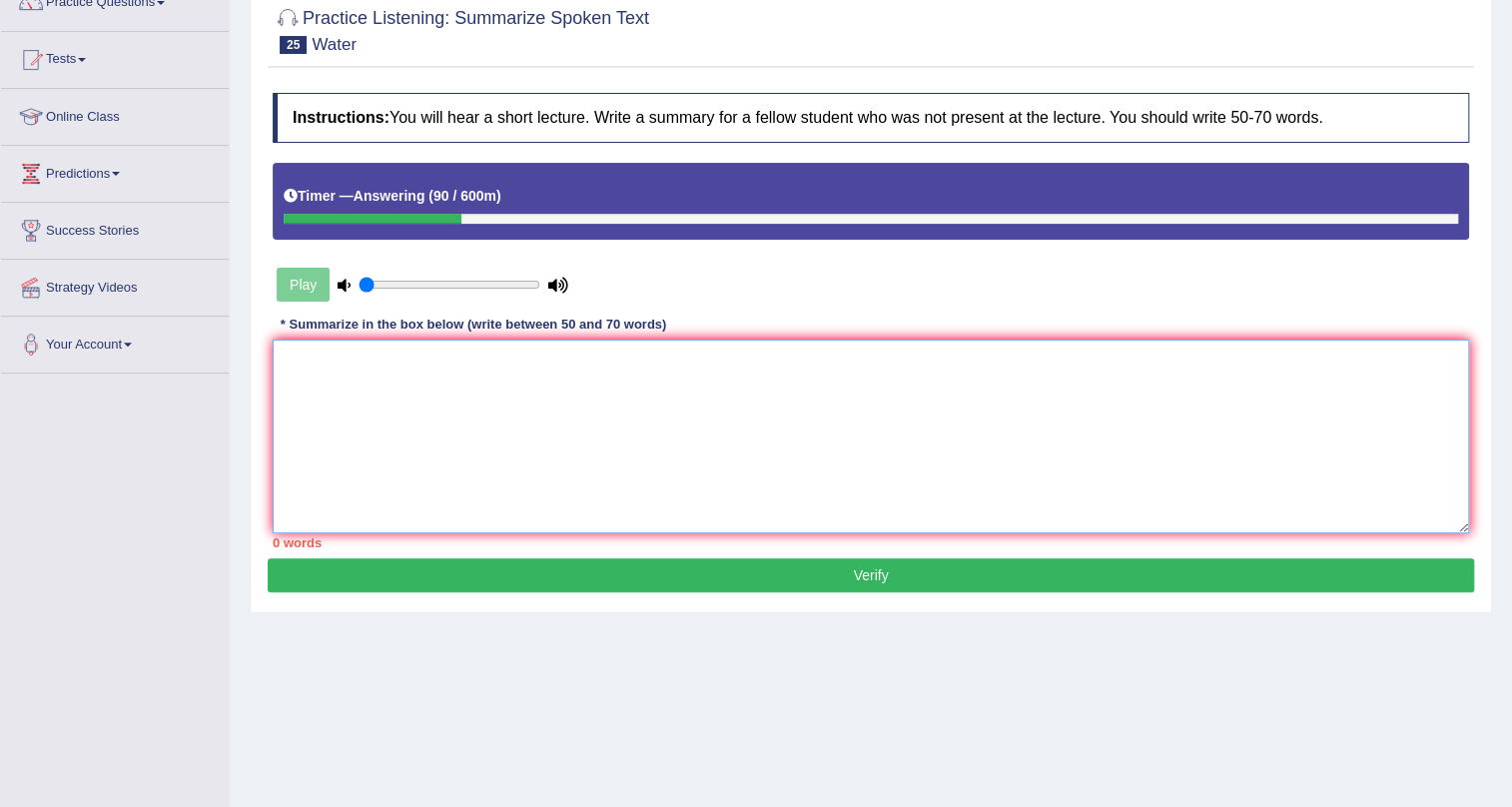 click at bounding box center (871, 436) 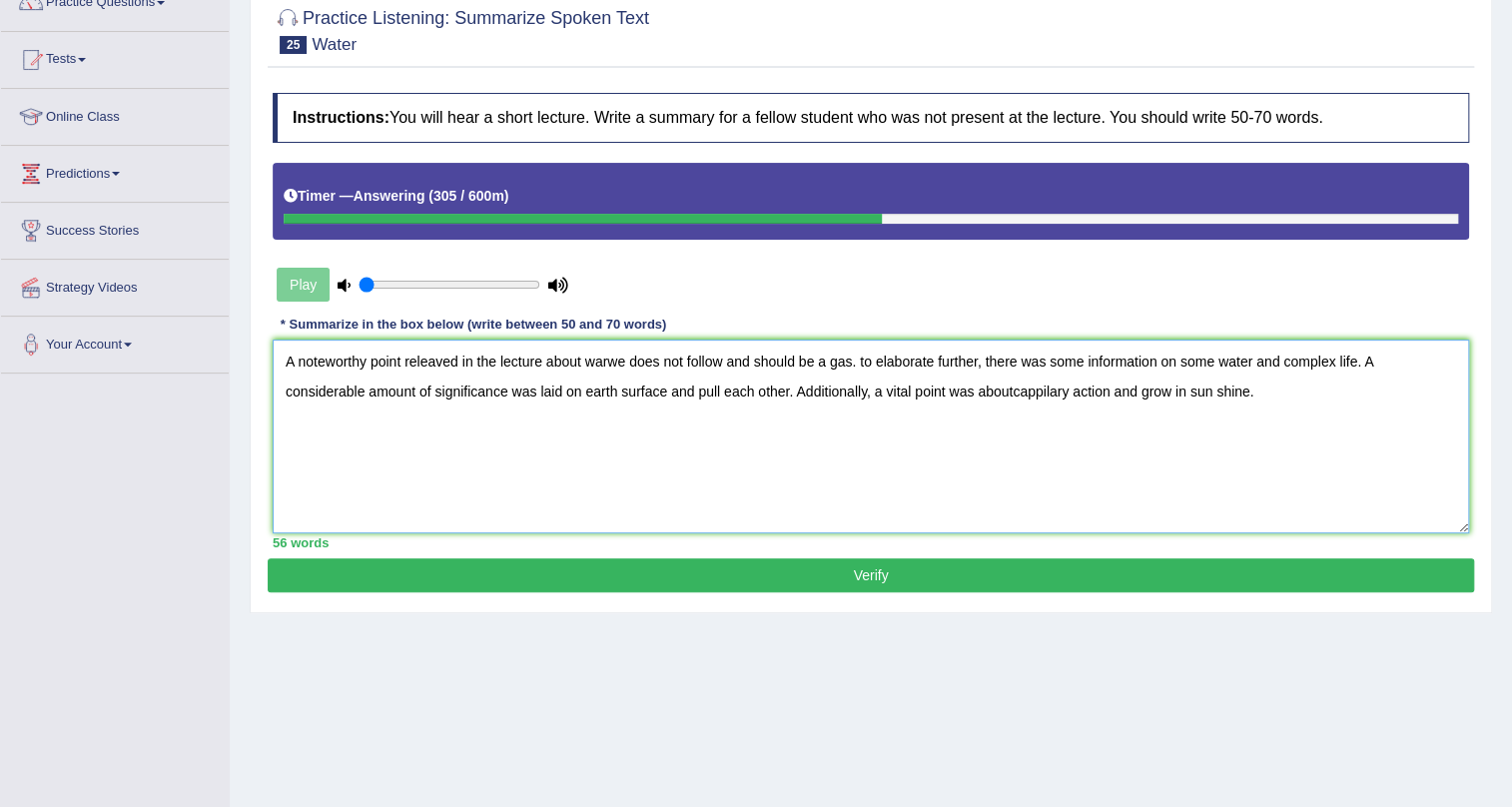 type on "A noteworthy point releaved in the lecture about warwe does not follow and should be a gas. to elaborate further, there was some information on some water and complex life. A considerable amount of significance was laid on earth surface and pull each other. Additionally, a vital point was aboutcappilary action and grow in sun shine." 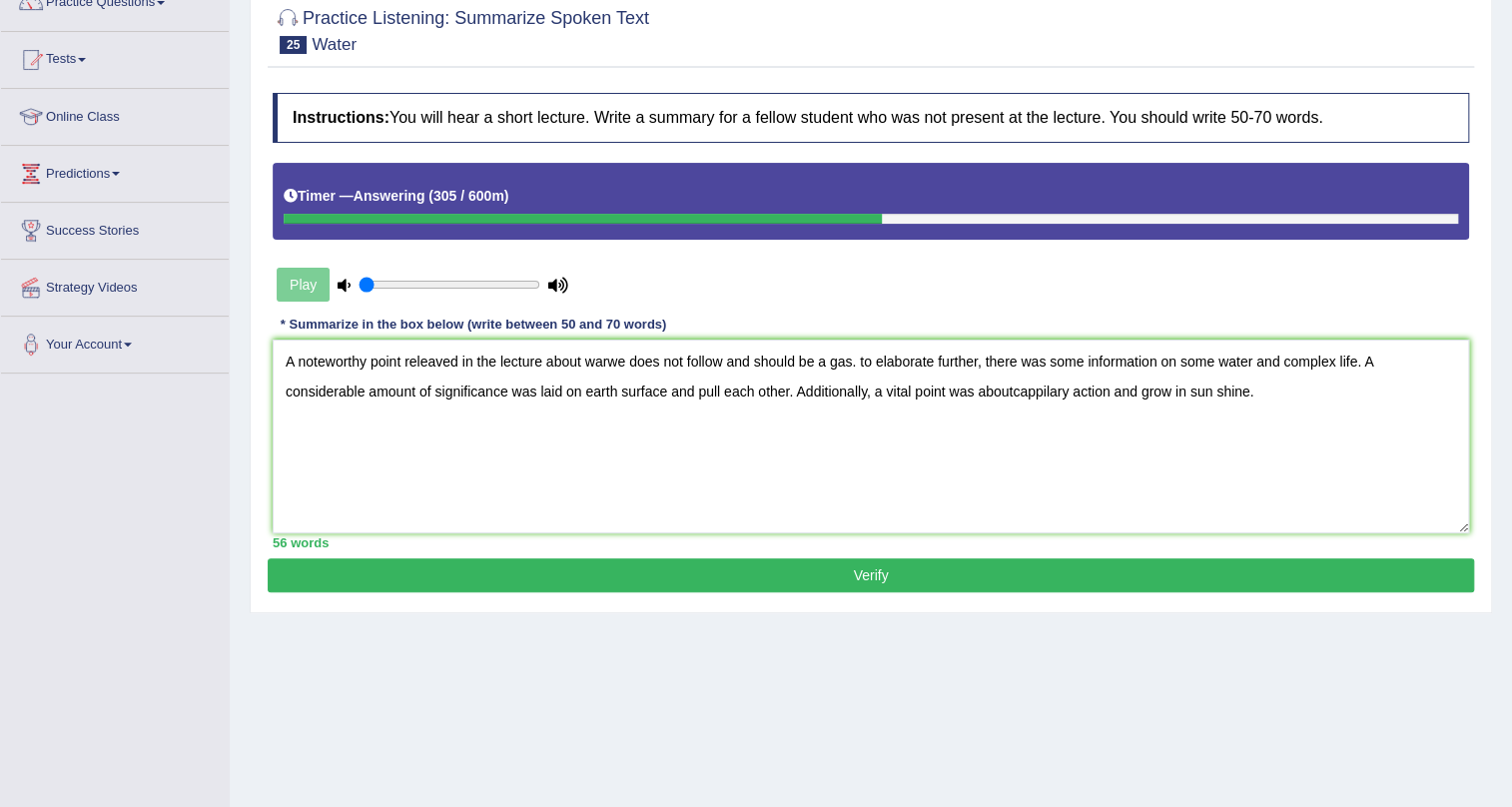 click on "Verify" at bounding box center (871, 575) 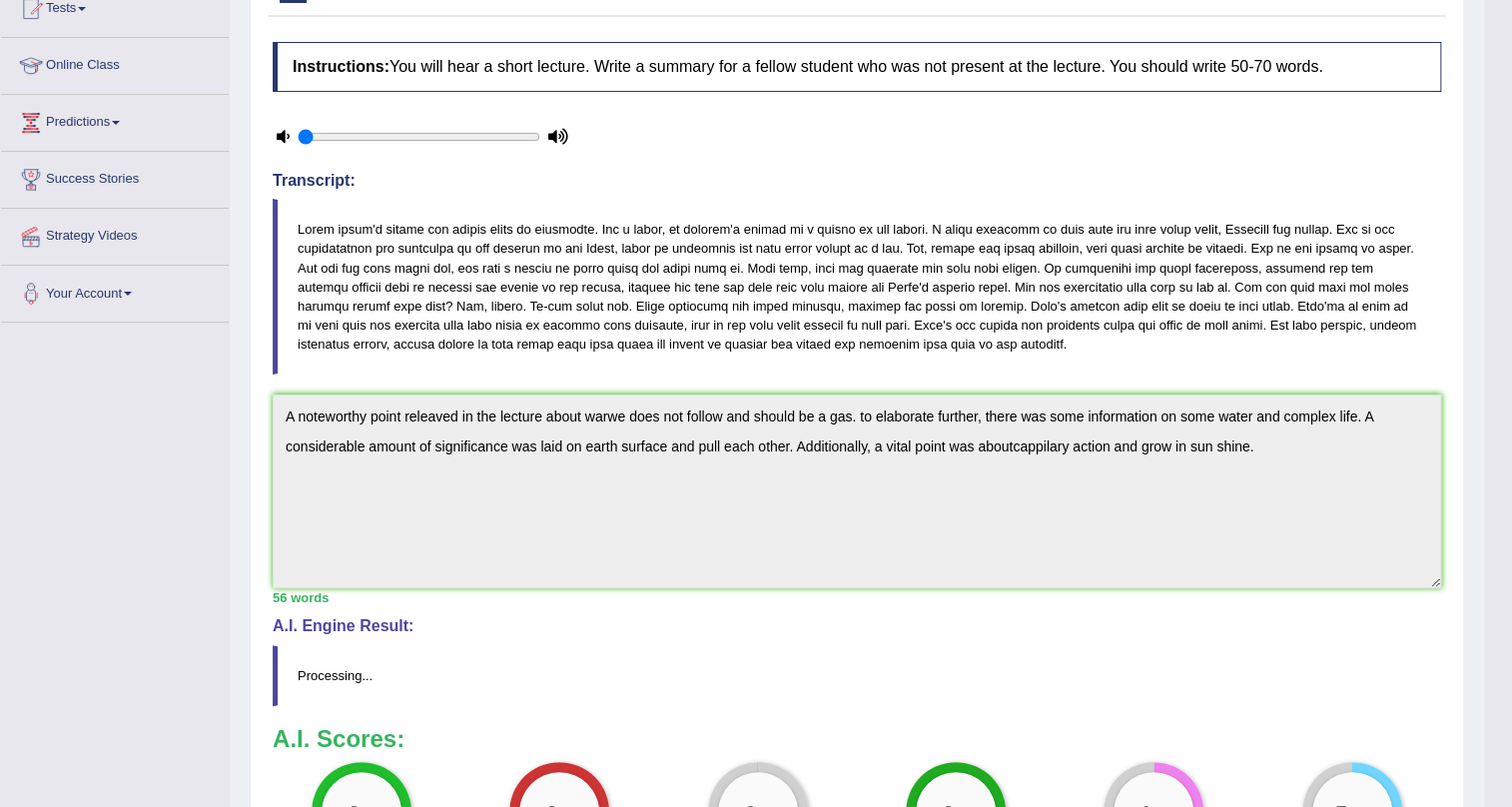 scroll, scrollTop: 342, scrollLeft: 0, axis: vertical 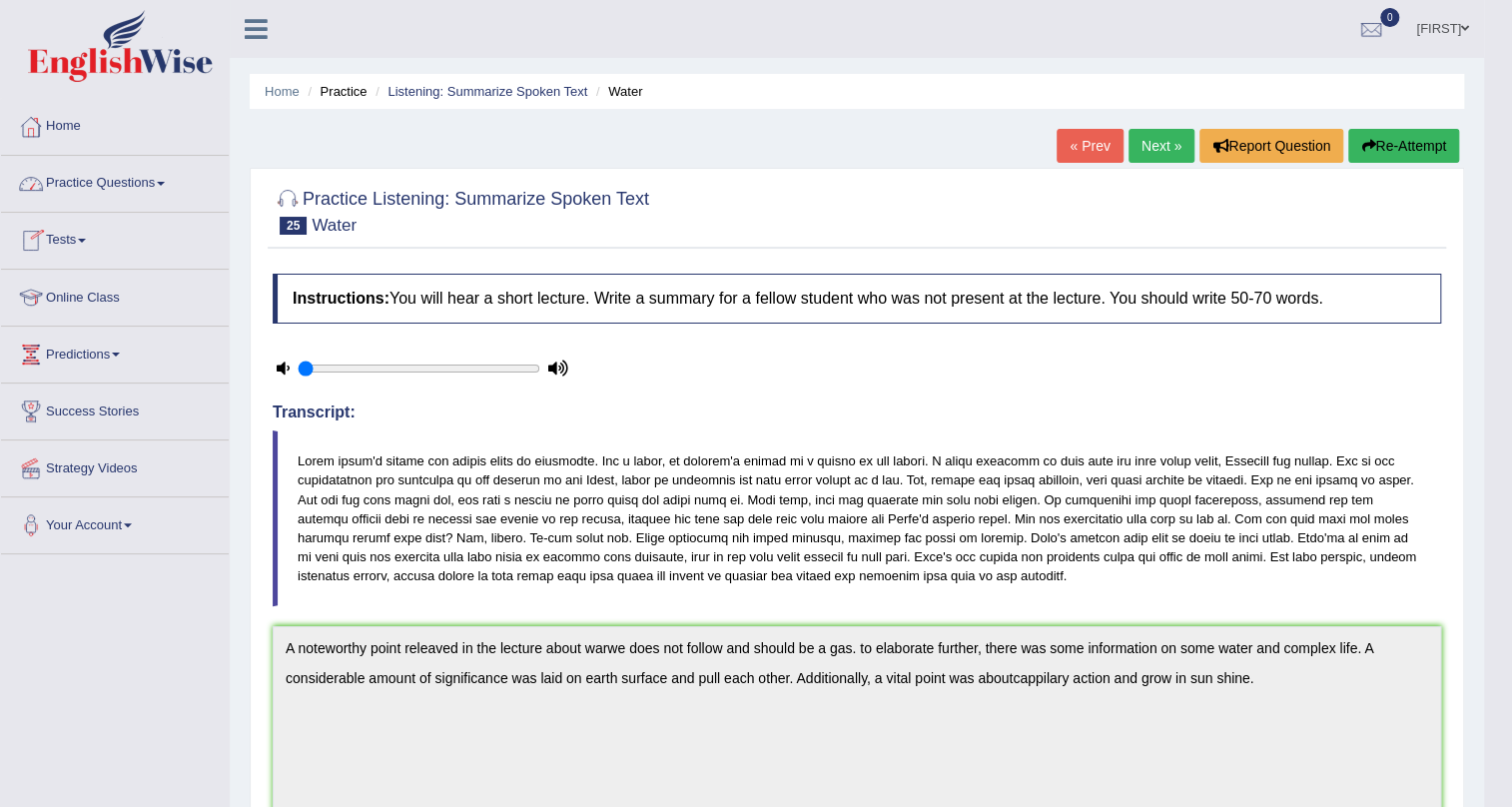 click on "Practice Questions" at bounding box center [115, 181] 